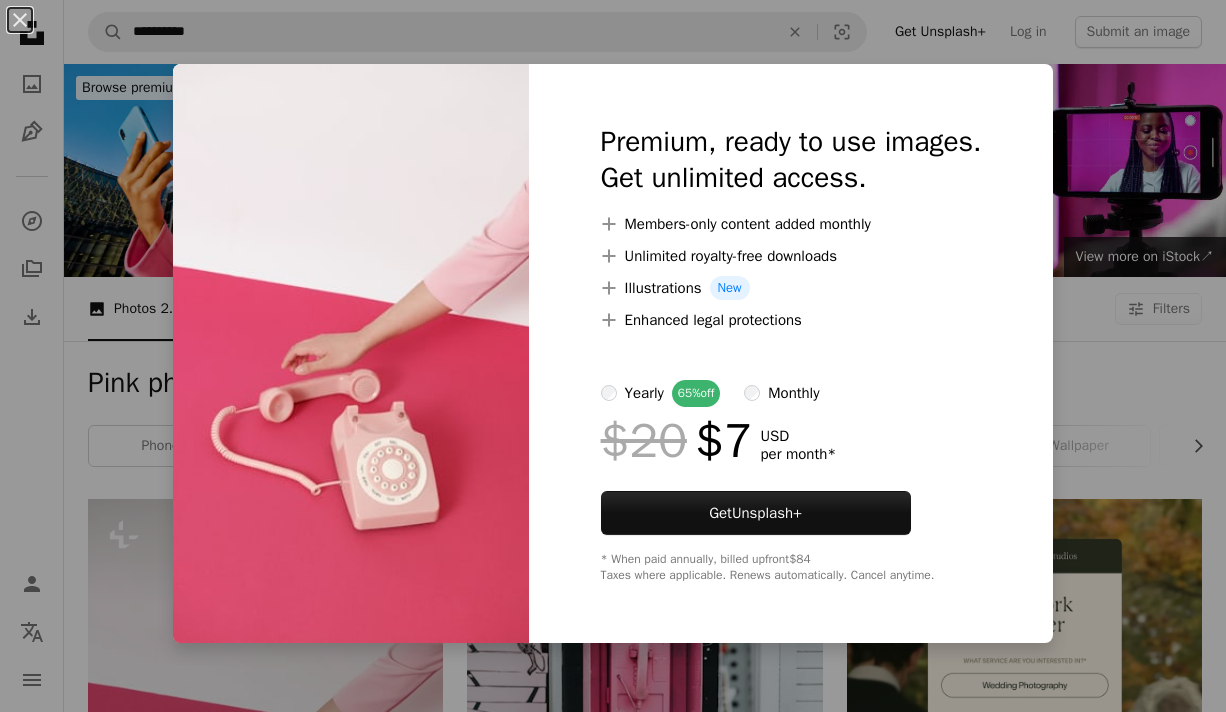 scroll, scrollTop: 455, scrollLeft: 0, axis: vertical 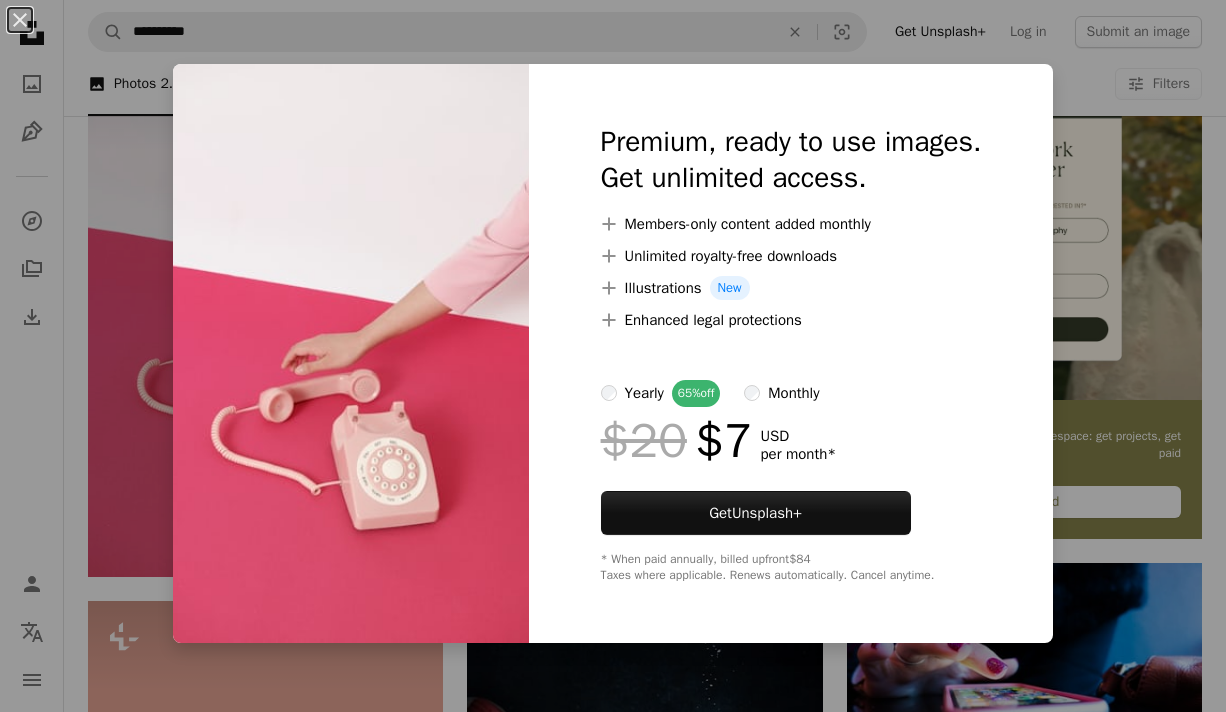 click on "An X shape Premium, ready to use images. Get unlimited access. A plus sign Members-only content added monthly A plus sign Unlimited royalty-free downloads A plus sign Illustrations  New A plus sign Enhanced legal protections yearly 65%  off monthly $20   $7 USD per month * Get  Unsplash+ * When paid annually, billed upfront  $84 Taxes where applicable. Renews automatically. Cancel anytime." at bounding box center [613, 356] 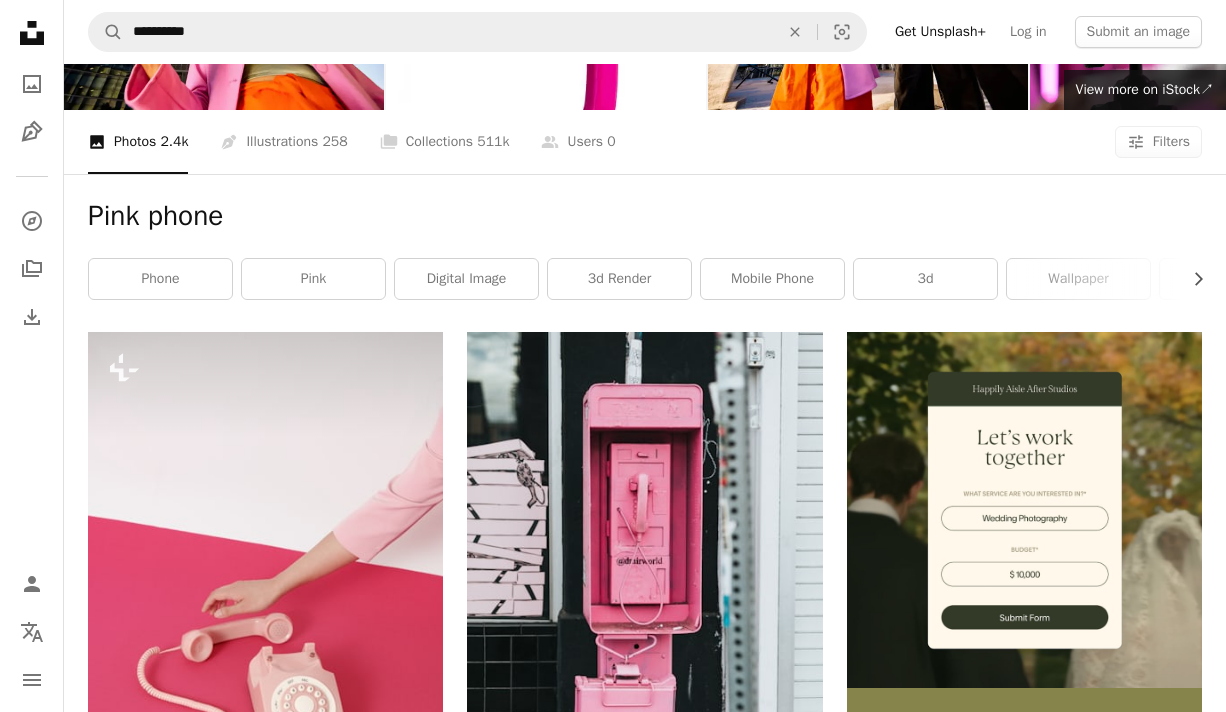 scroll, scrollTop: 0, scrollLeft: 0, axis: both 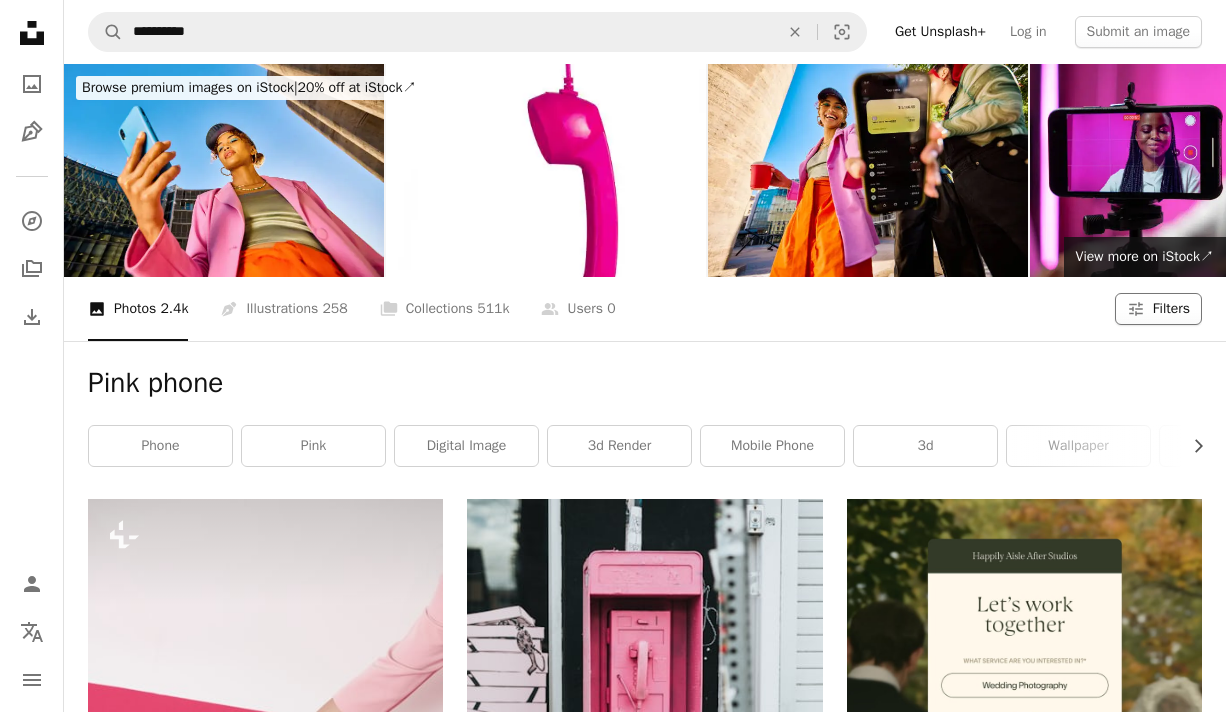 click on "Filters" at bounding box center [1171, 309] 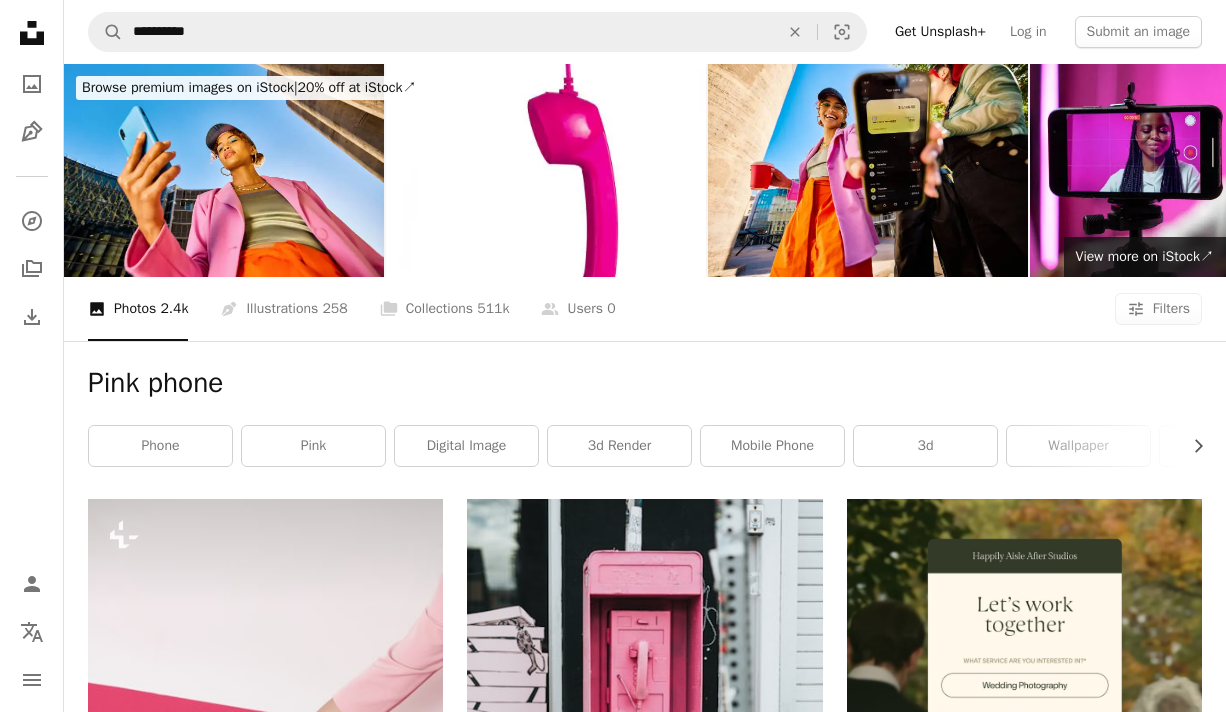 scroll, scrollTop: 82, scrollLeft: 0, axis: vertical 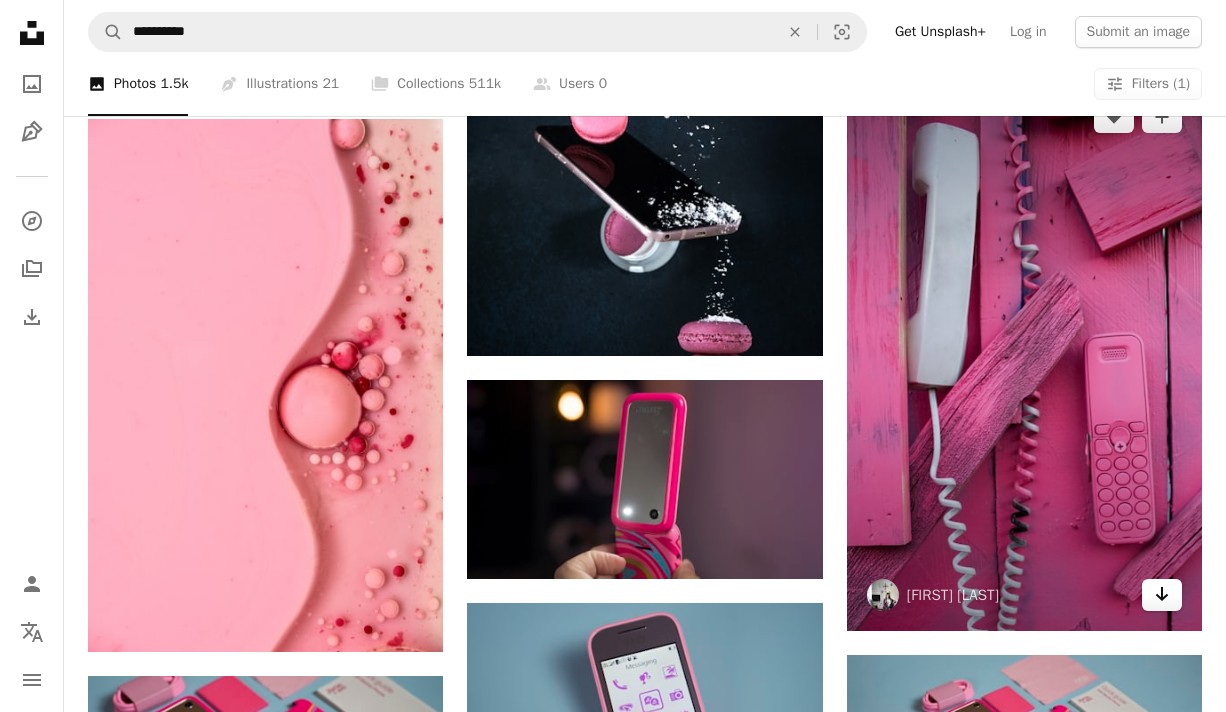 click on "Arrow pointing down" 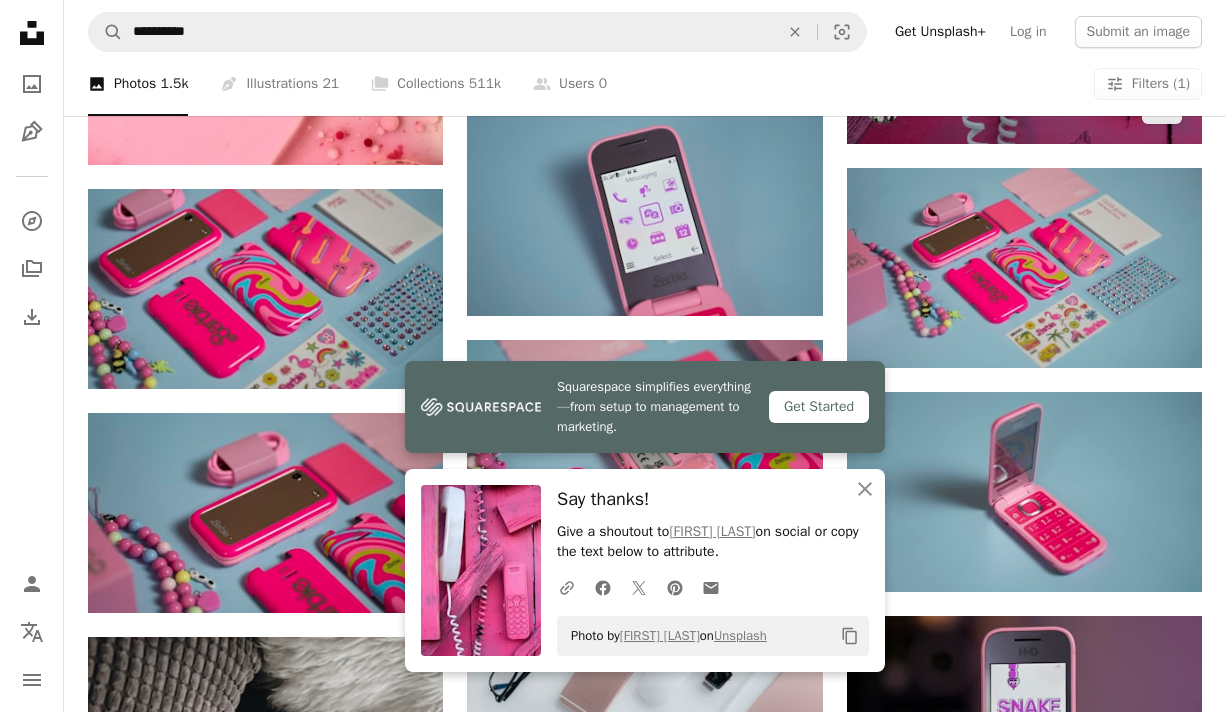 scroll, scrollTop: 1429, scrollLeft: 0, axis: vertical 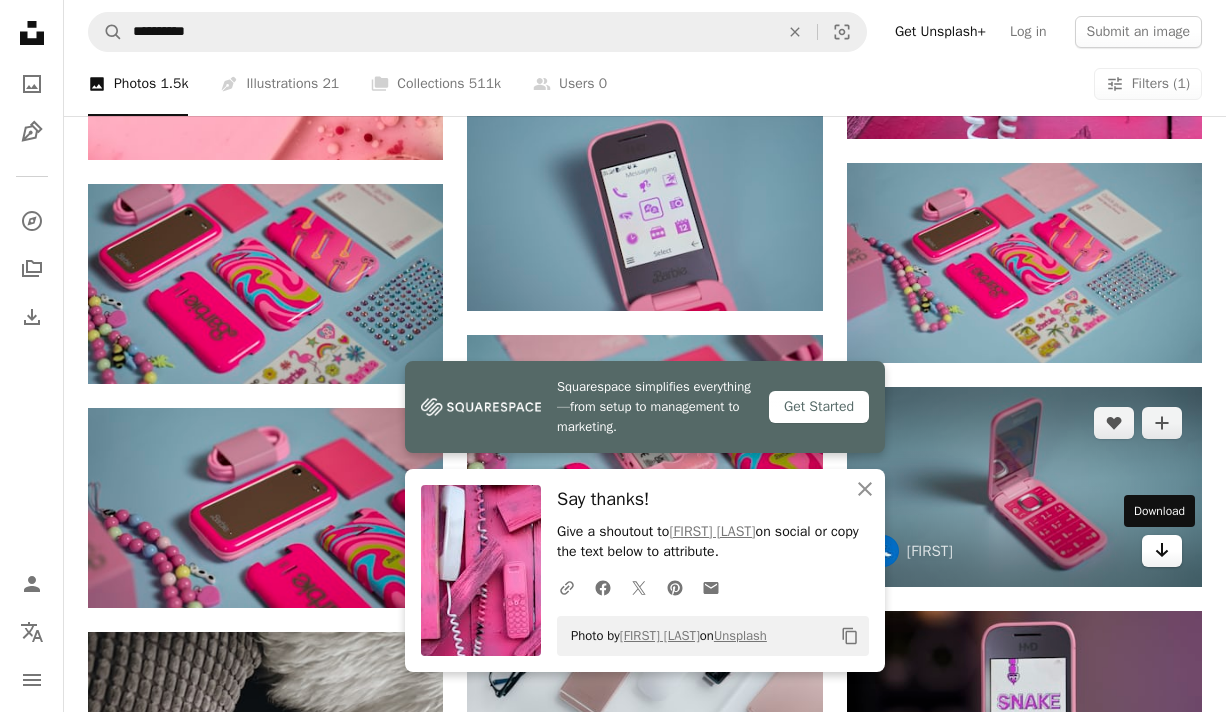 click 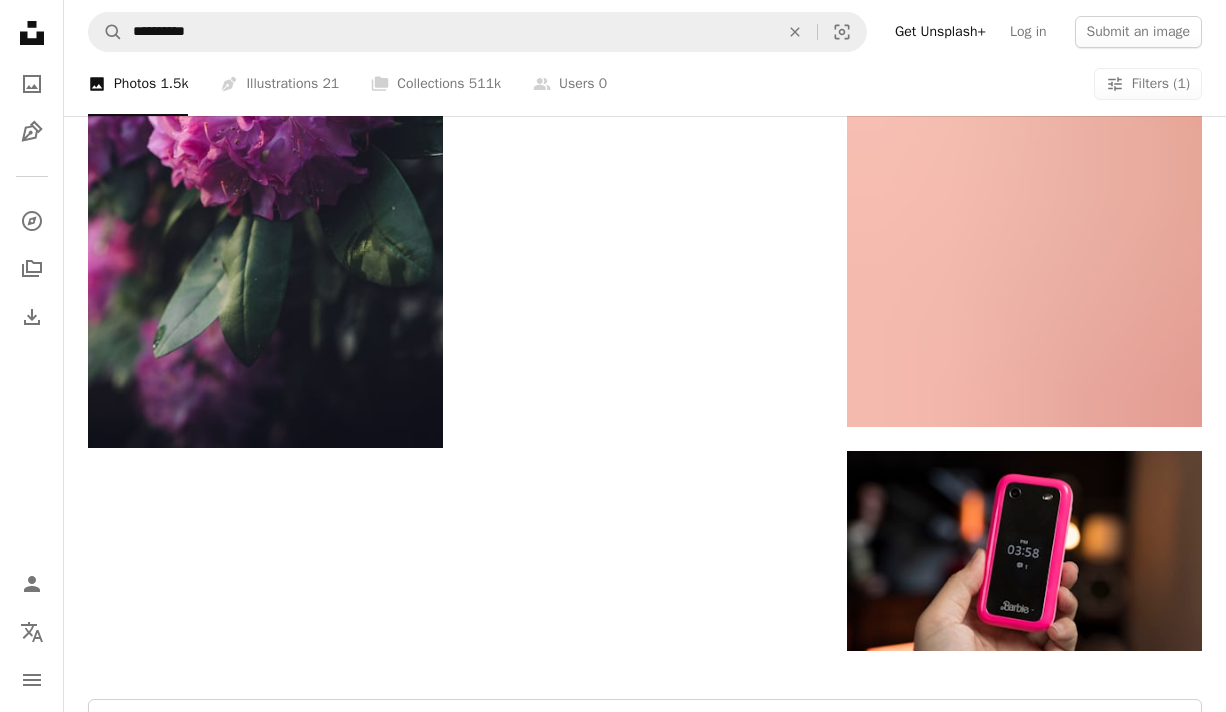 scroll, scrollTop: 2547, scrollLeft: 0, axis: vertical 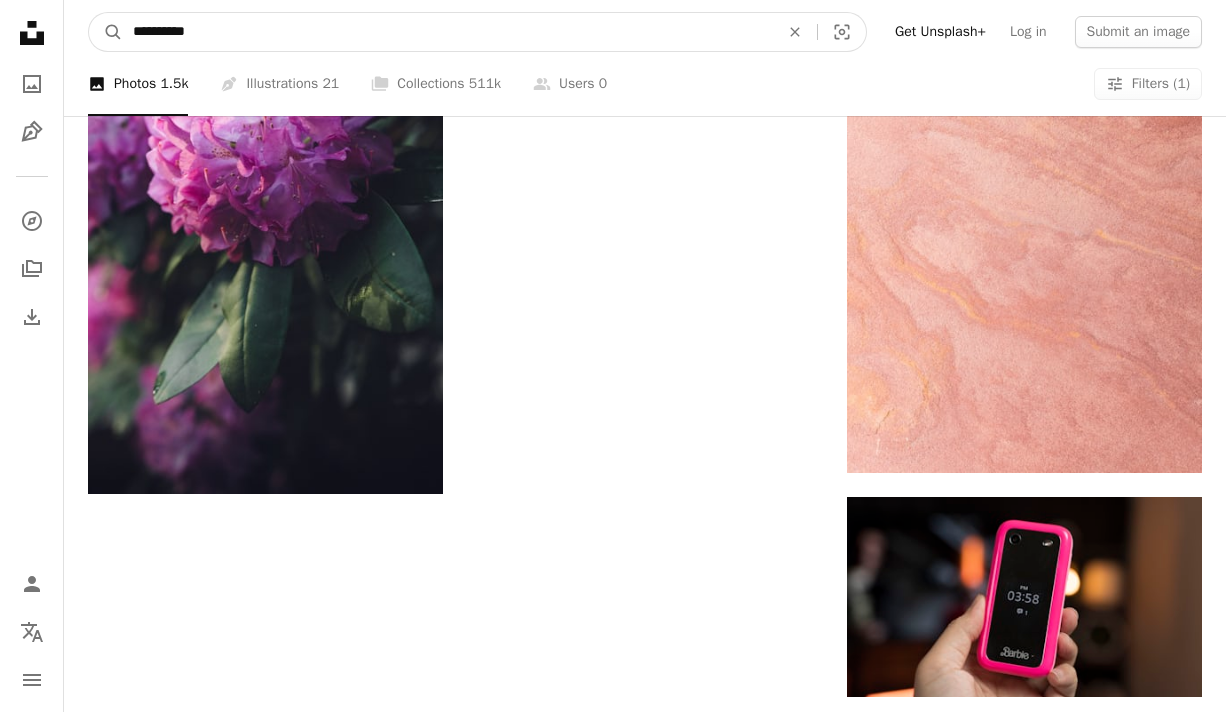 drag, startPoint x: 241, startPoint y: 32, endPoint x: 495, endPoint y: 242, distance: 329.56943 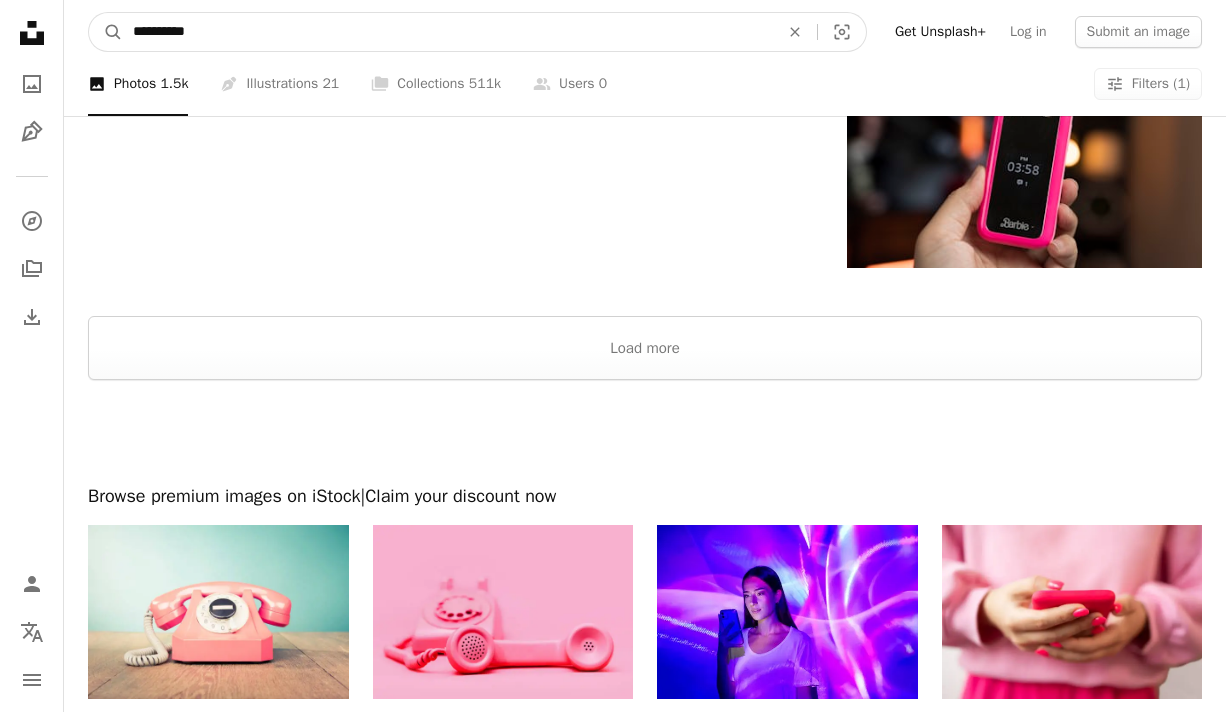 scroll, scrollTop: 2698, scrollLeft: 0, axis: vertical 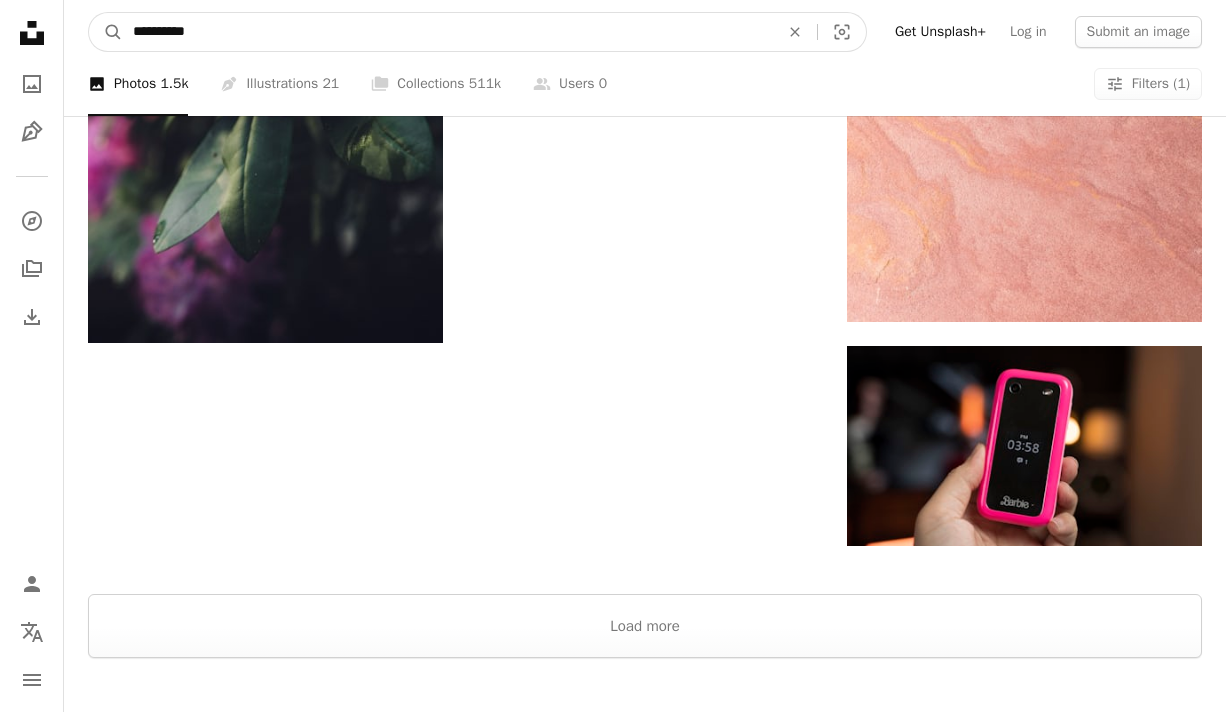 click on "**********" at bounding box center [448, 32] 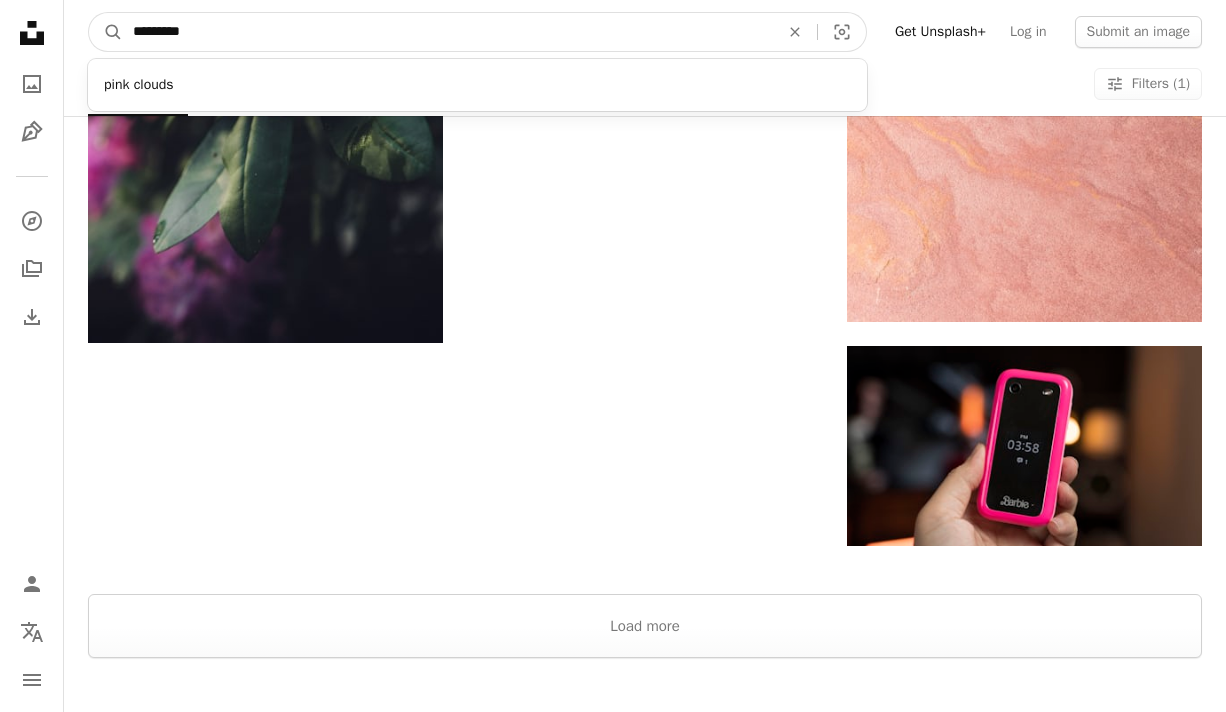 type on "*********" 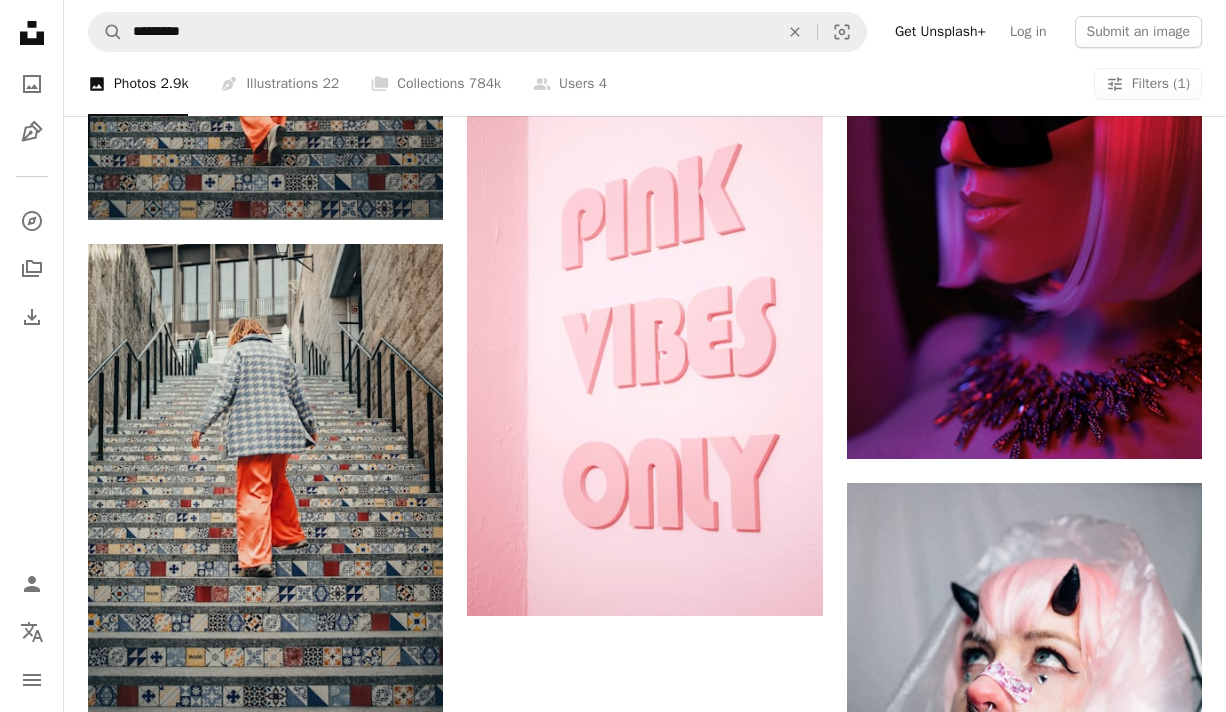 scroll, scrollTop: 2896, scrollLeft: 0, axis: vertical 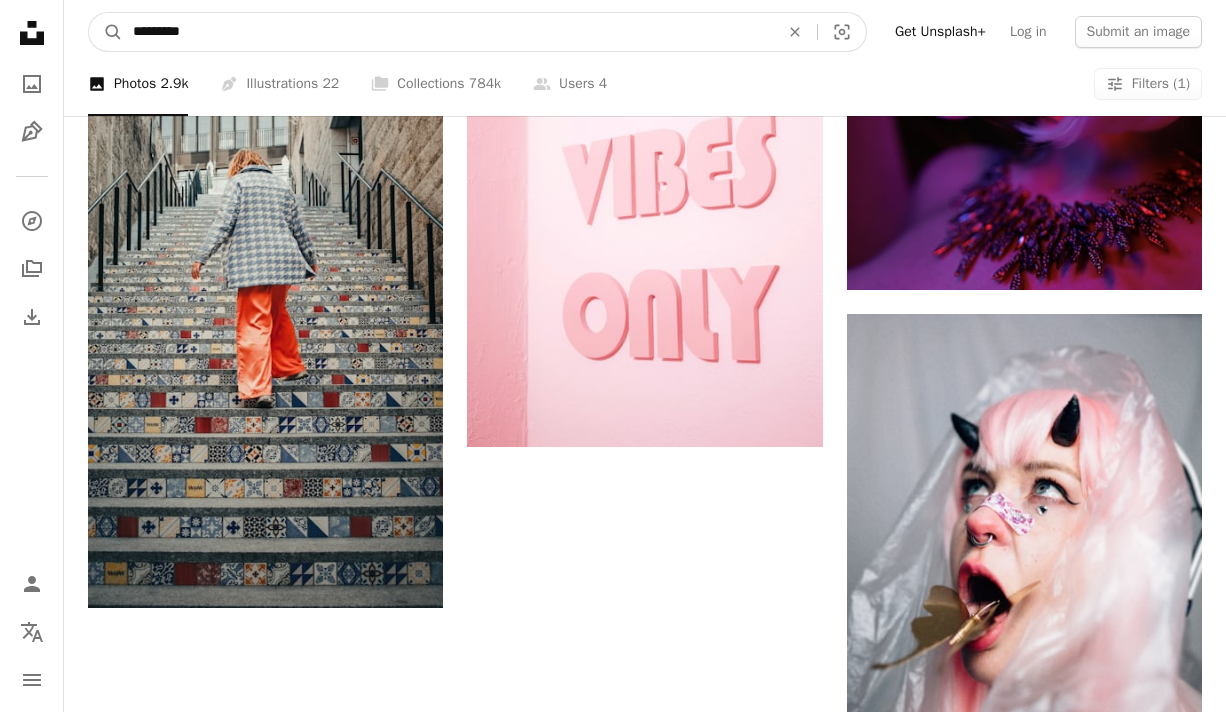 click on "*********" at bounding box center (448, 32) 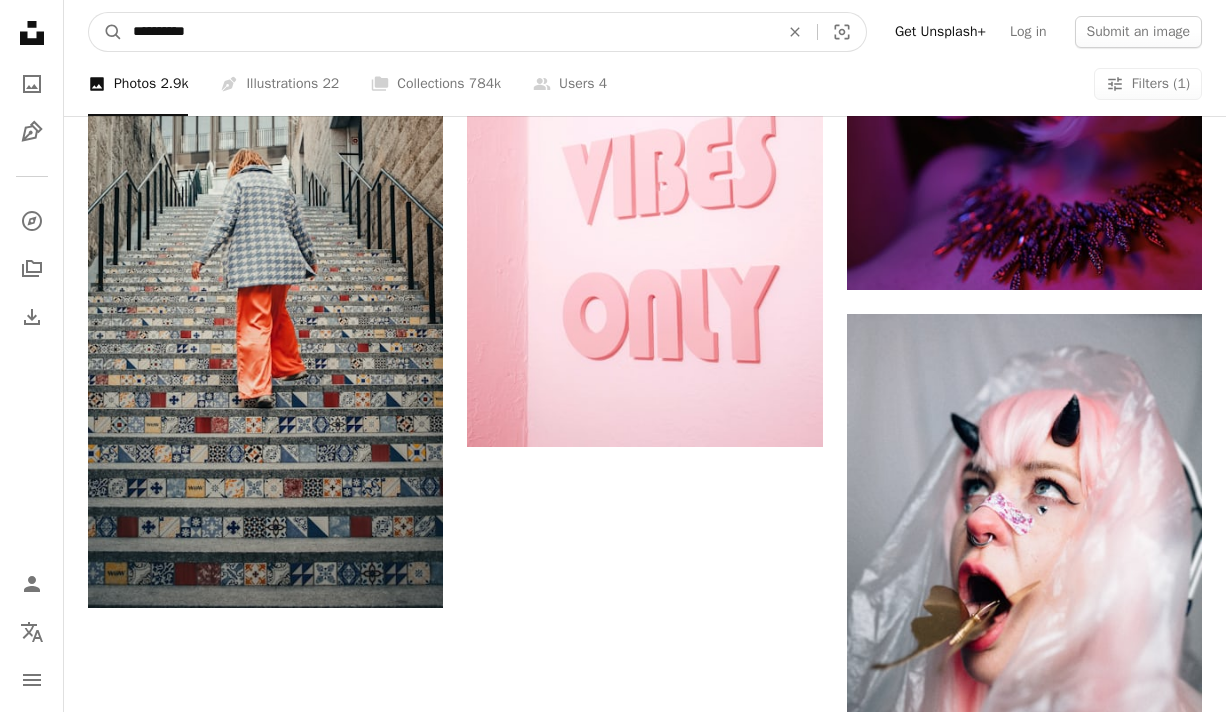 click on "A magnifying glass" at bounding box center [106, 32] 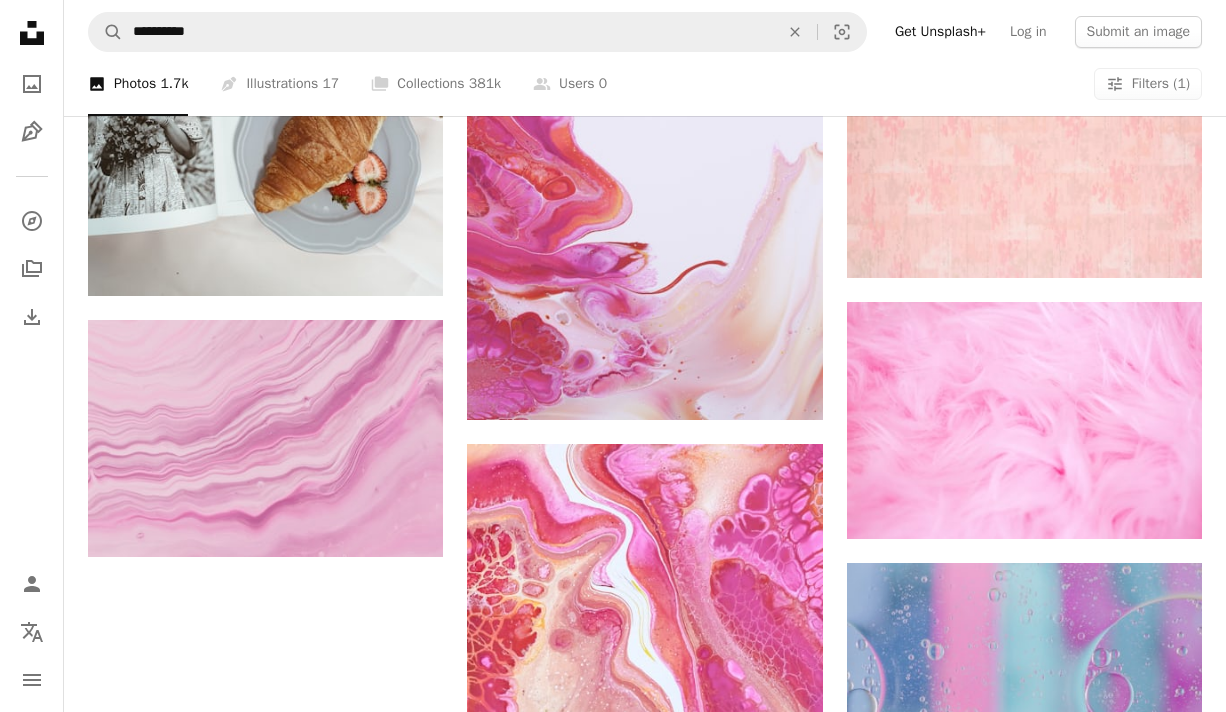 scroll, scrollTop: 2749, scrollLeft: 0, axis: vertical 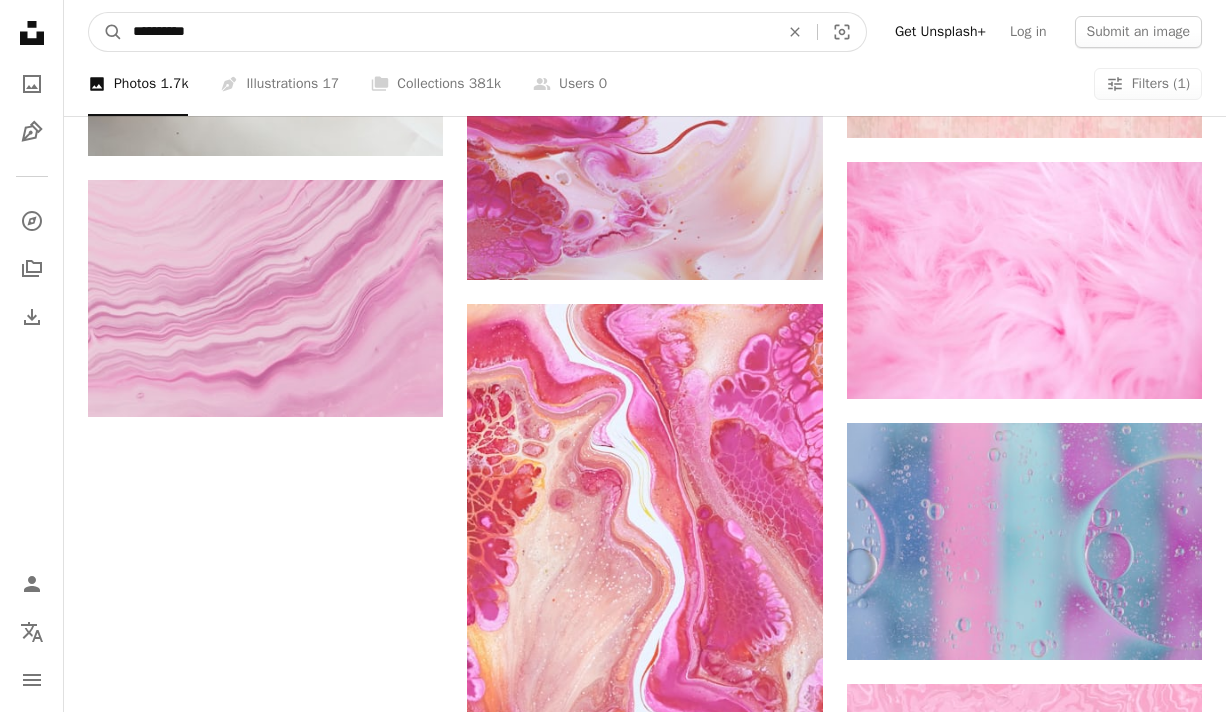 click on "**********" at bounding box center [448, 32] 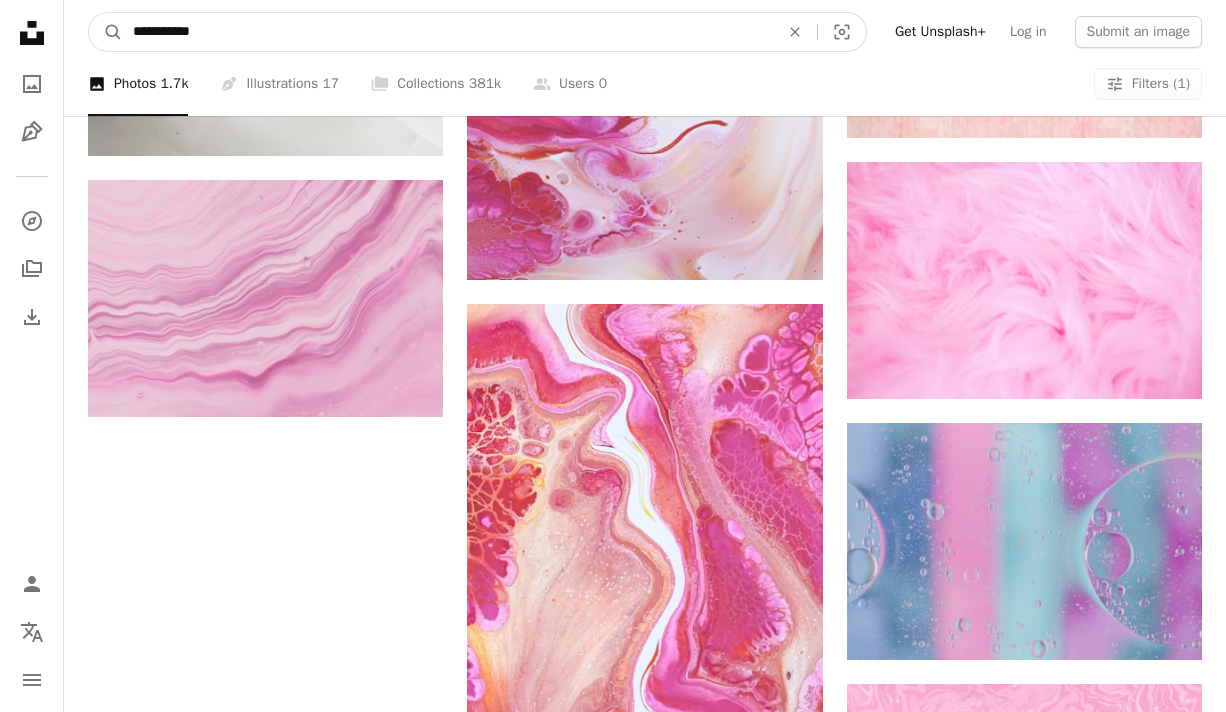click on "A magnifying glass" at bounding box center (106, 32) 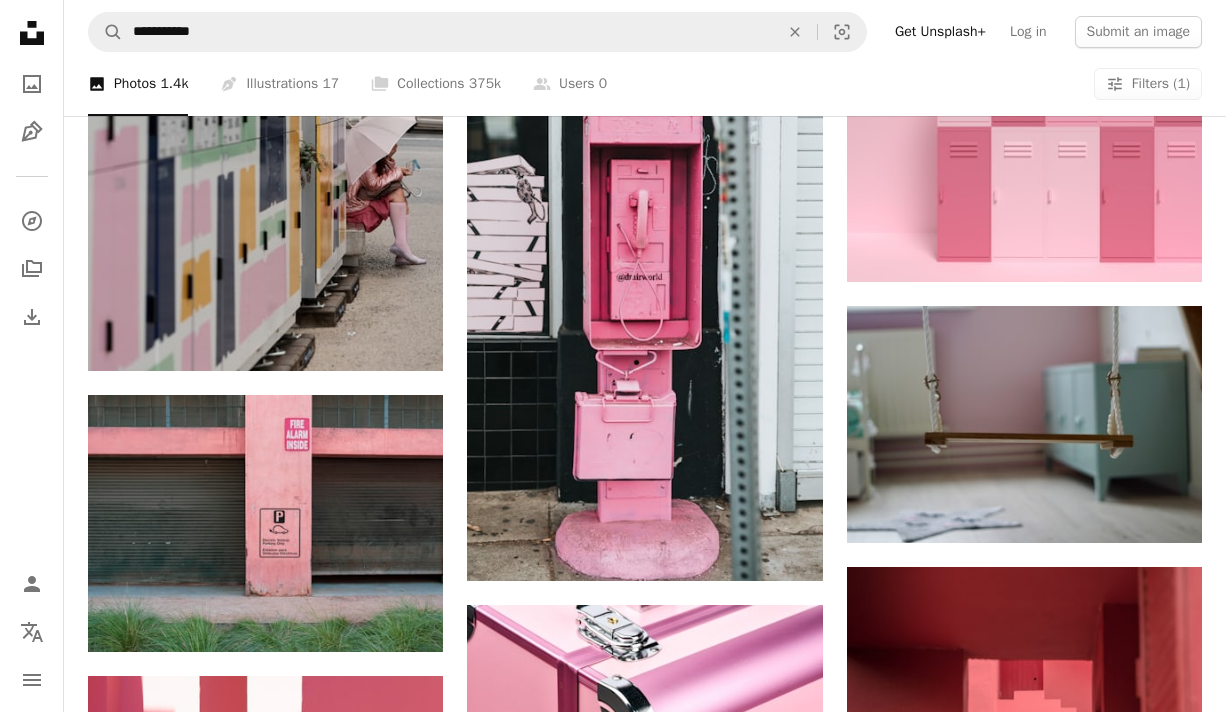 scroll, scrollTop: 1032, scrollLeft: 0, axis: vertical 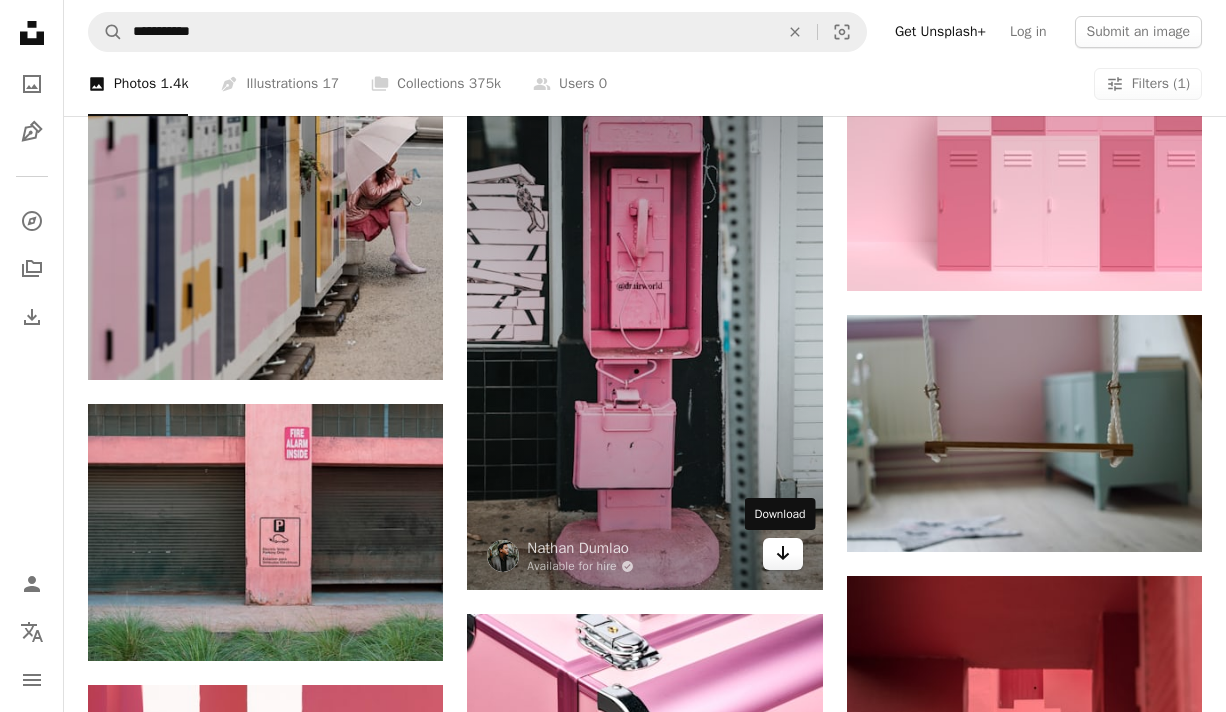 click on "Arrow pointing down" 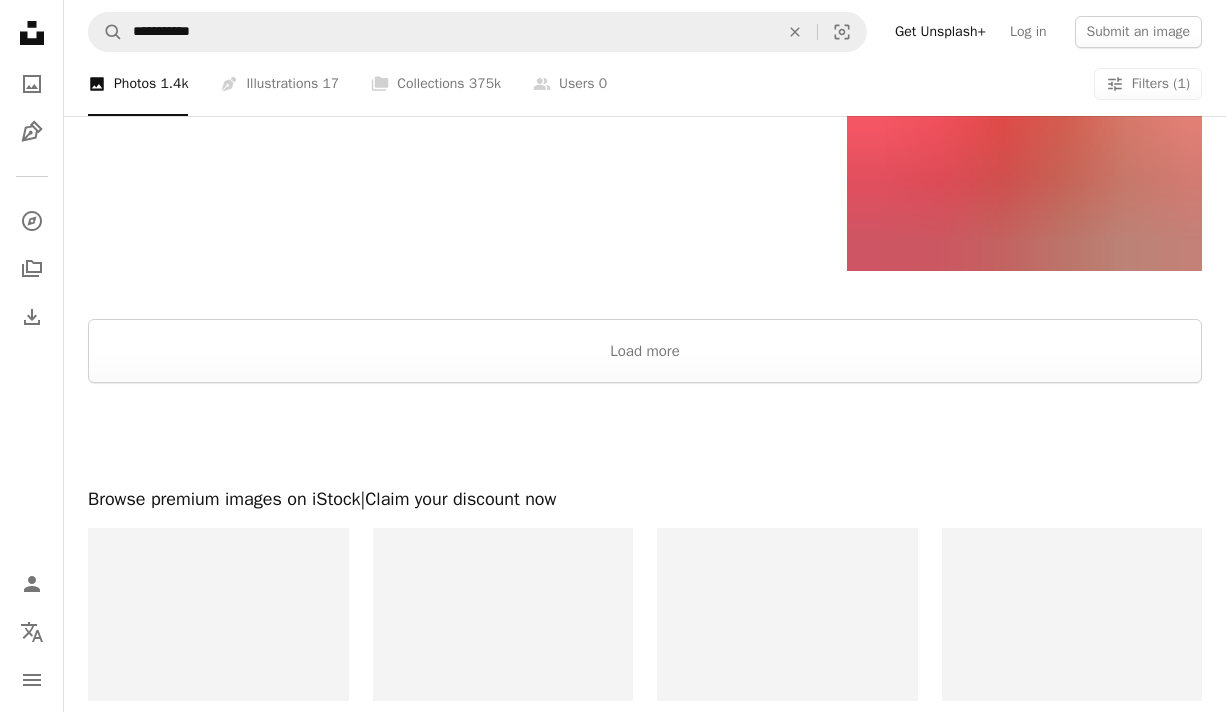 scroll, scrollTop: 3422, scrollLeft: 0, axis: vertical 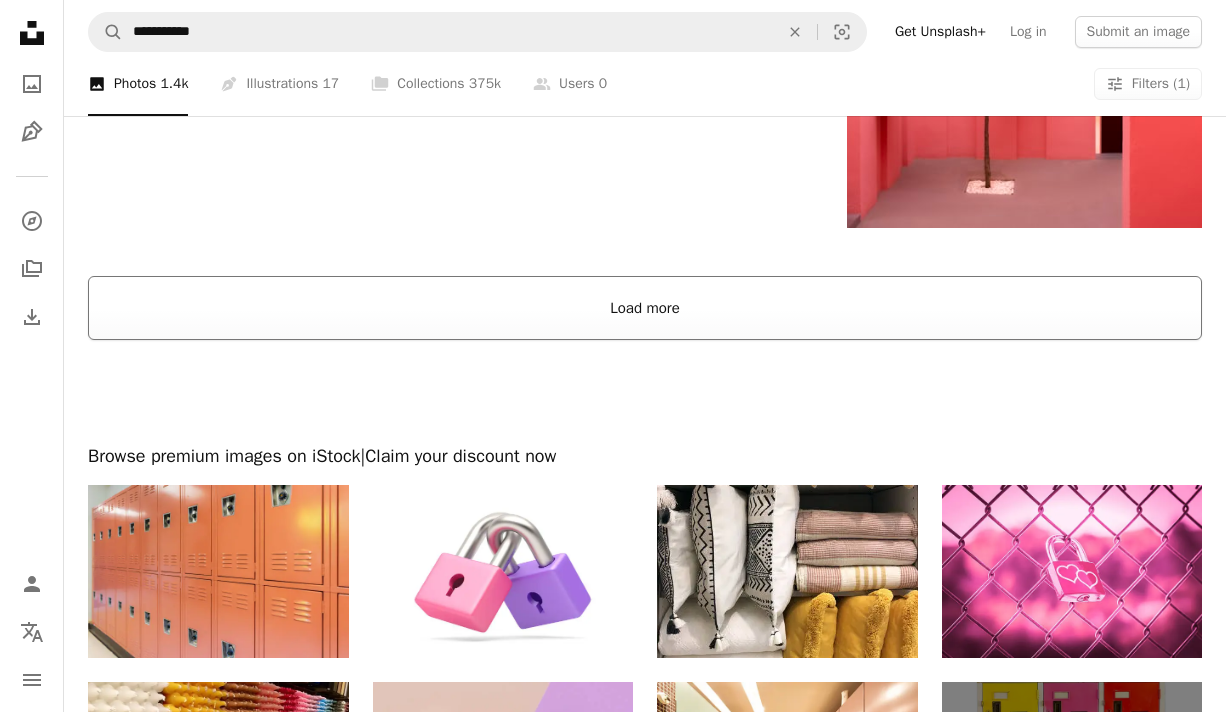 click on "Load more" at bounding box center (645, 308) 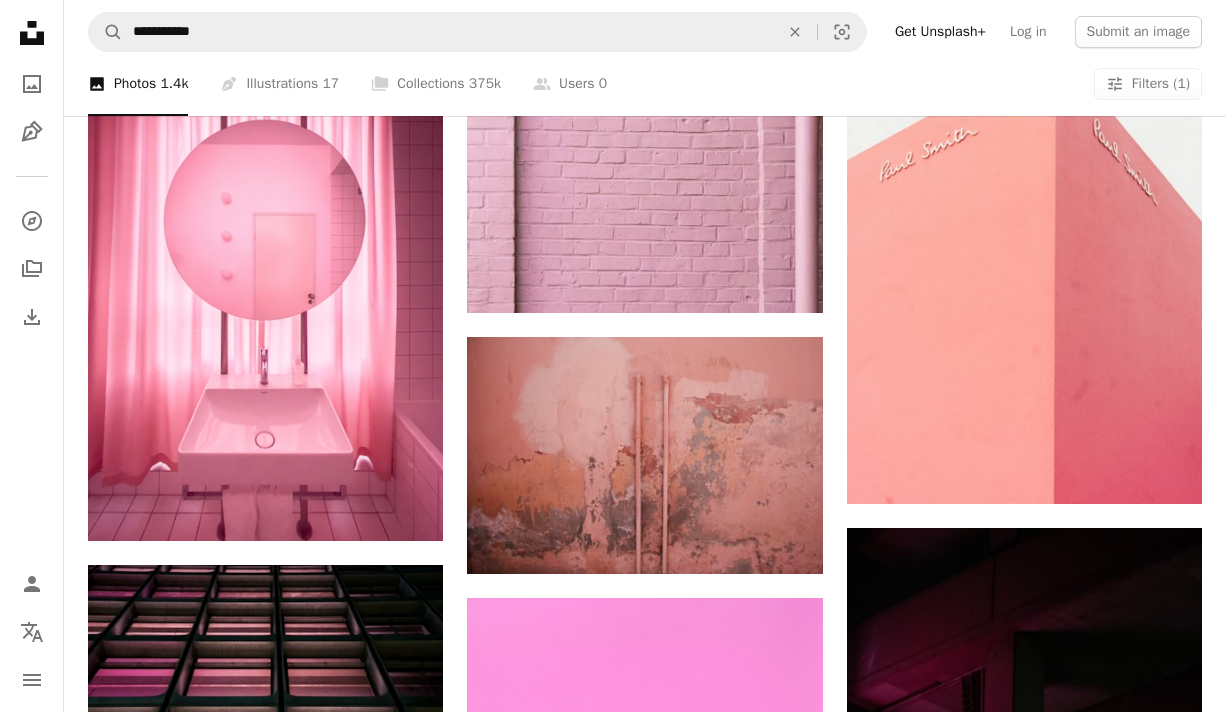 scroll, scrollTop: 6058, scrollLeft: 0, axis: vertical 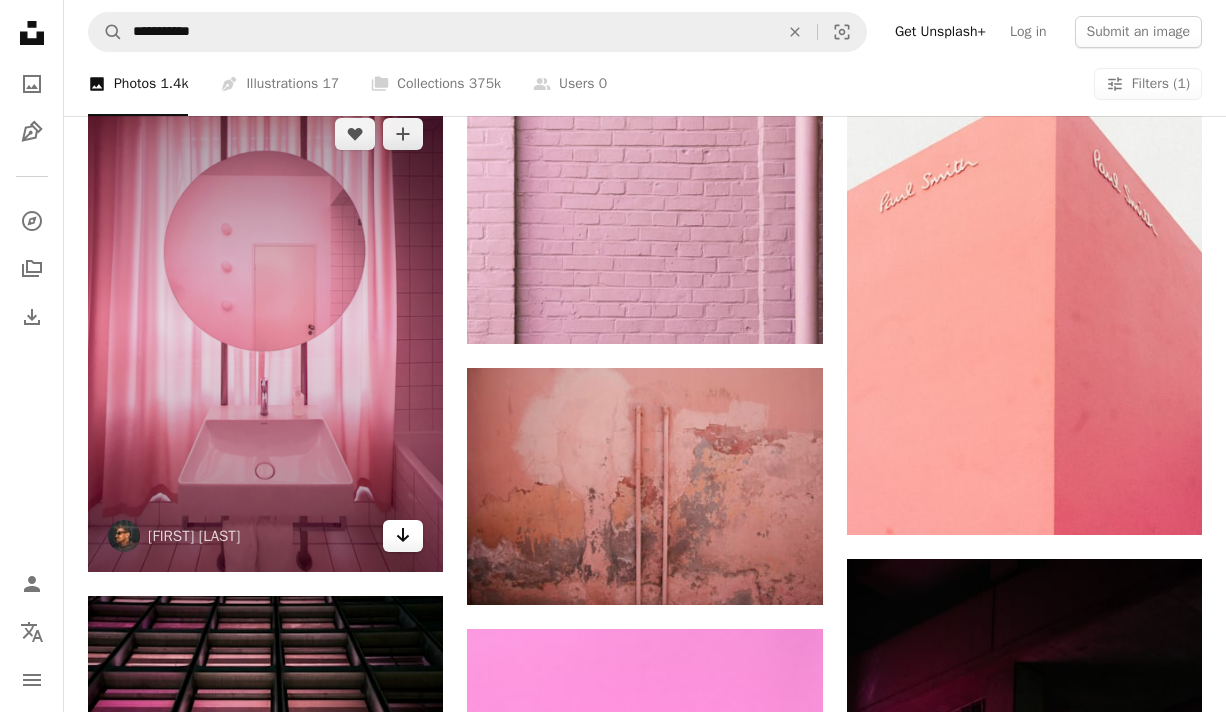 click on "Arrow pointing down" 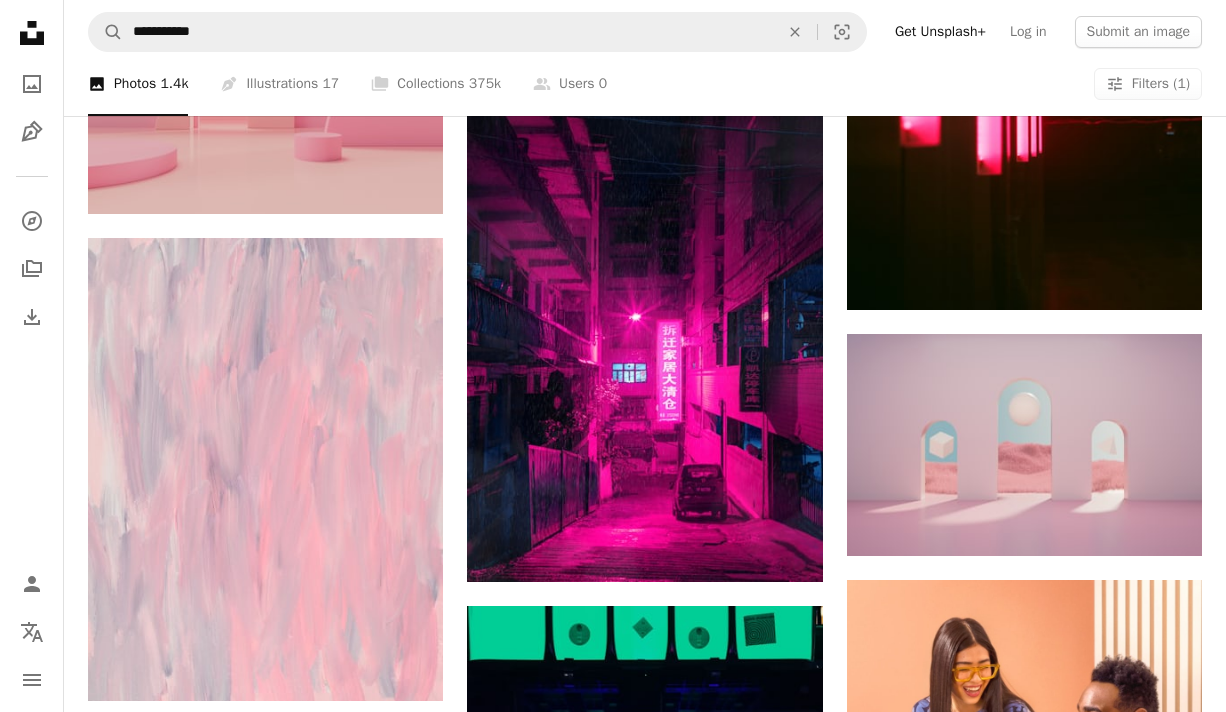 scroll, scrollTop: 8027, scrollLeft: 0, axis: vertical 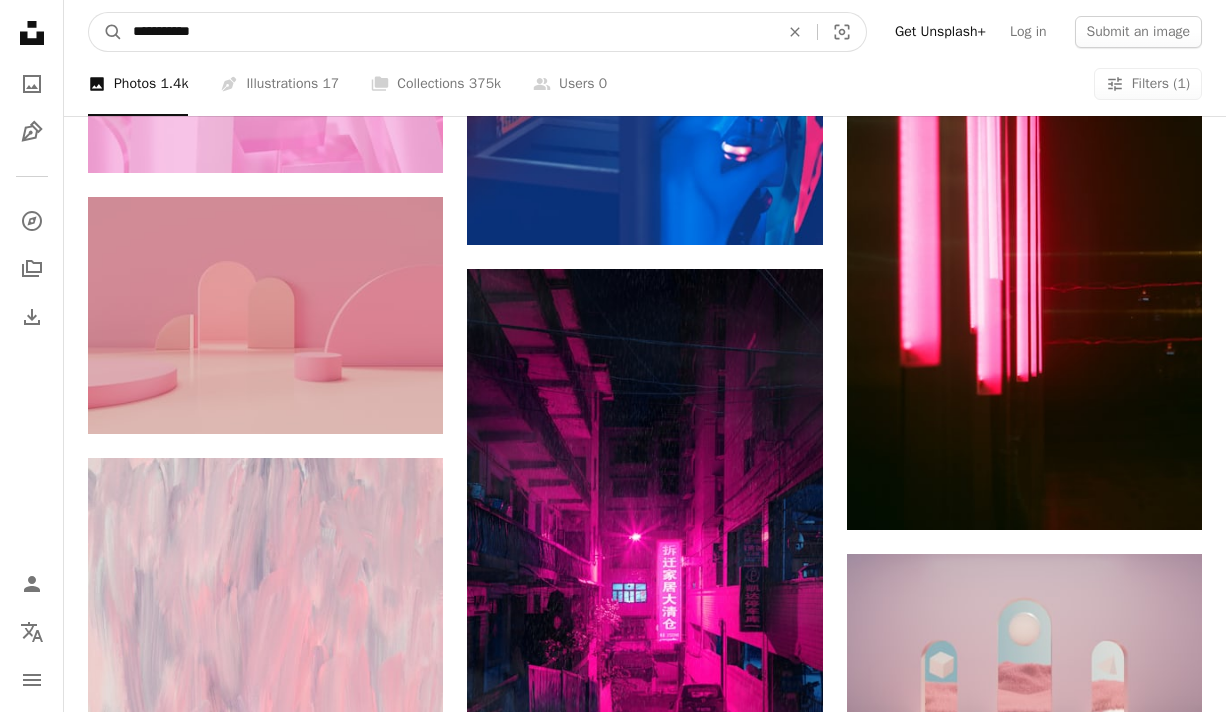 click on "**********" at bounding box center [448, 32] 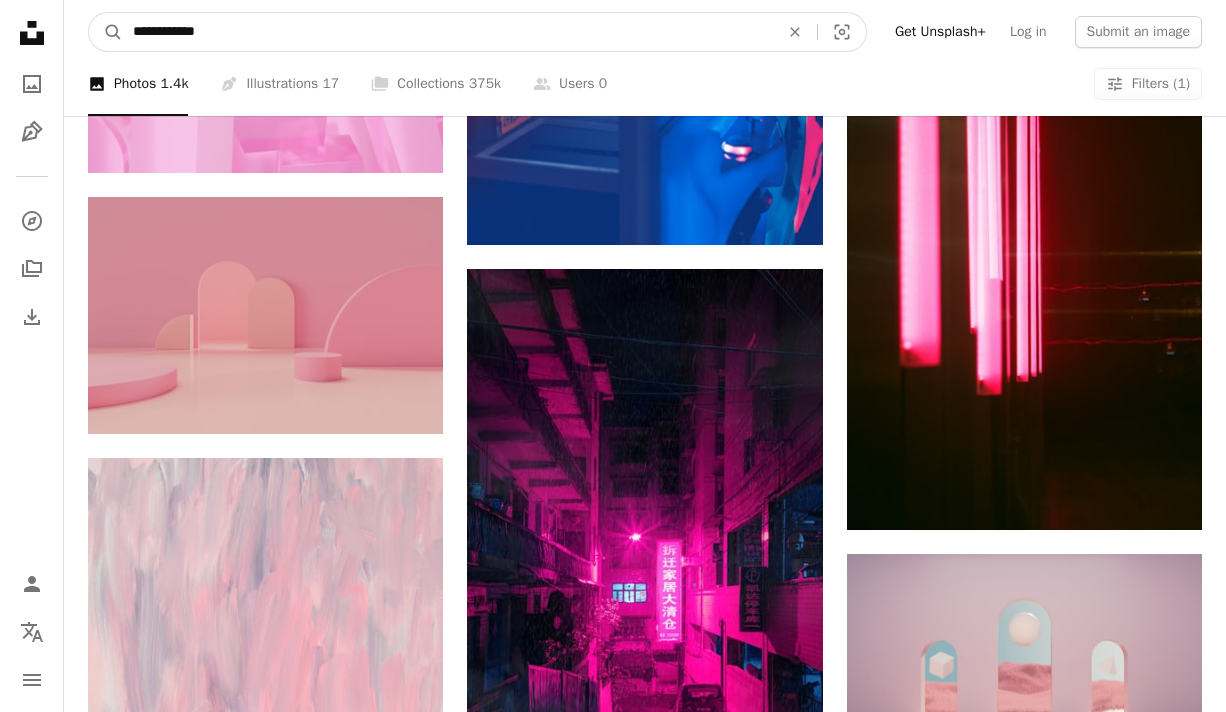 type on "**********" 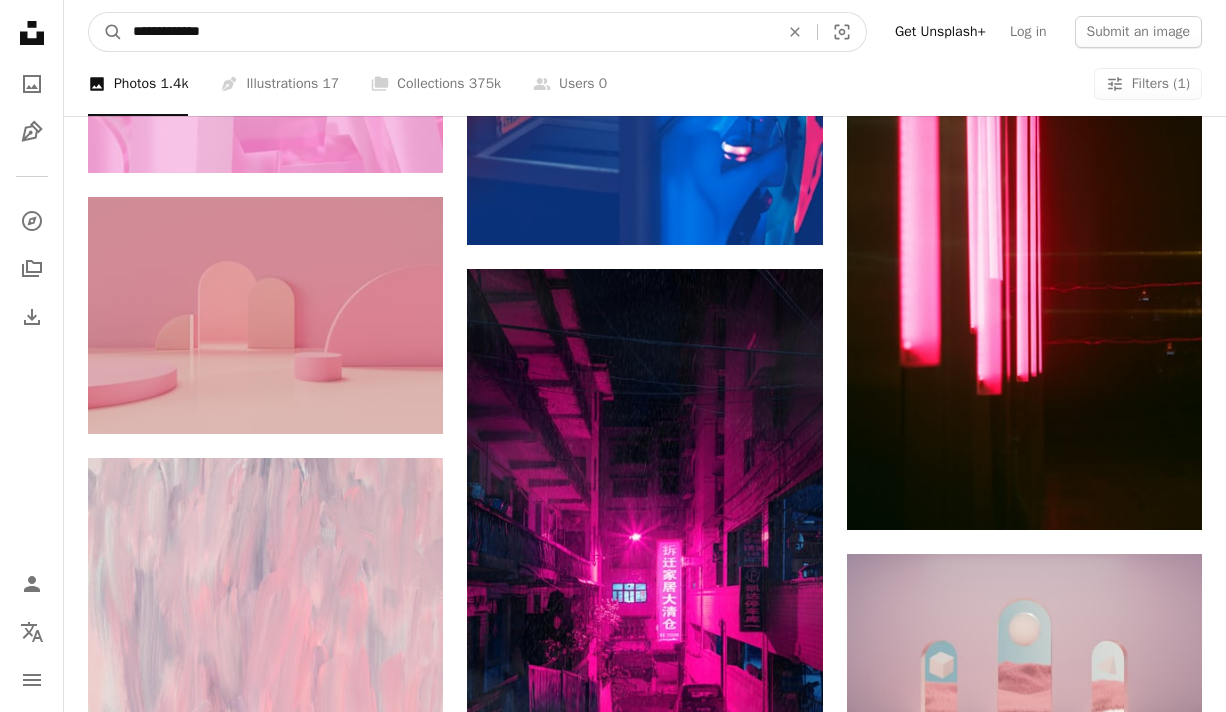 click on "A magnifying glass" at bounding box center (106, 32) 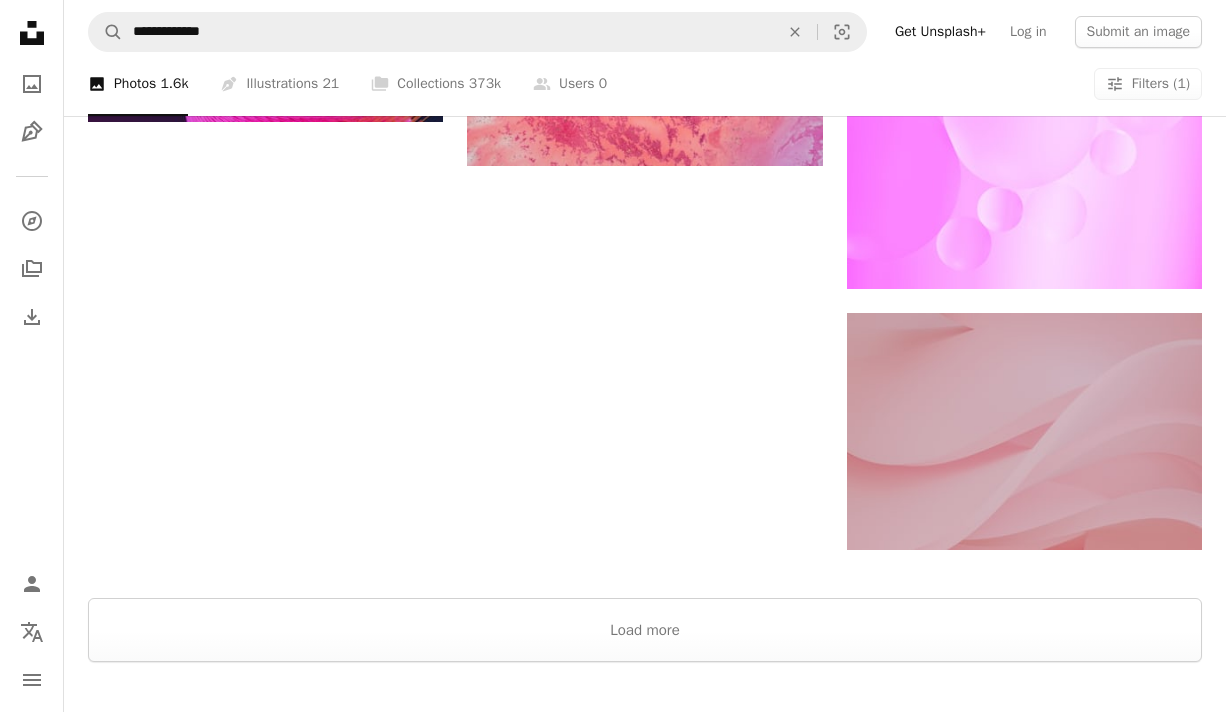 scroll, scrollTop: 3147, scrollLeft: 0, axis: vertical 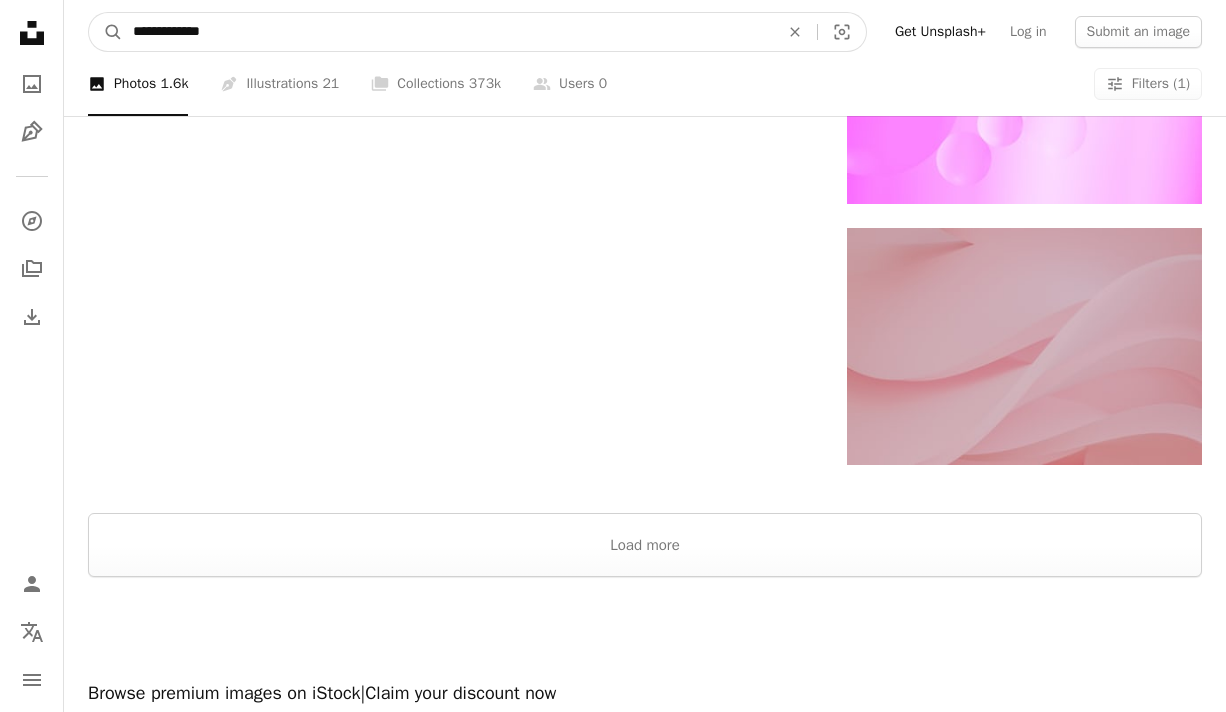 click on "**********" at bounding box center [448, 32] 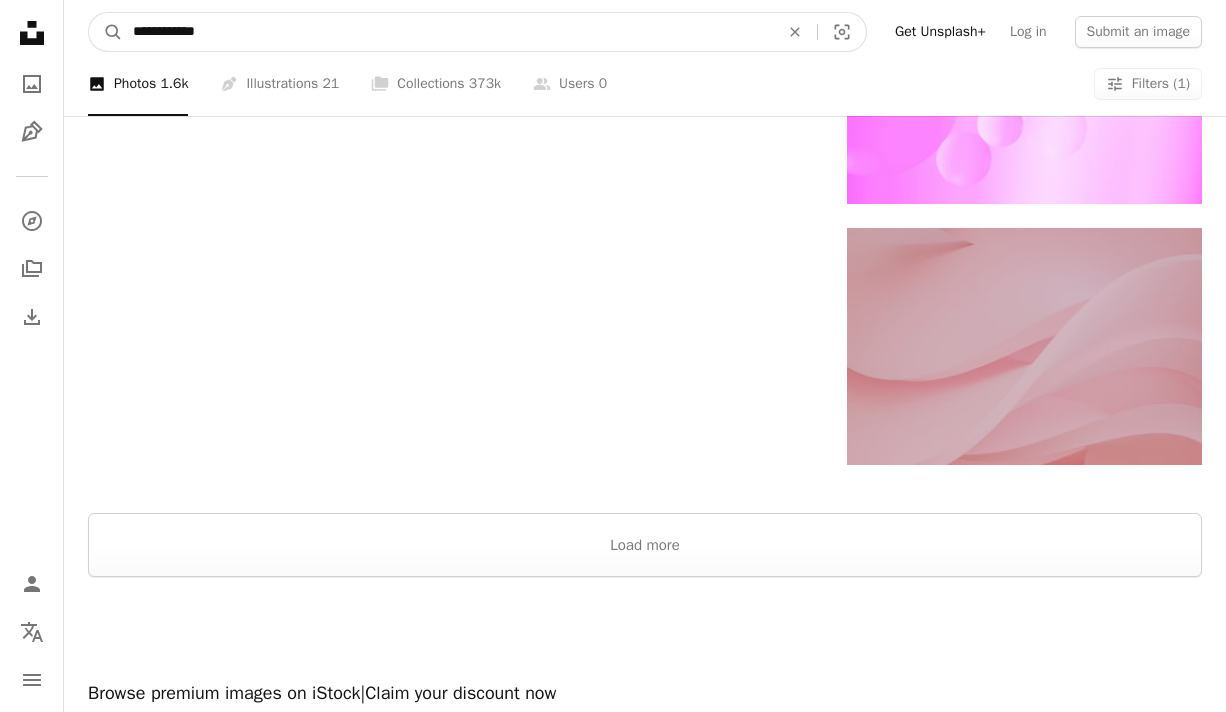 type on "**********" 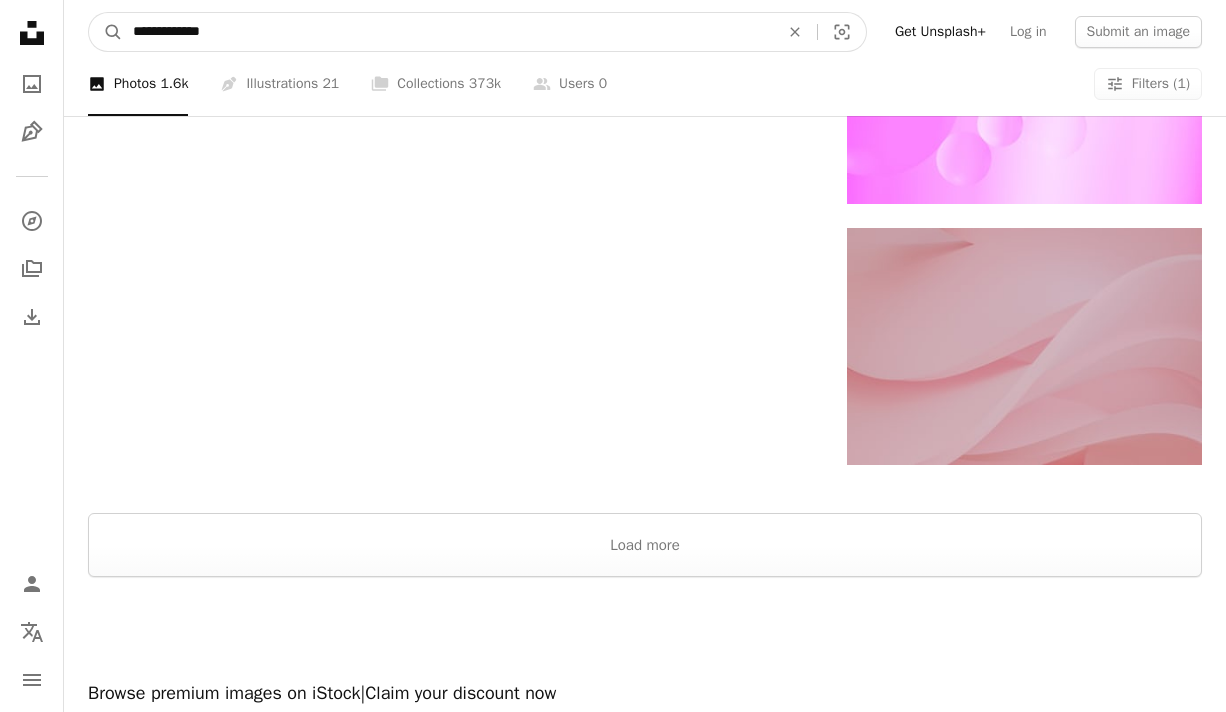 click on "A magnifying glass" at bounding box center [106, 32] 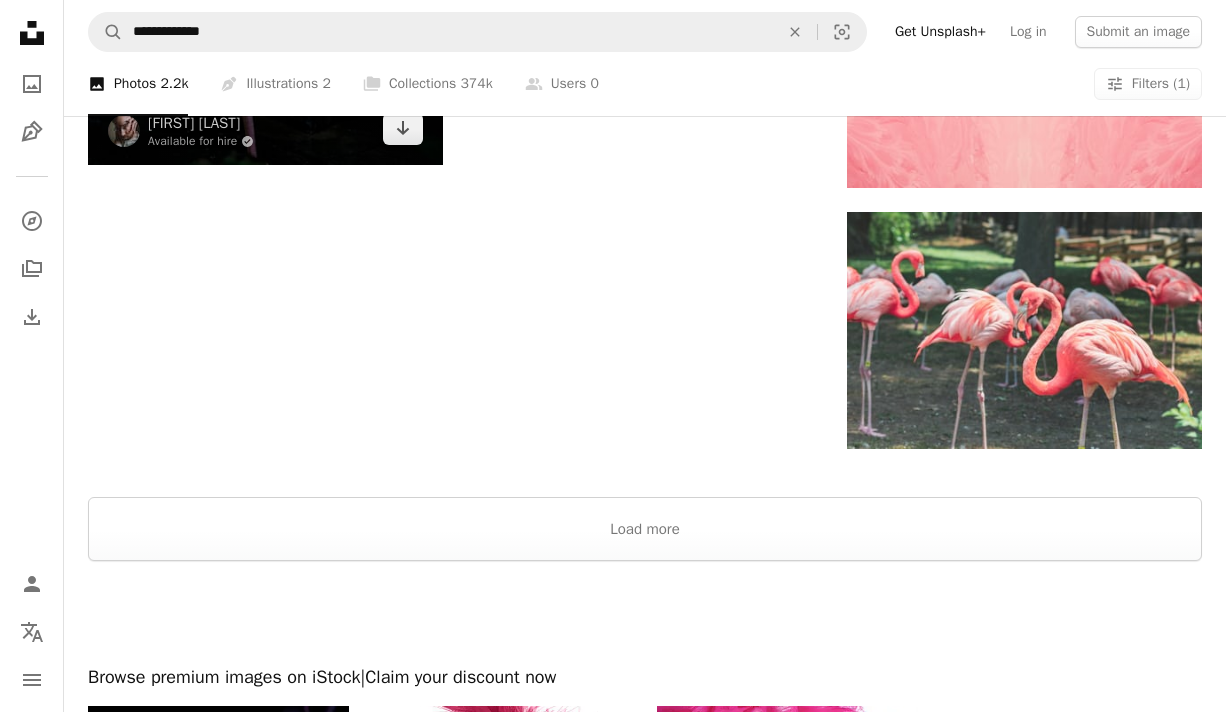 scroll, scrollTop: 3298, scrollLeft: 0, axis: vertical 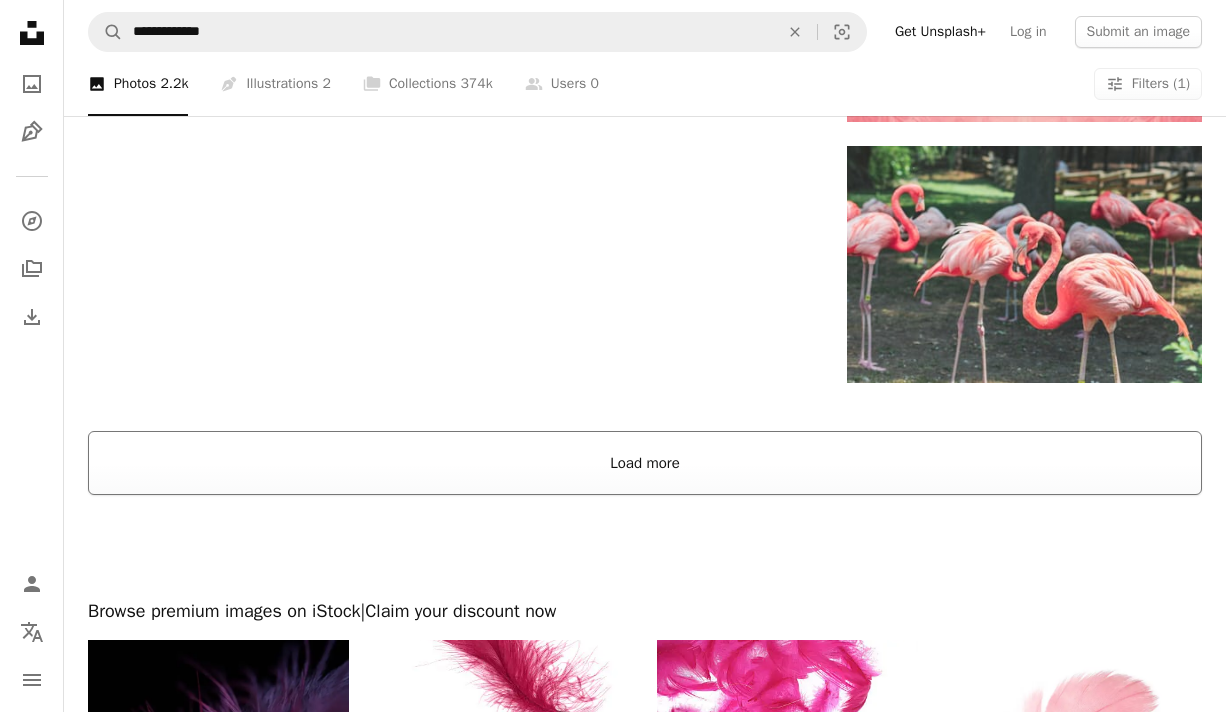 click on "Load more" at bounding box center (645, 463) 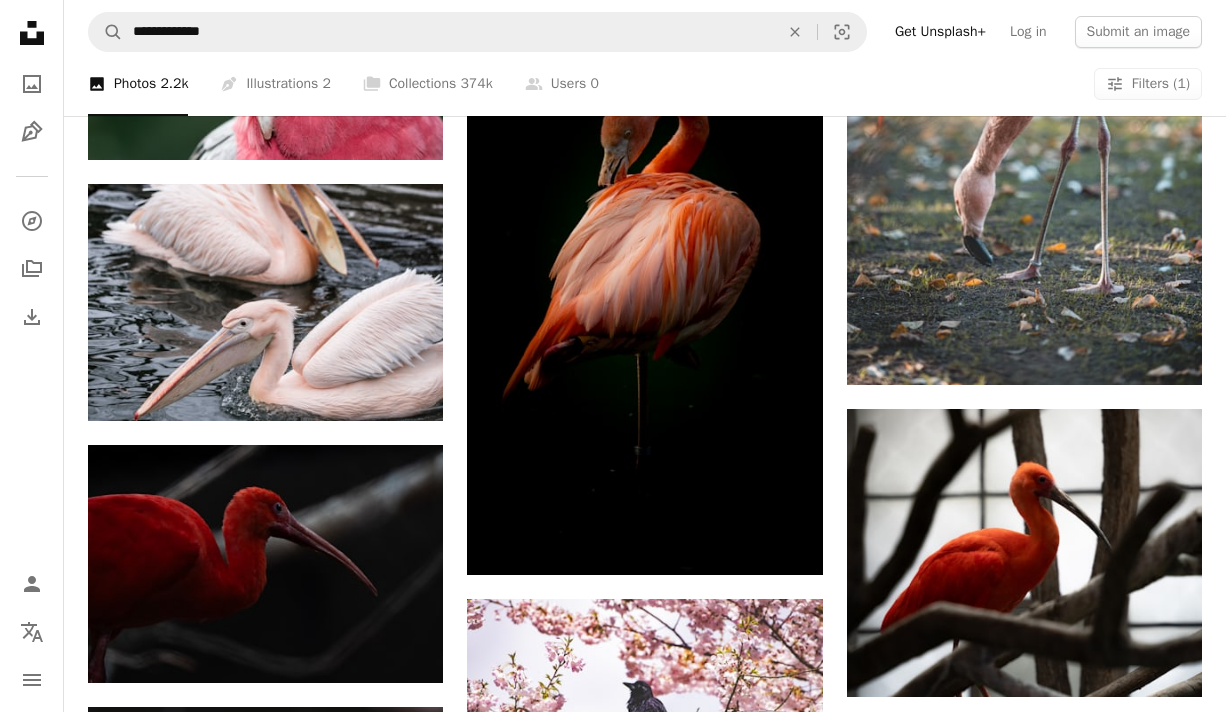 scroll, scrollTop: 6152, scrollLeft: 0, axis: vertical 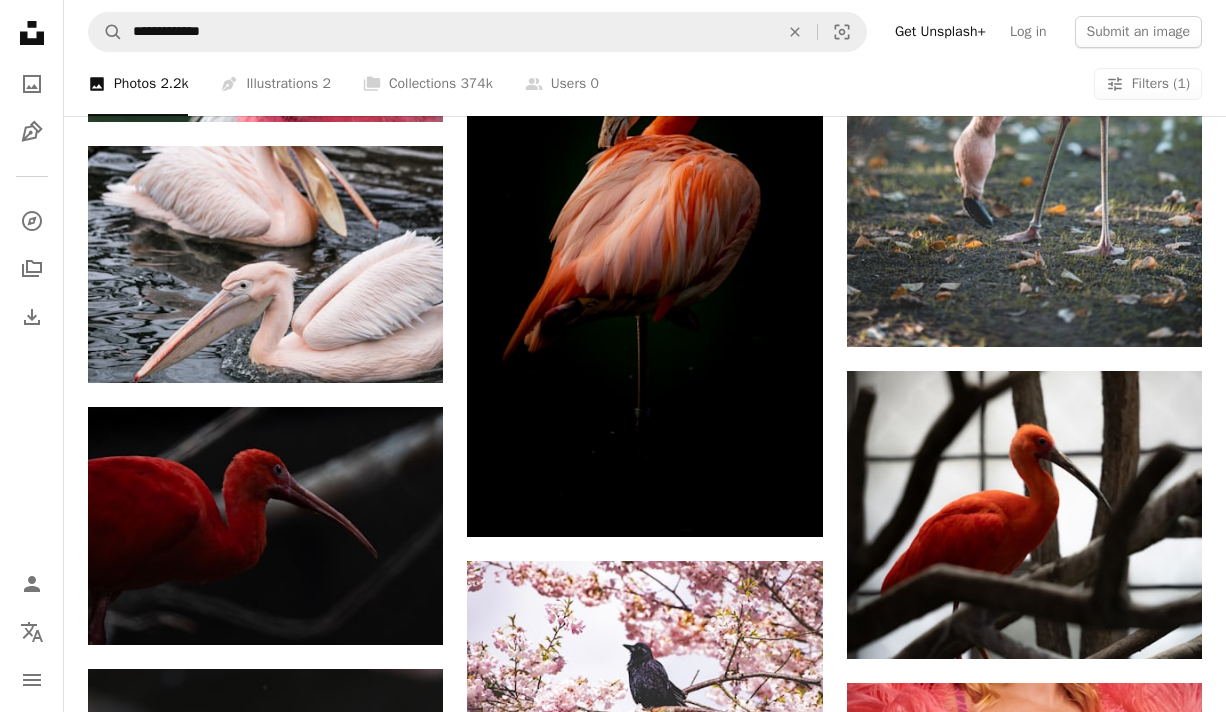 click on "**********" at bounding box center (645, 32) 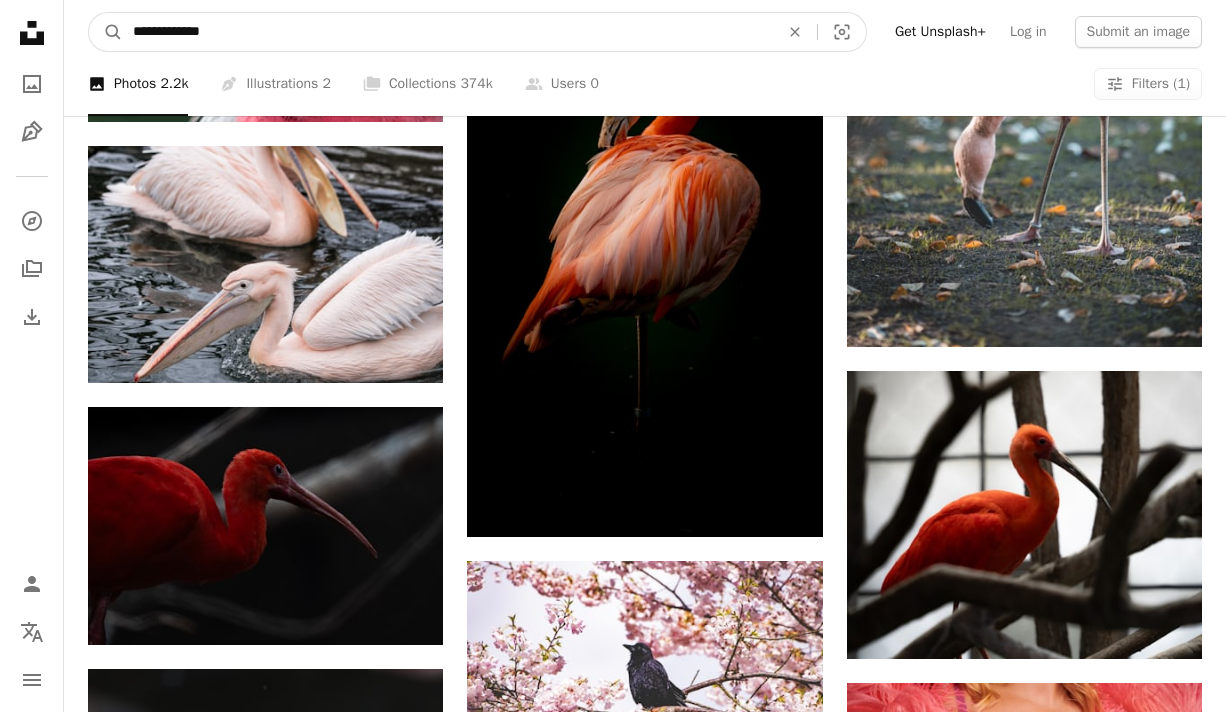 drag, startPoint x: 128, startPoint y: 30, endPoint x: 165, endPoint y: 37, distance: 37.65634 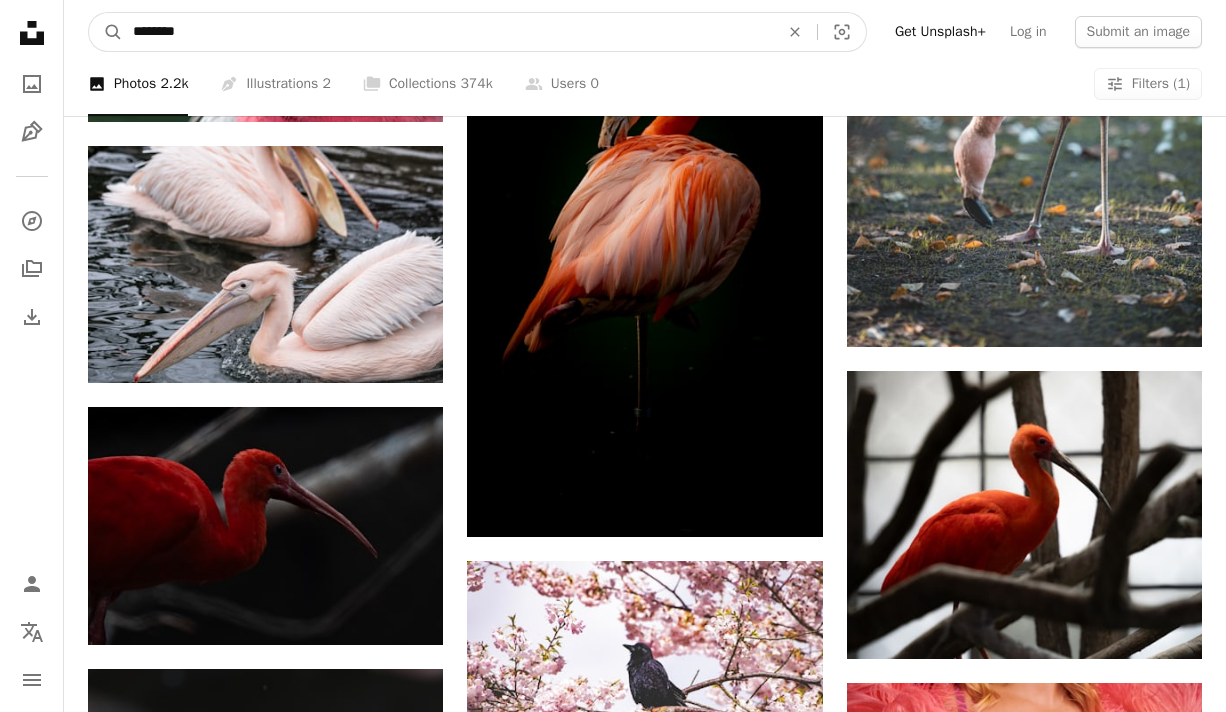 click on "A magnifying glass" at bounding box center (106, 32) 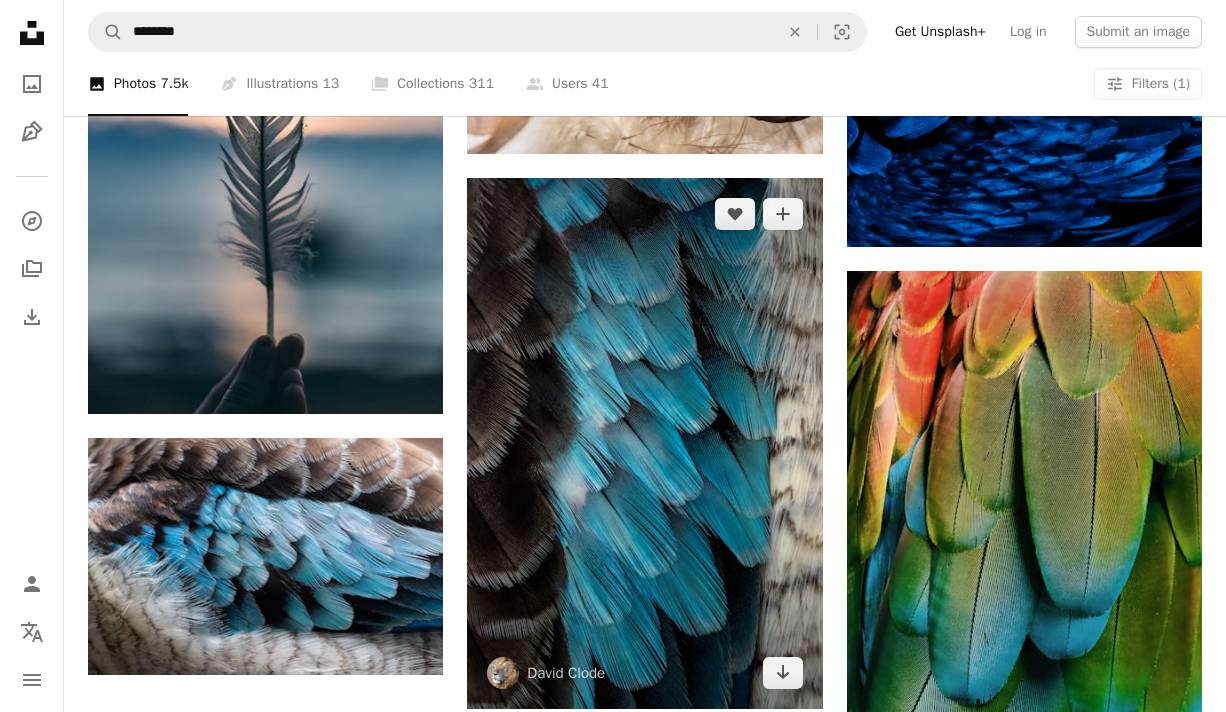 scroll, scrollTop: 1597, scrollLeft: 0, axis: vertical 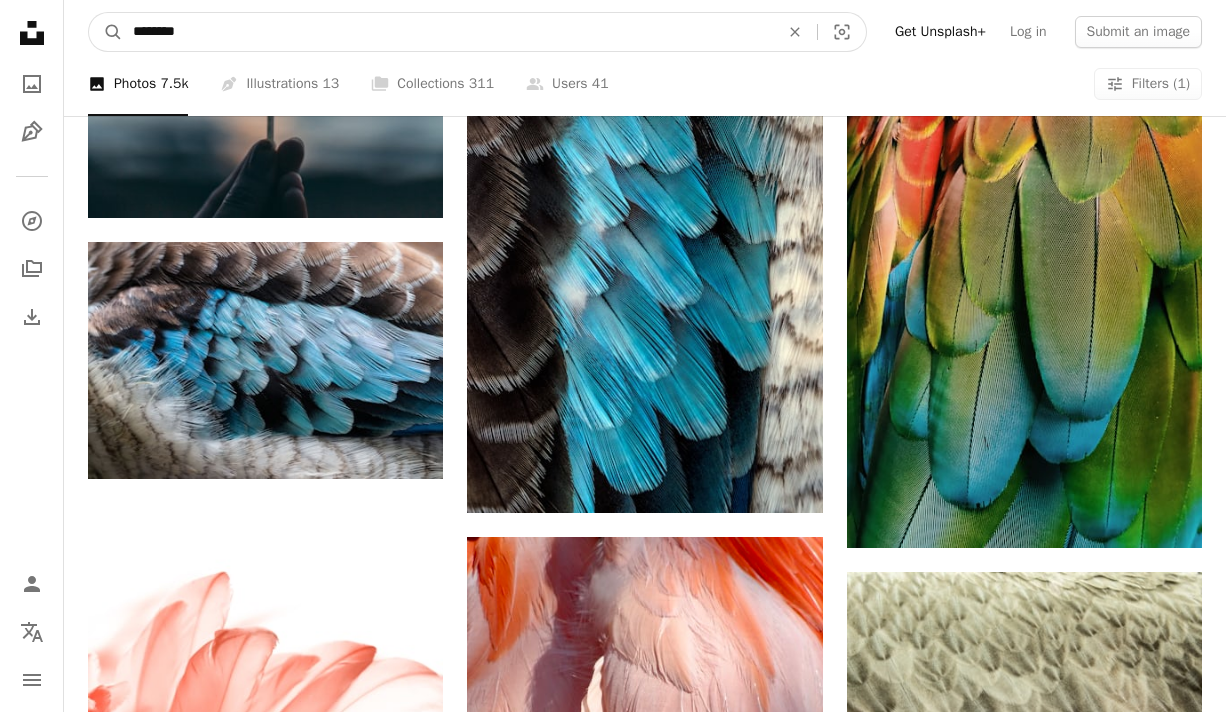 drag, startPoint x: 236, startPoint y: 43, endPoint x: 5, endPoint y: 43, distance: 231 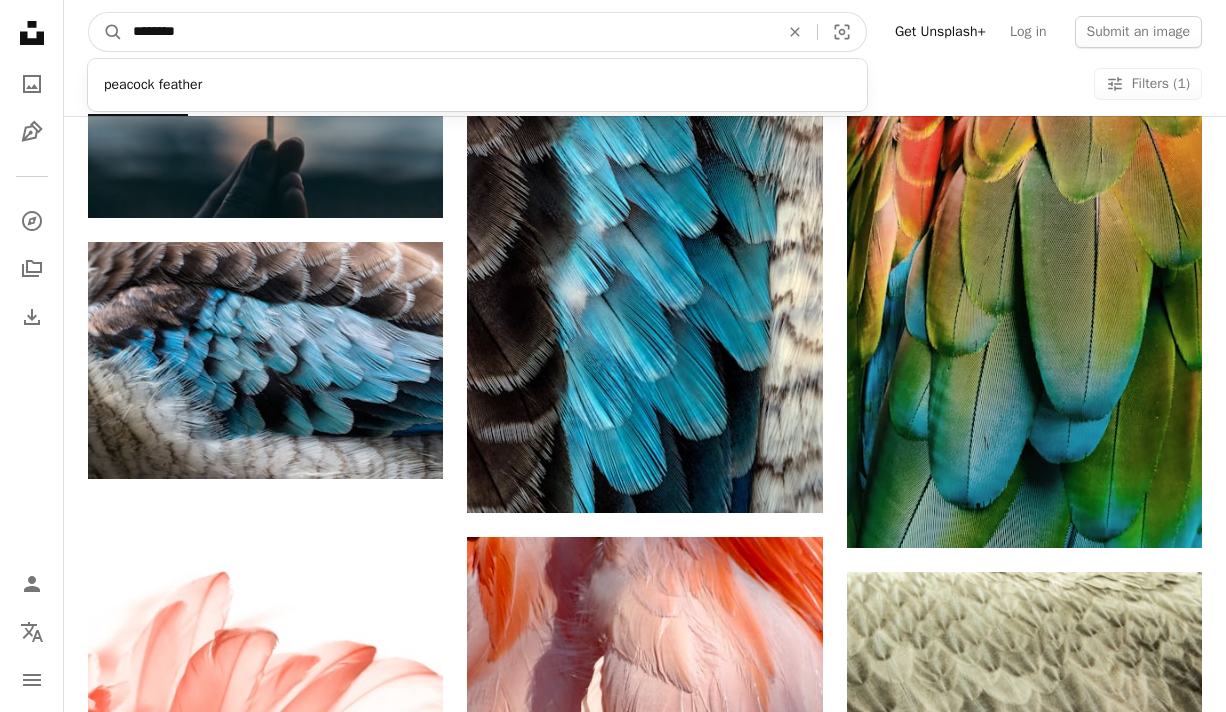 scroll, scrollTop: 1396, scrollLeft: 0, axis: vertical 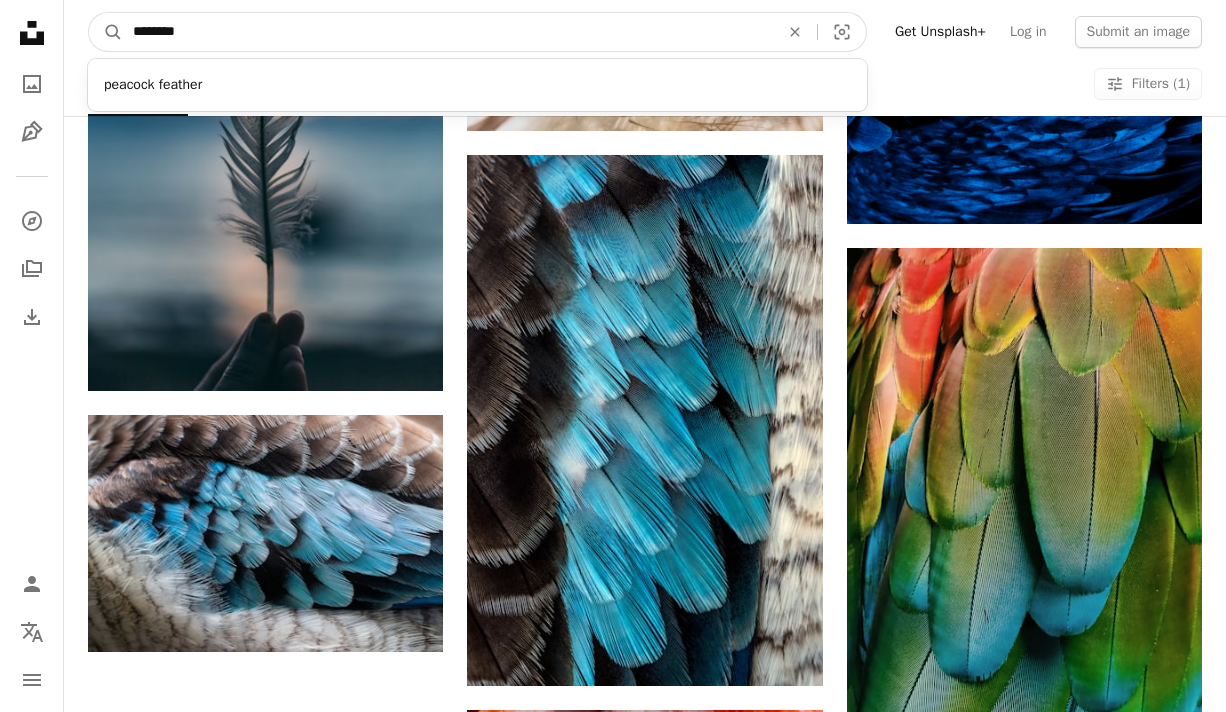 drag, startPoint x: 219, startPoint y: 35, endPoint x: -95, endPoint y: -27, distance: 320.0625 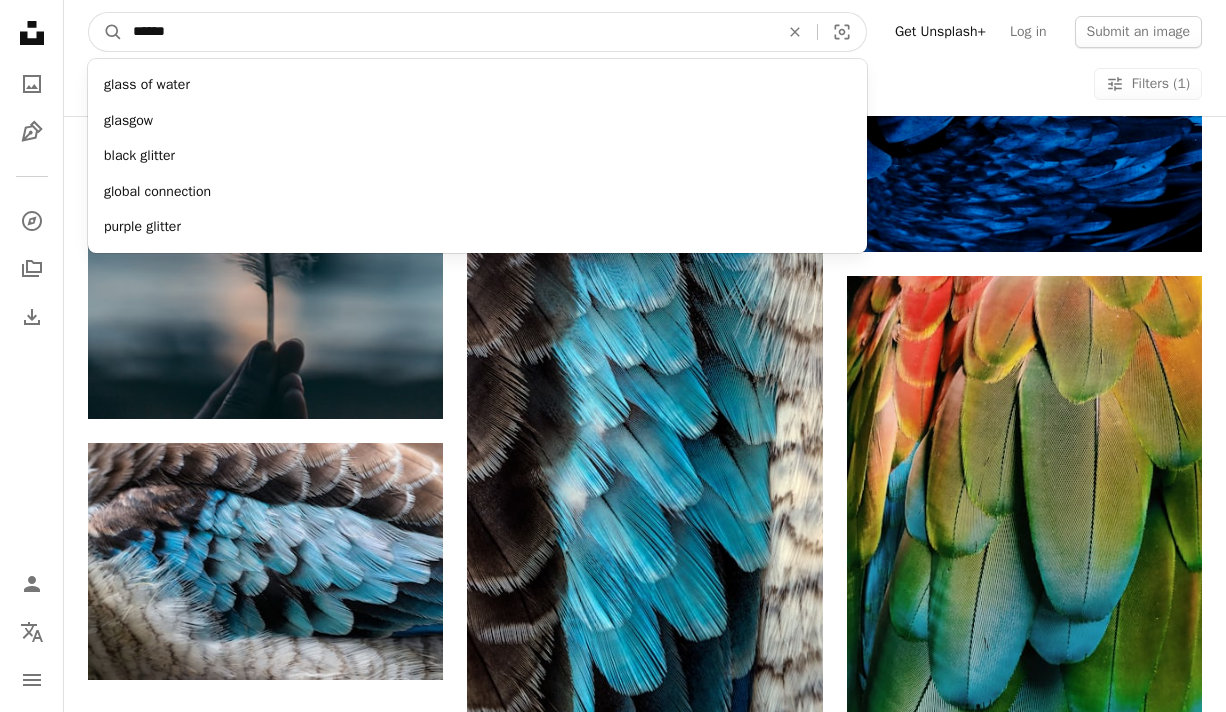 type on "*******" 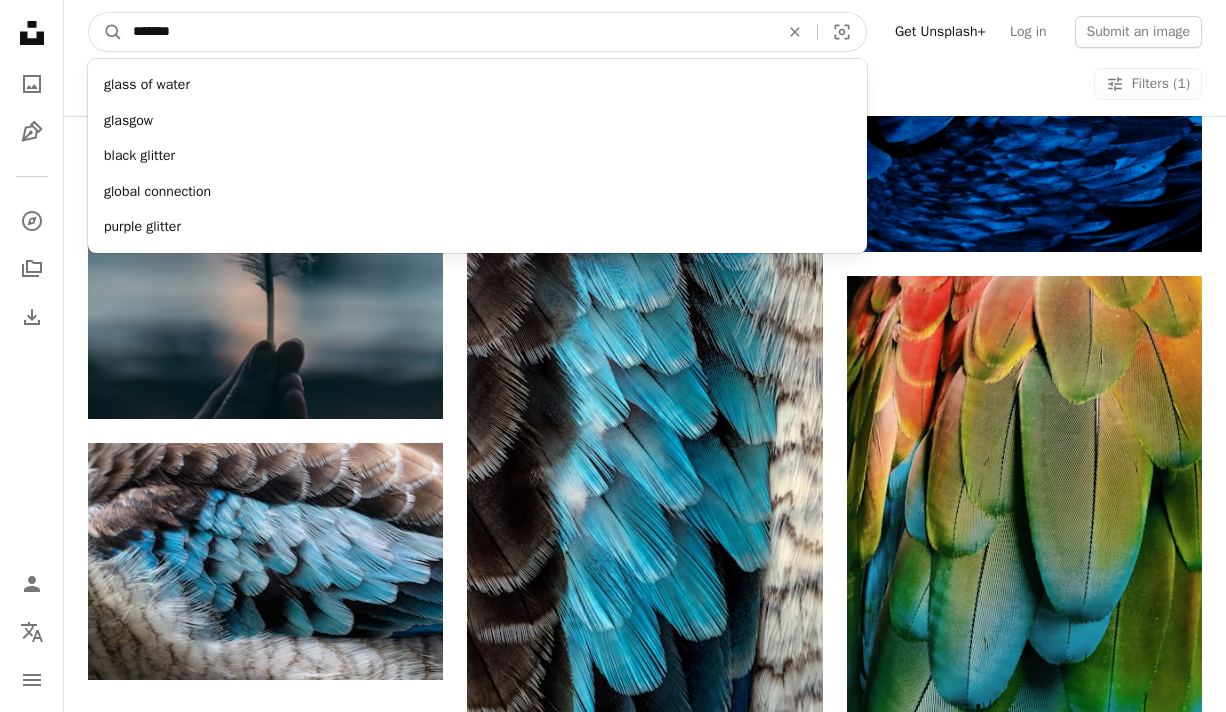 click on "A magnifying glass" at bounding box center (106, 32) 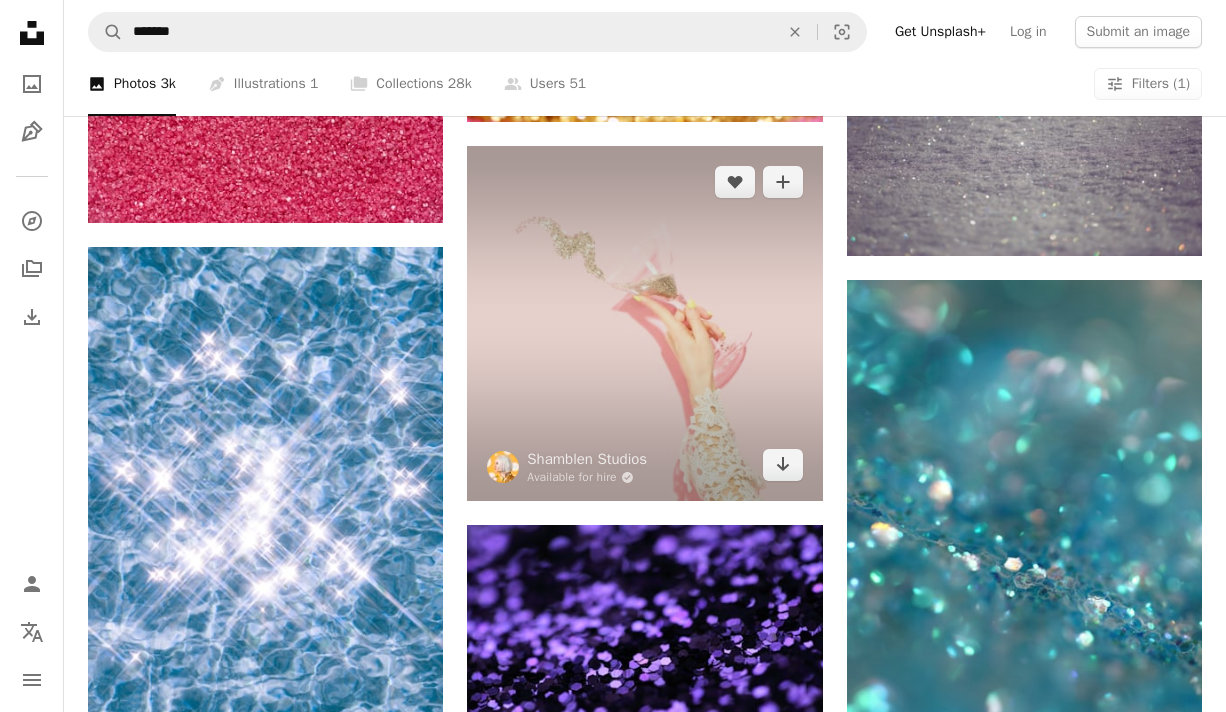 scroll, scrollTop: 2155, scrollLeft: 0, axis: vertical 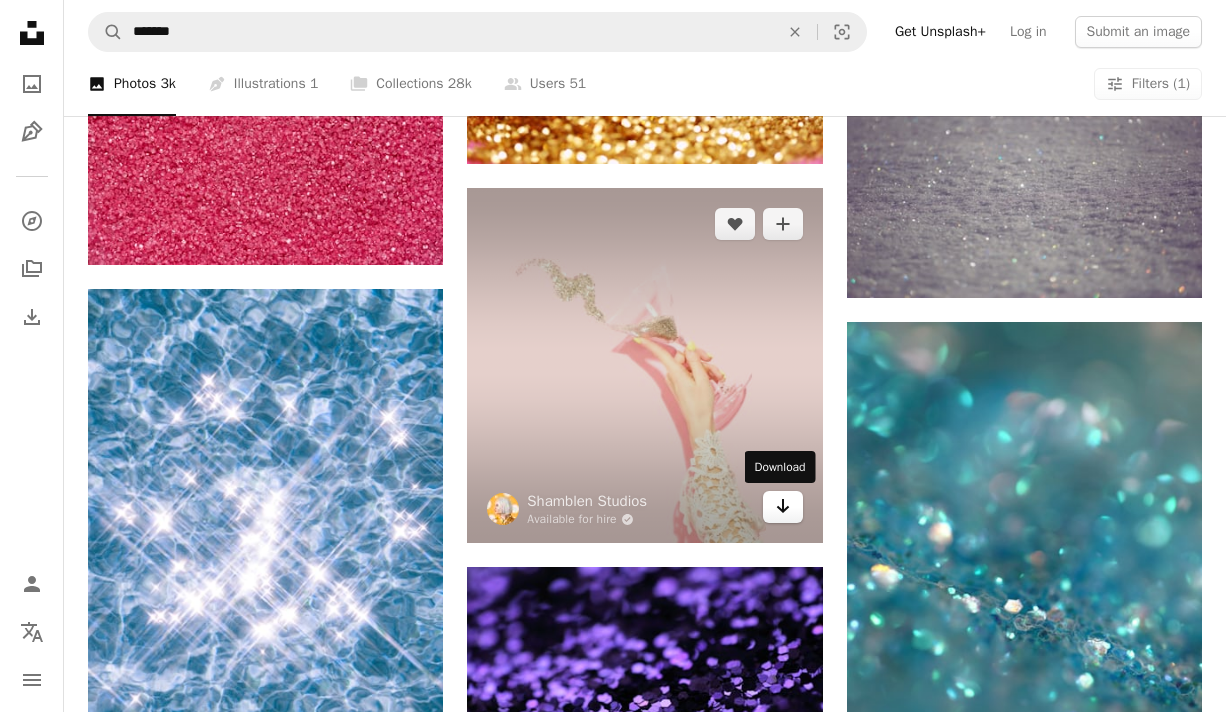 click on "Arrow pointing down" at bounding box center [783, 507] 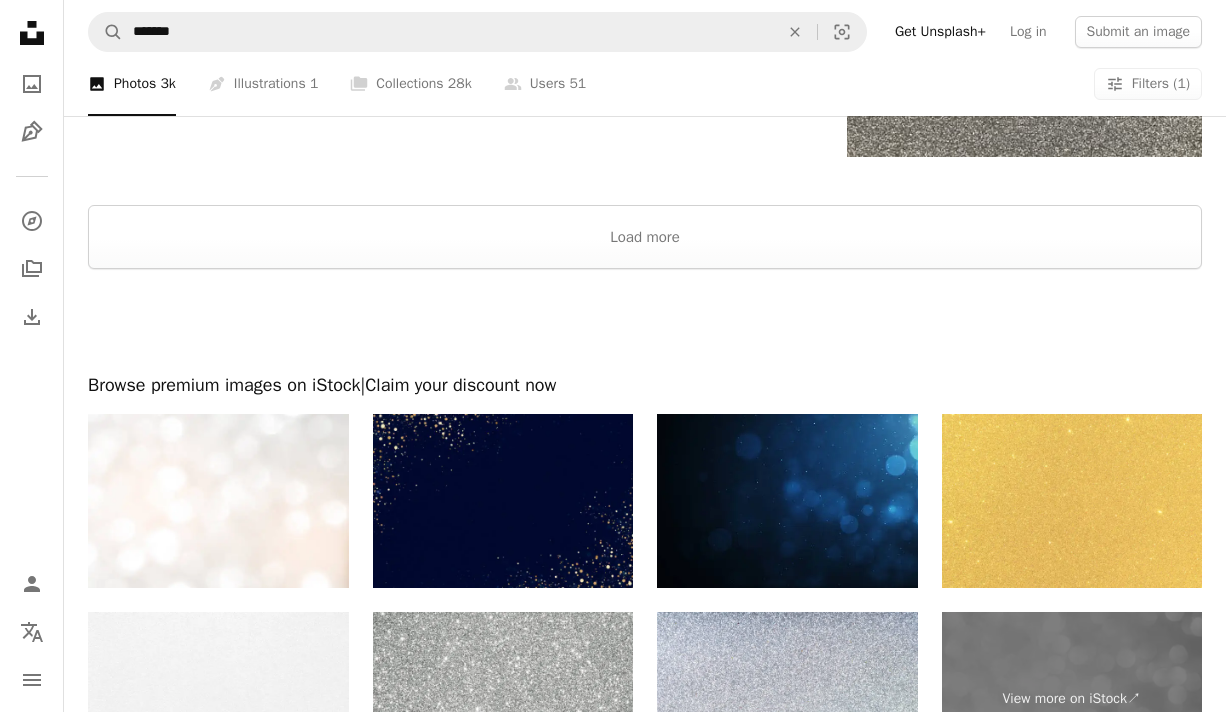 scroll, scrollTop: 2992, scrollLeft: 0, axis: vertical 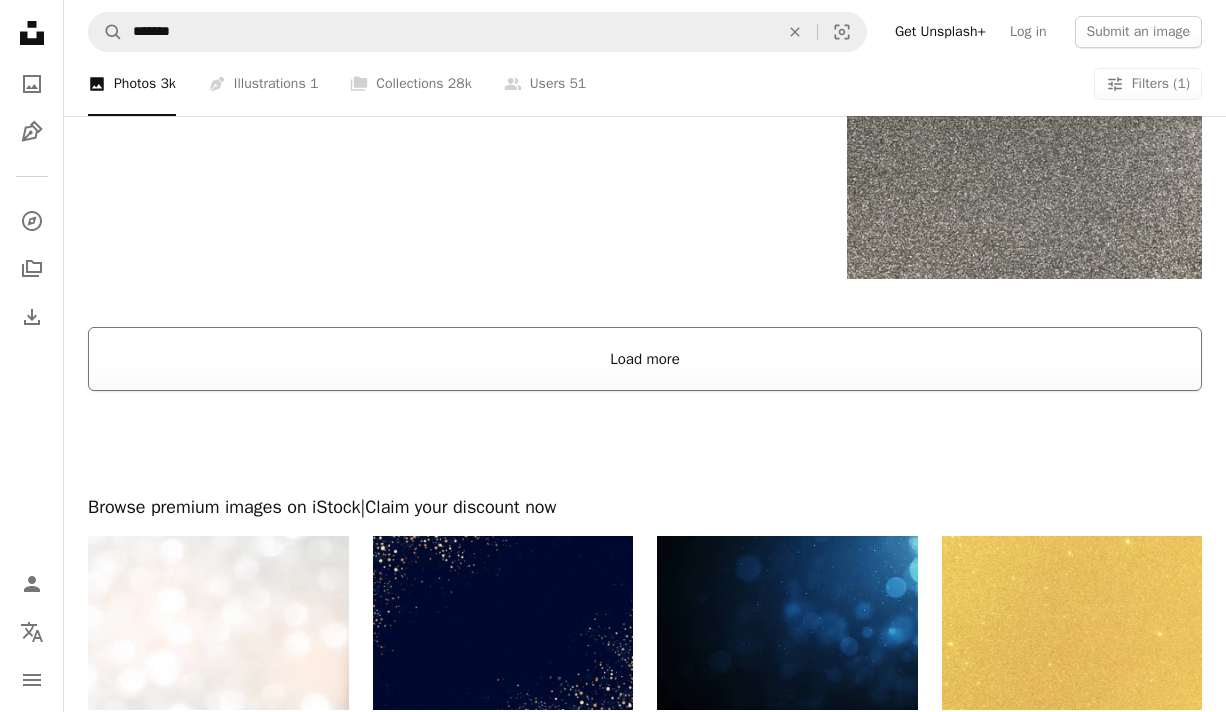 click on "Load more" at bounding box center [645, 359] 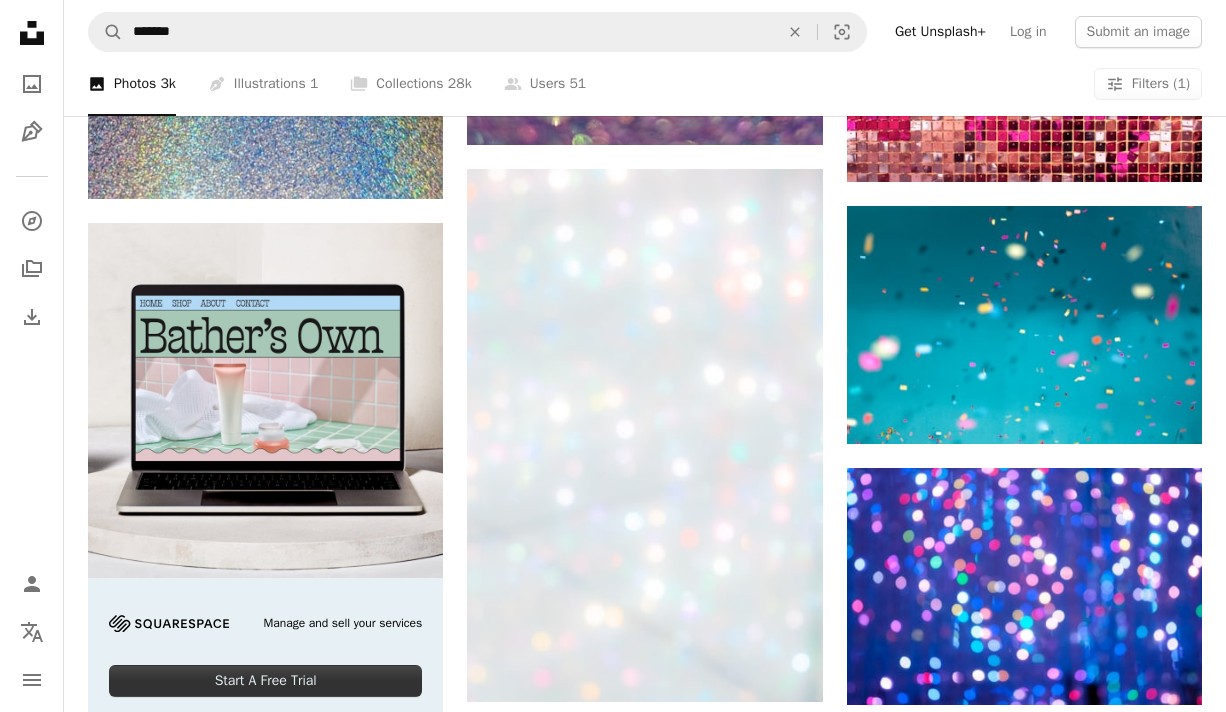 scroll, scrollTop: 4456, scrollLeft: 0, axis: vertical 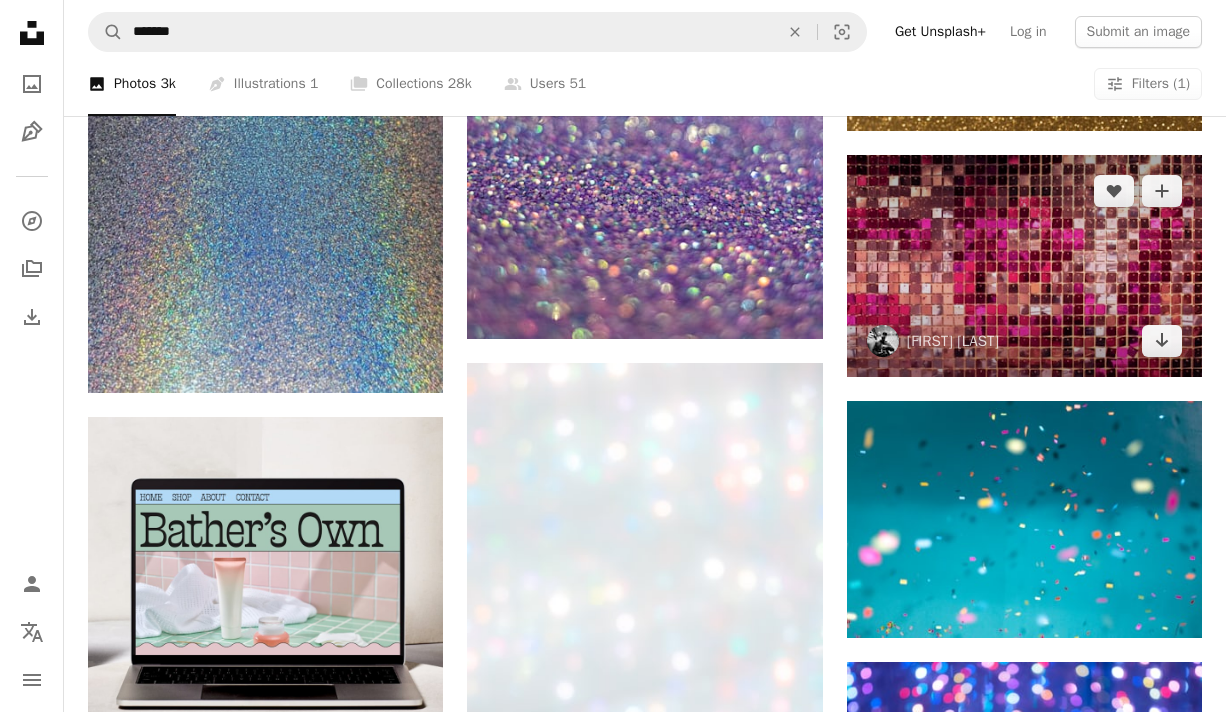 click at bounding box center (1024, 266) 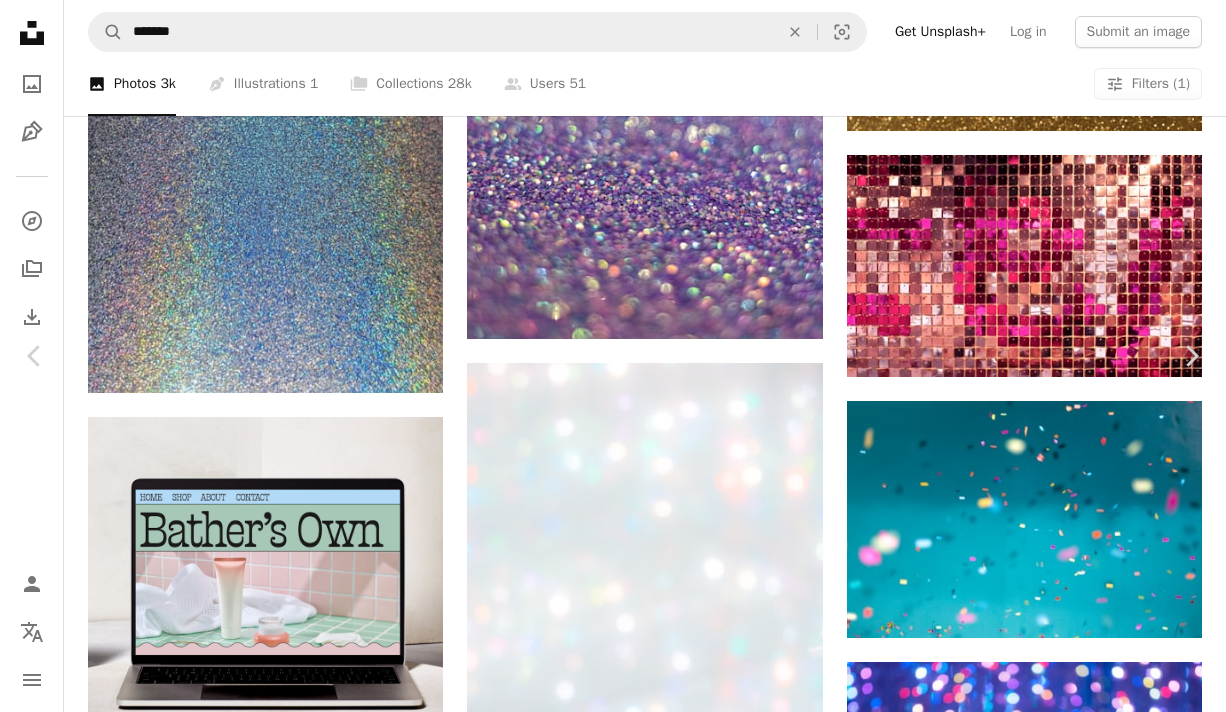 click on "Download free" at bounding box center [1027, 4762] 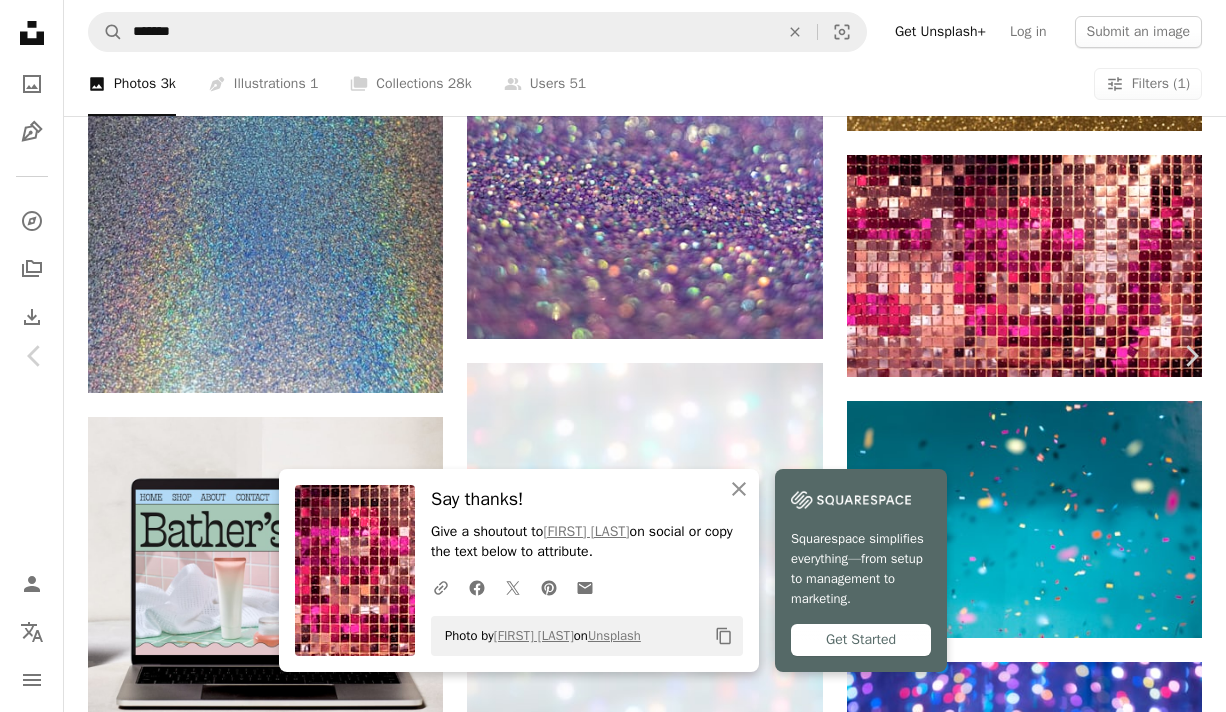 click on "**********" at bounding box center (613, 5071) 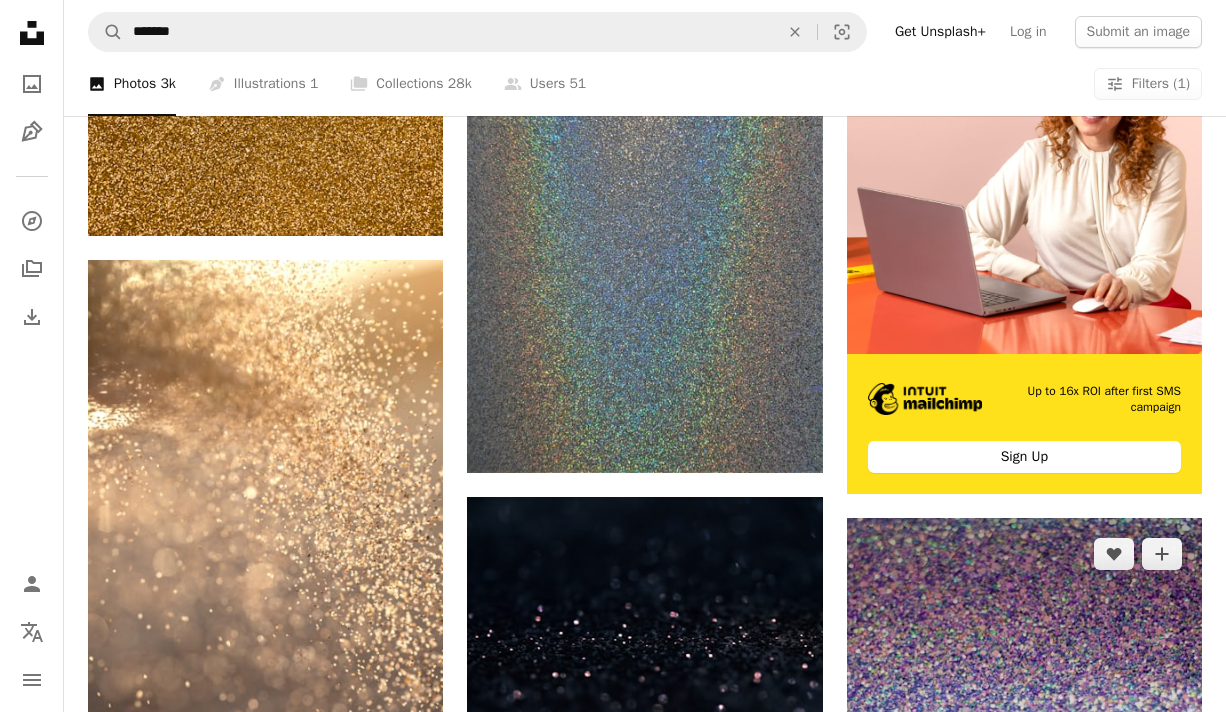 scroll, scrollTop: 0, scrollLeft: 0, axis: both 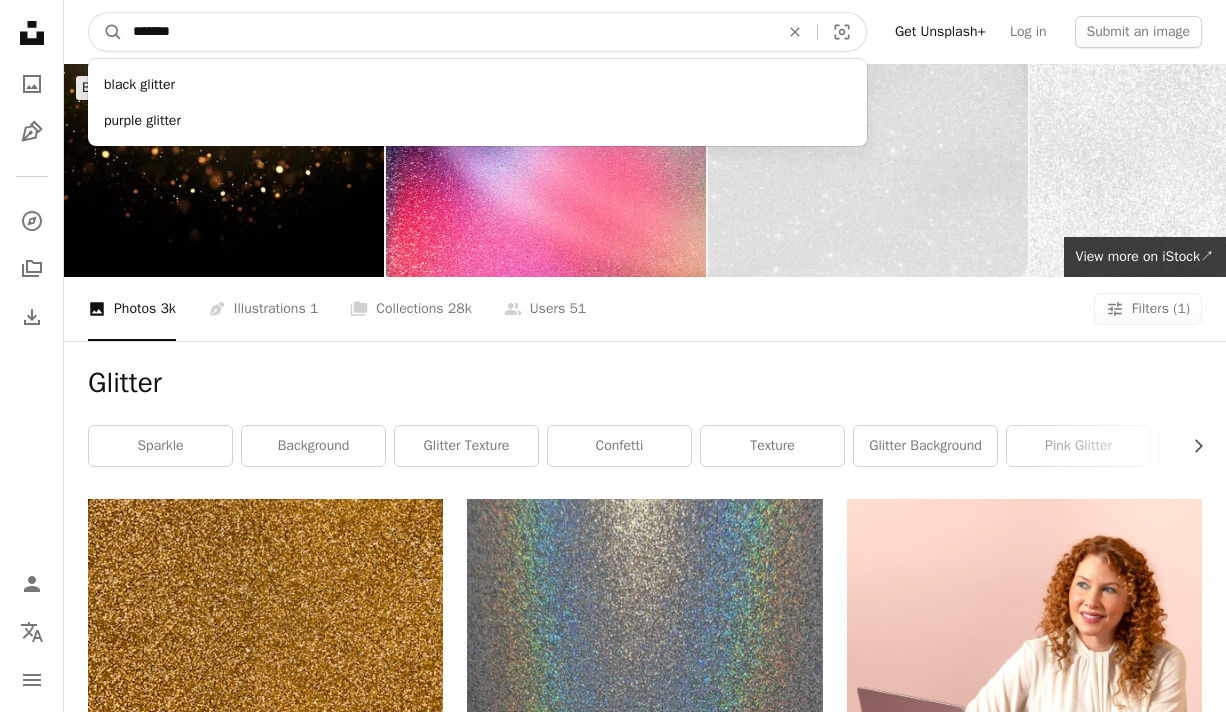 drag, startPoint x: 367, startPoint y: 40, endPoint x: 92, endPoint y: -18, distance: 281.0498 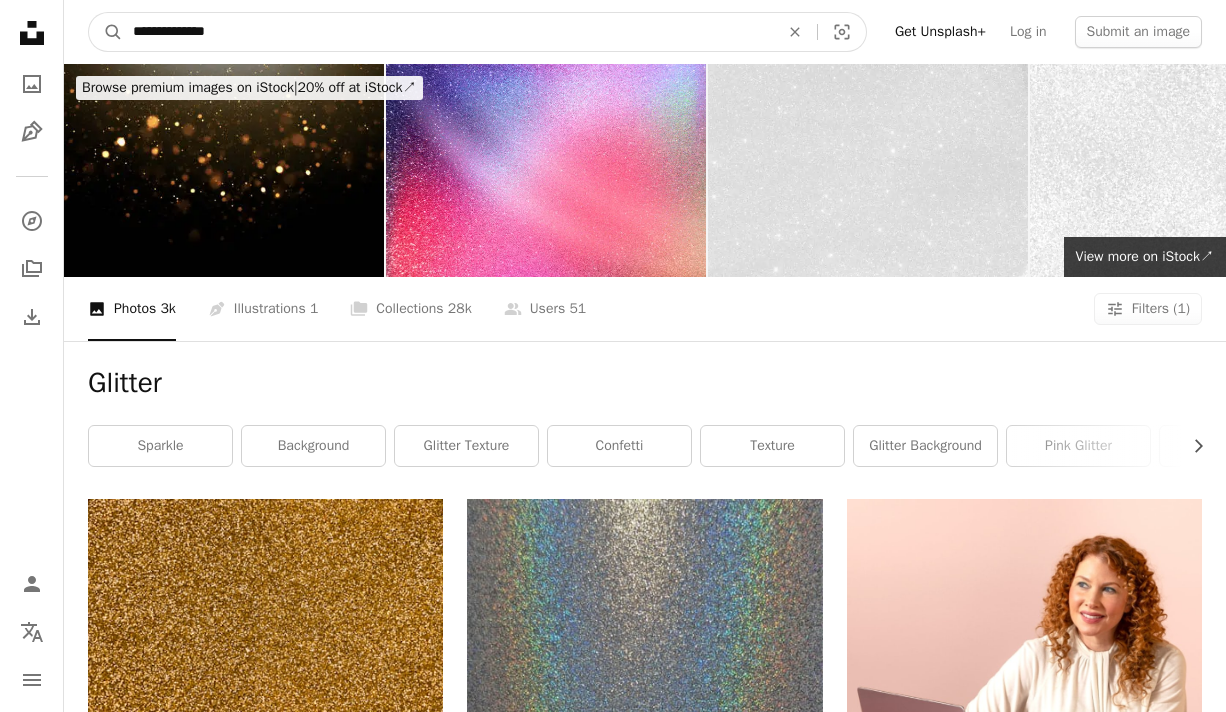 type on "**********" 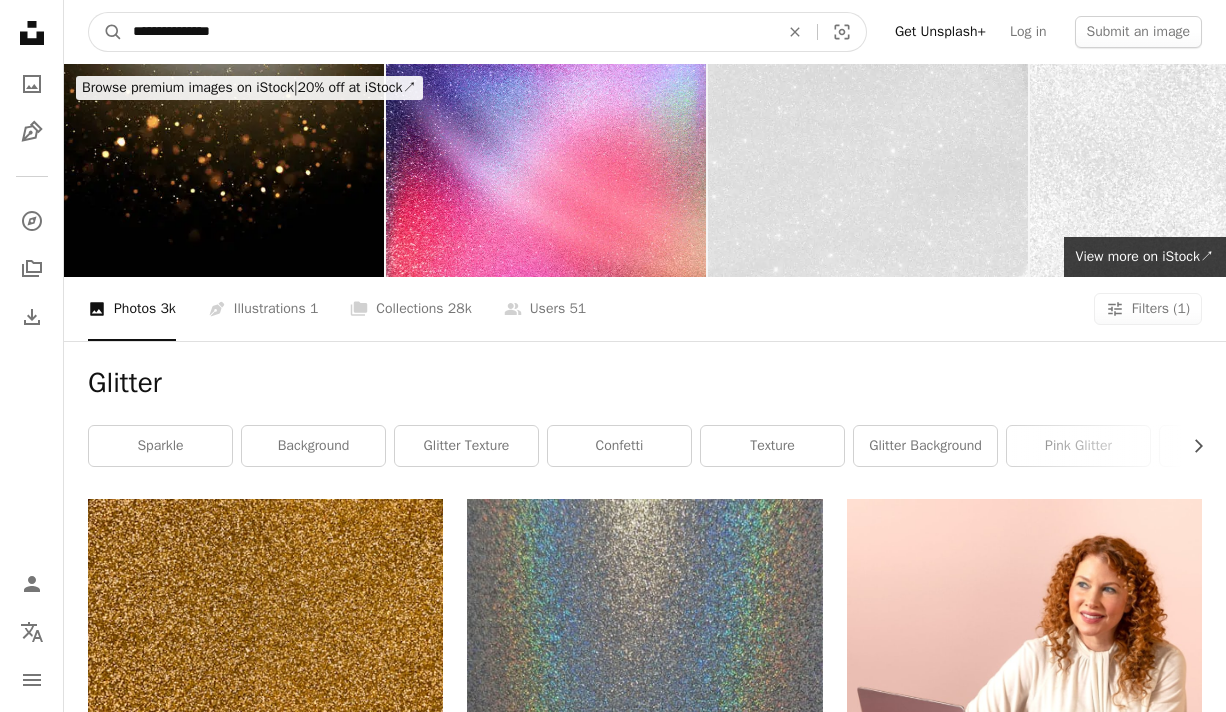 click on "A magnifying glass" at bounding box center (106, 32) 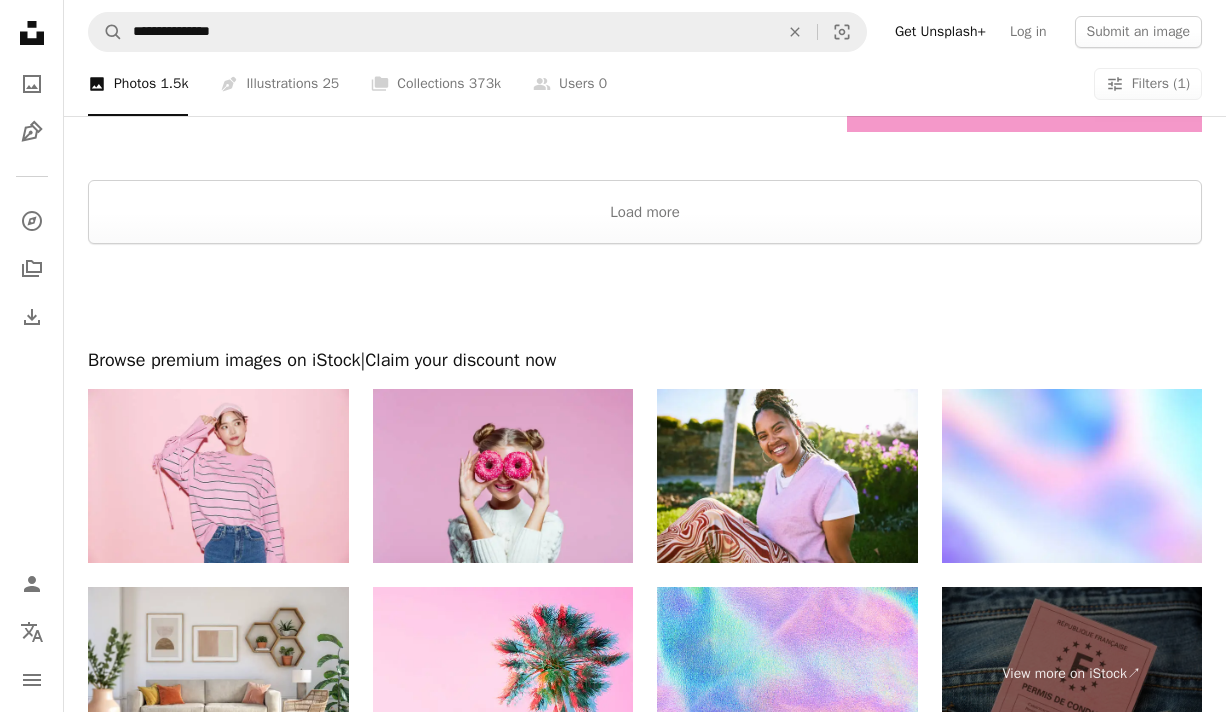 scroll, scrollTop: 3297, scrollLeft: 0, axis: vertical 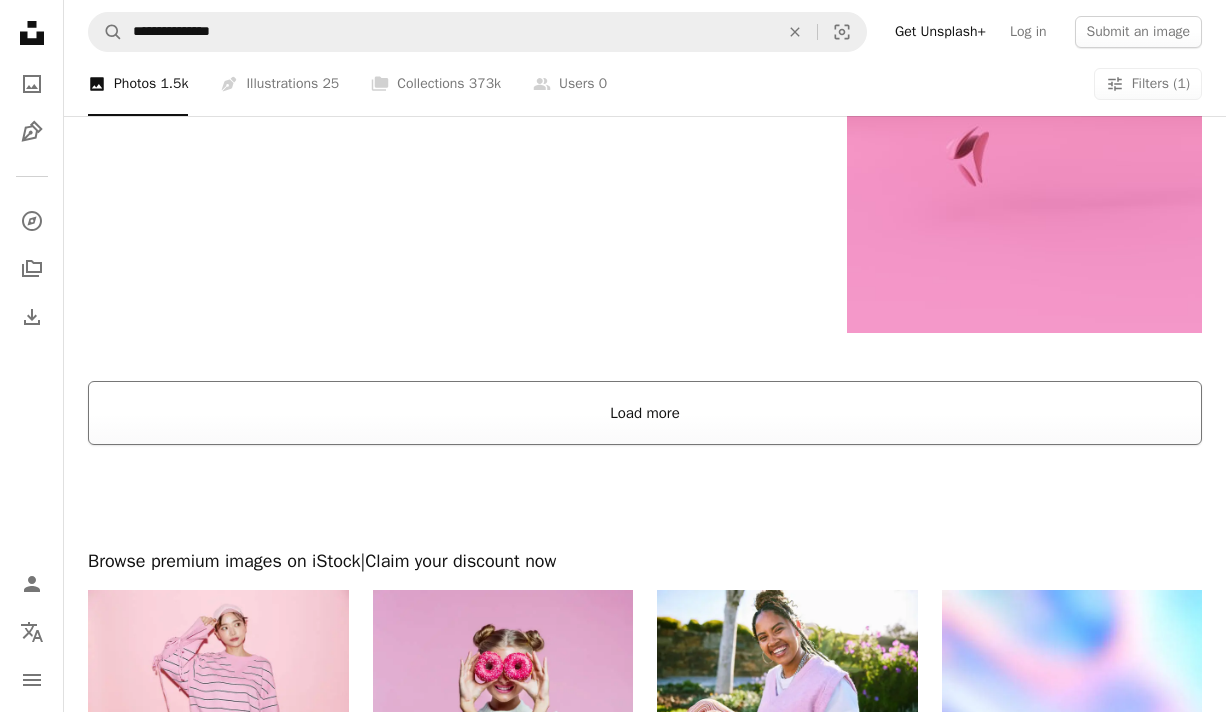 click on "Load more" at bounding box center (645, 413) 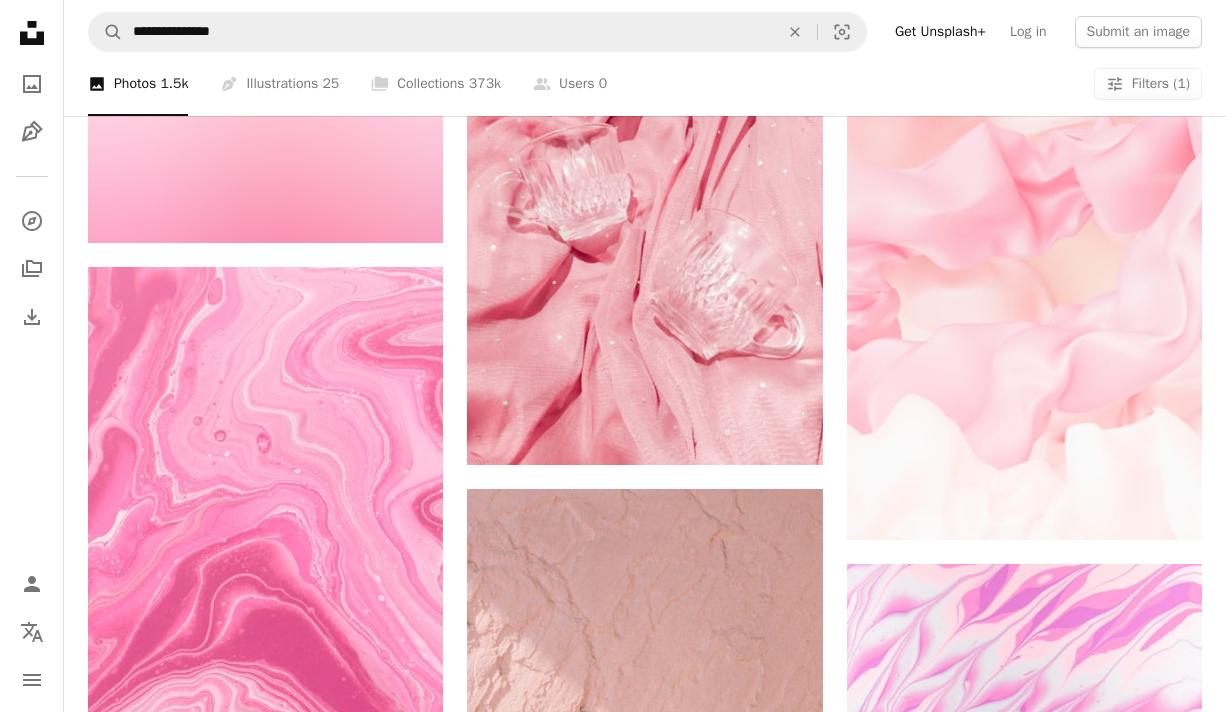 scroll, scrollTop: 10444, scrollLeft: 0, axis: vertical 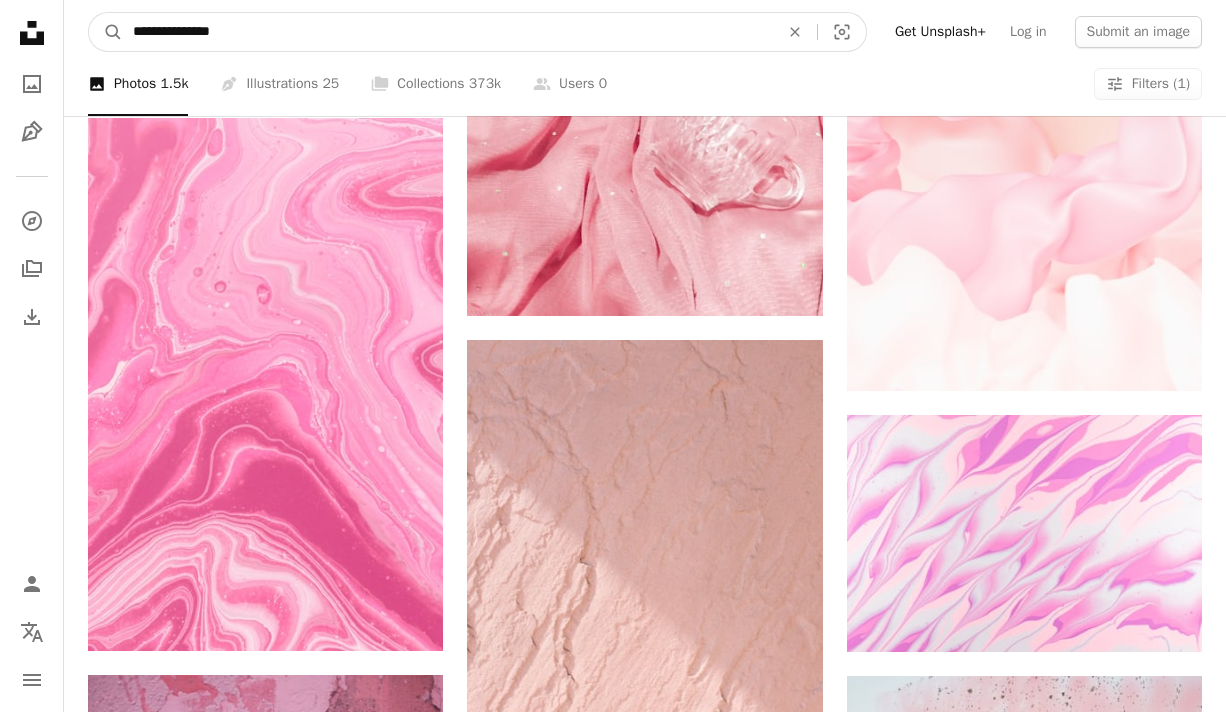 click on "**********" at bounding box center [448, 32] 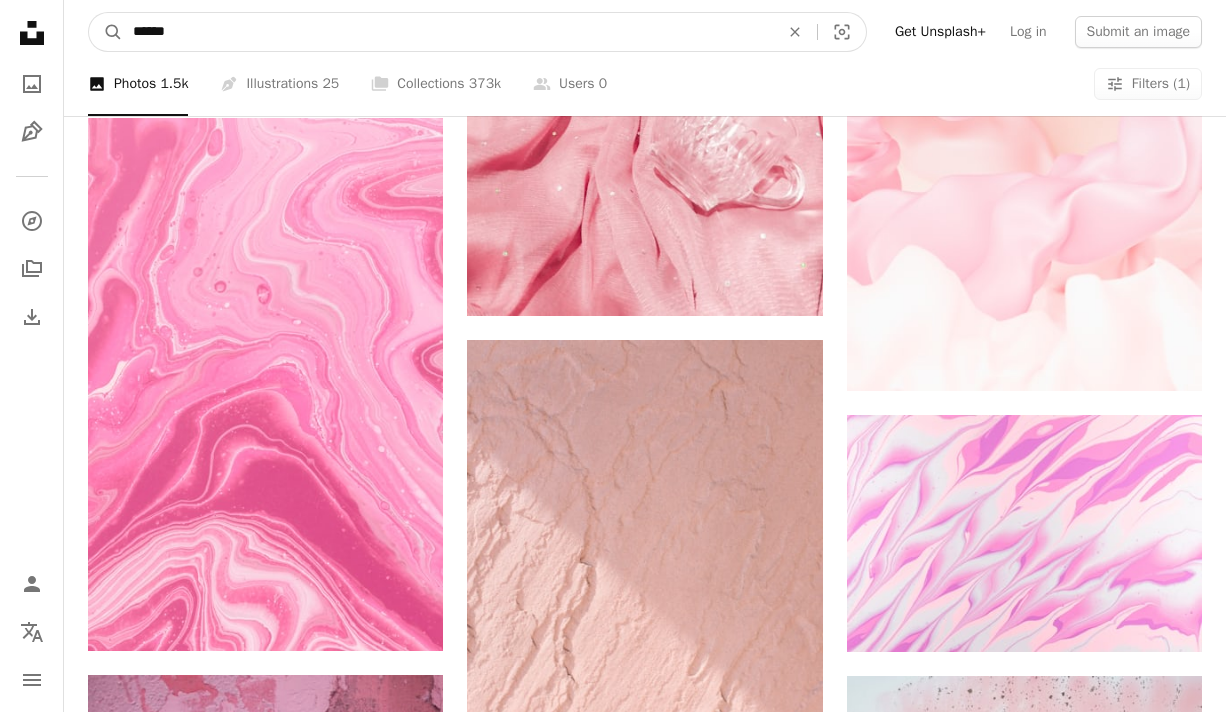 type on "*******" 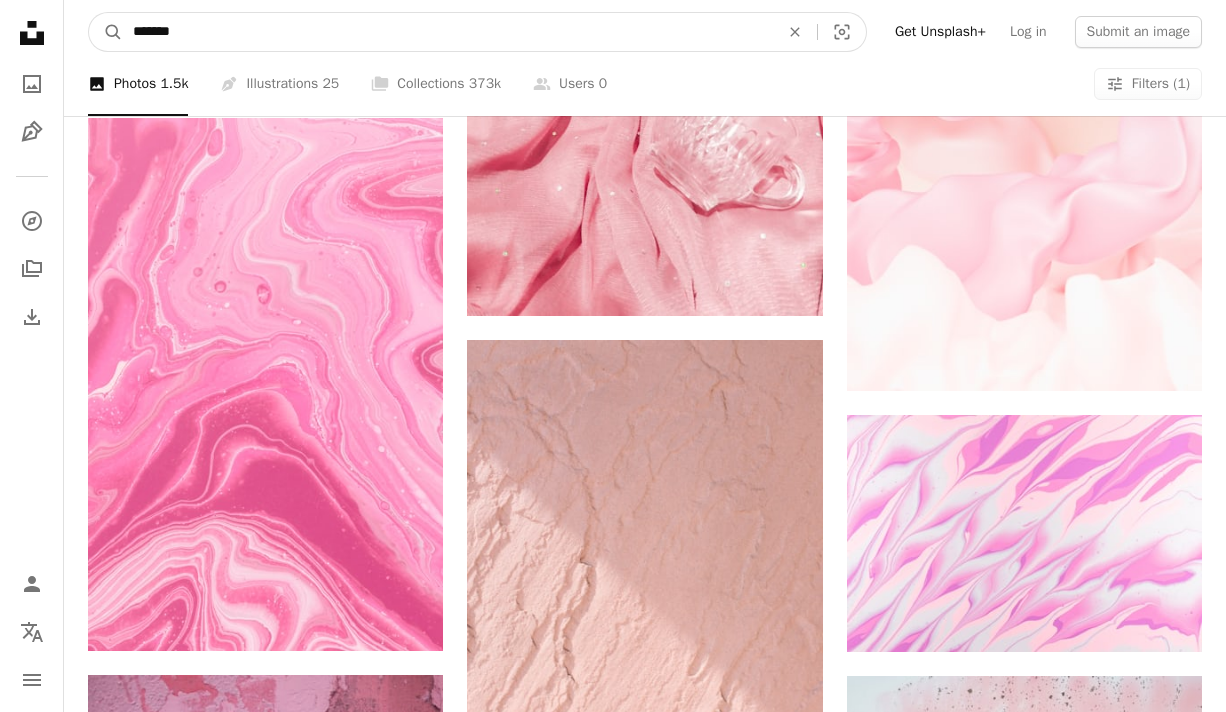 click on "A magnifying glass" at bounding box center (106, 32) 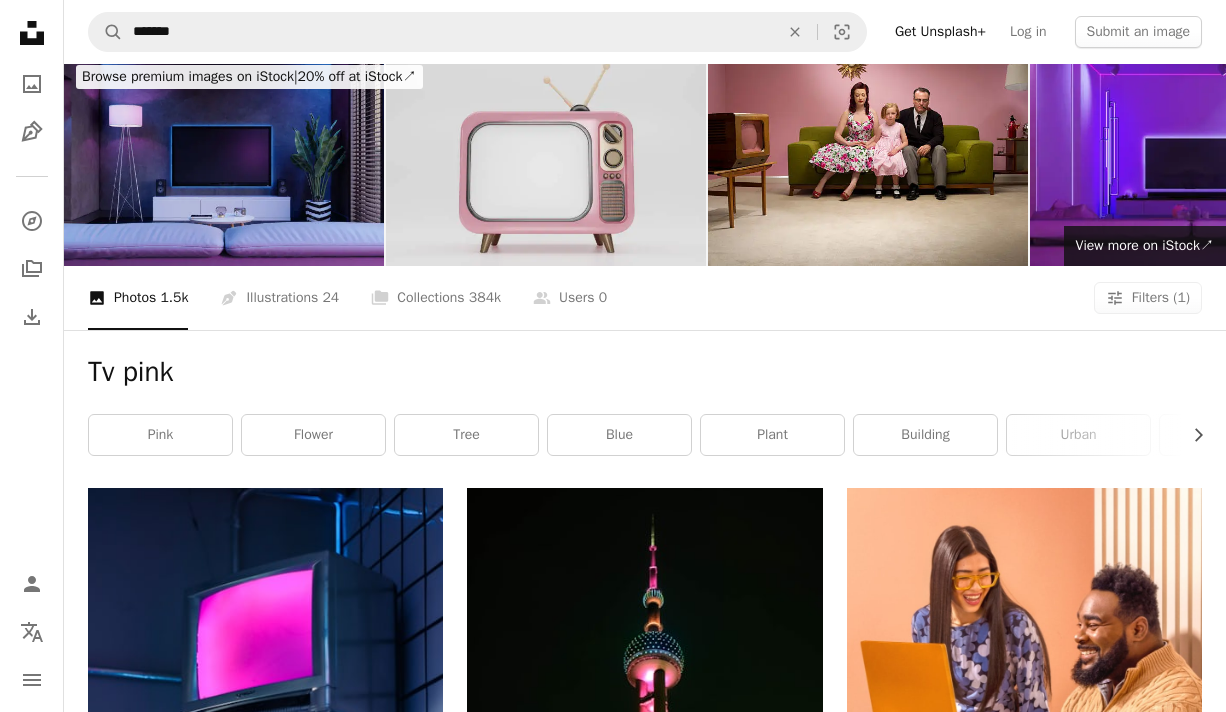 scroll, scrollTop: 0, scrollLeft: 0, axis: both 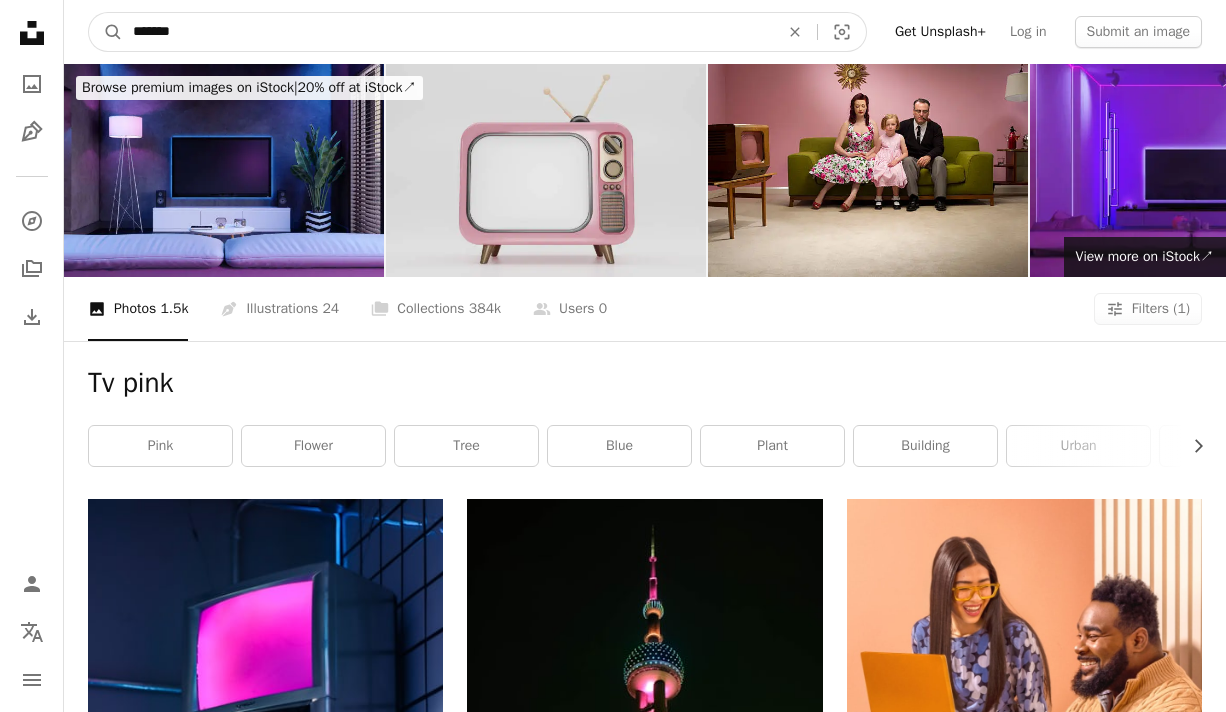 click on "*******" at bounding box center [448, 32] 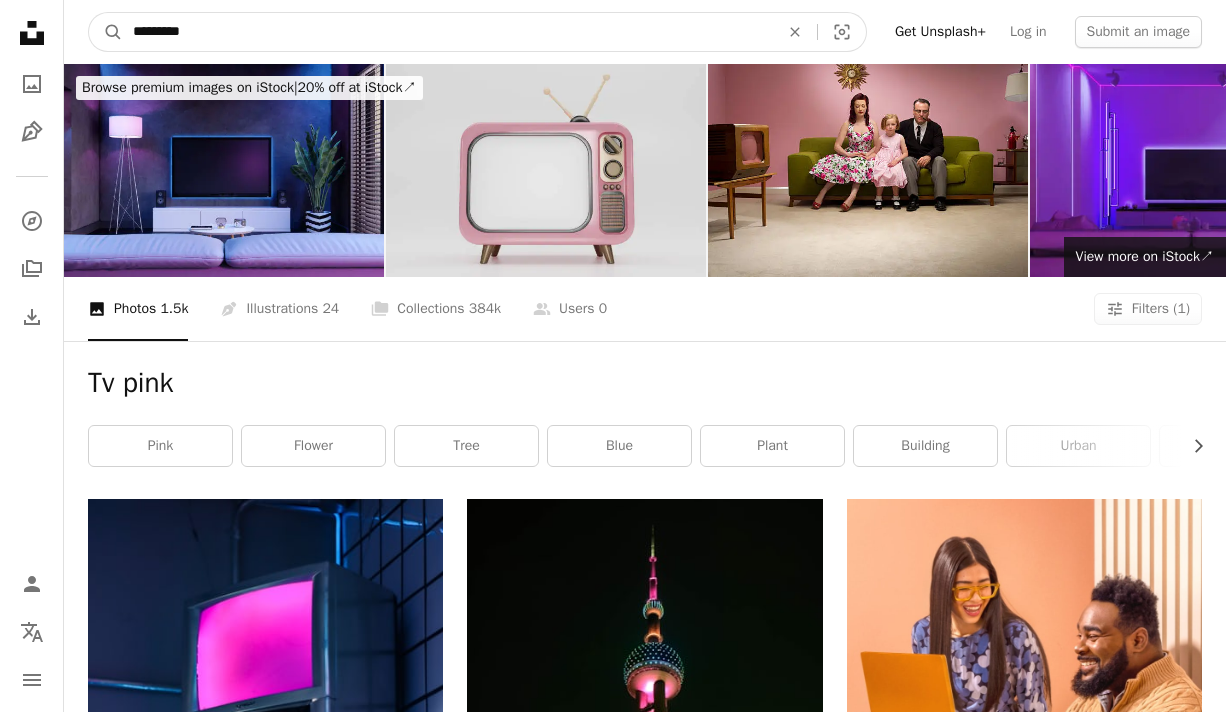 type on "**********" 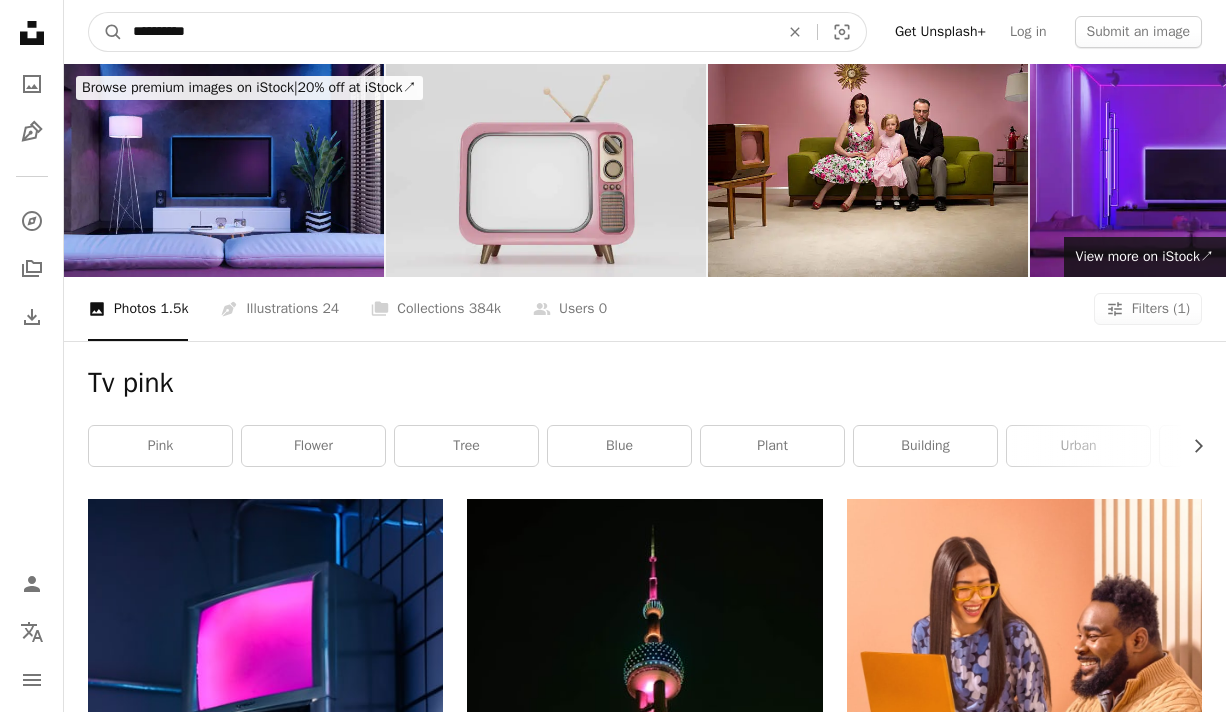 click on "A magnifying glass" at bounding box center [106, 32] 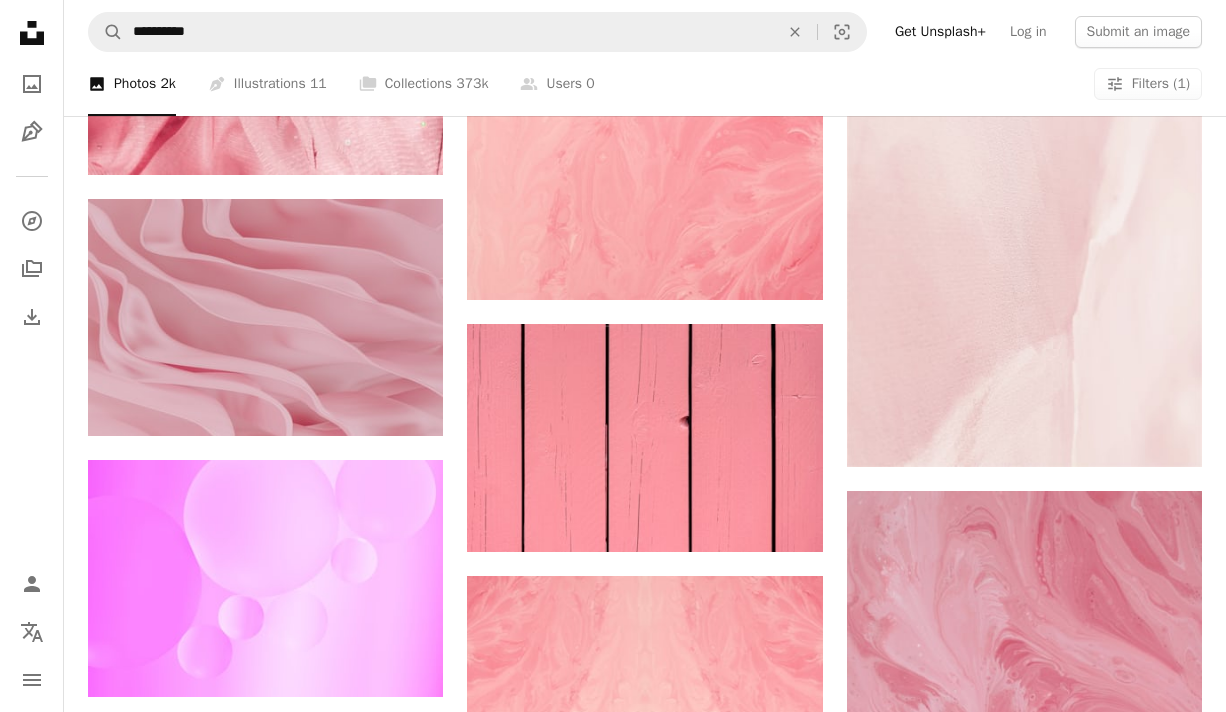 scroll, scrollTop: 1844, scrollLeft: 0, axis: vertical 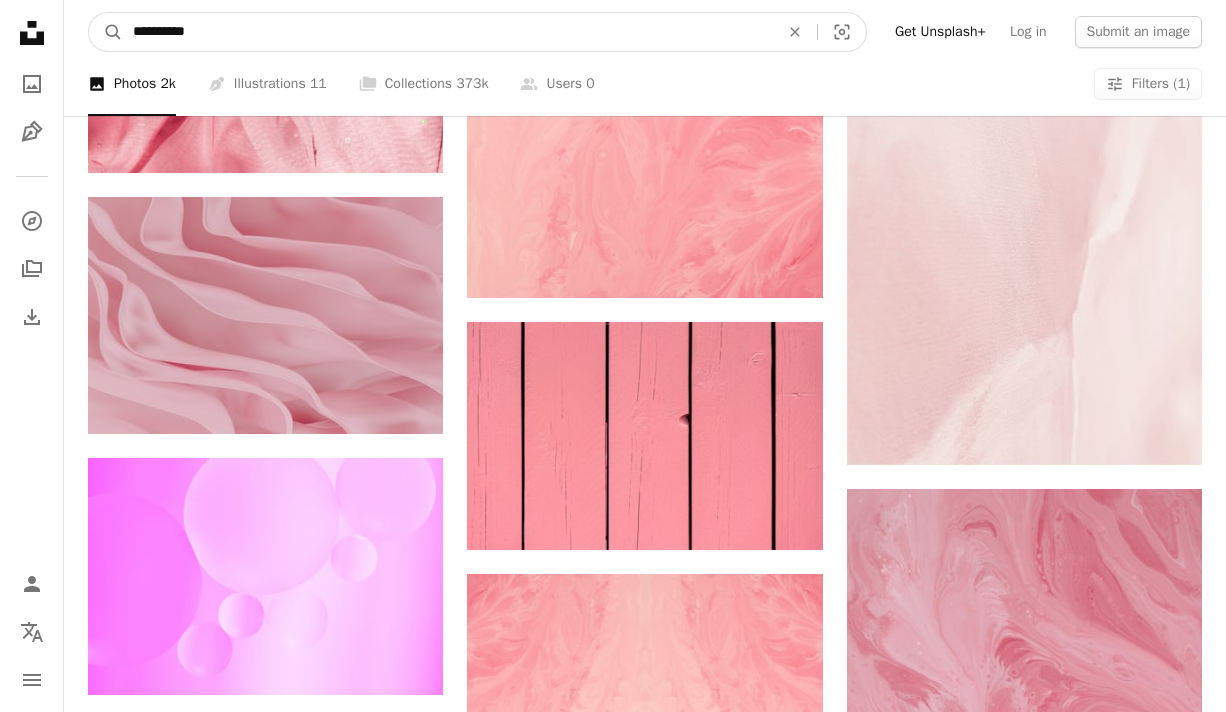 click on "**********" at bounding box center (448, 32) 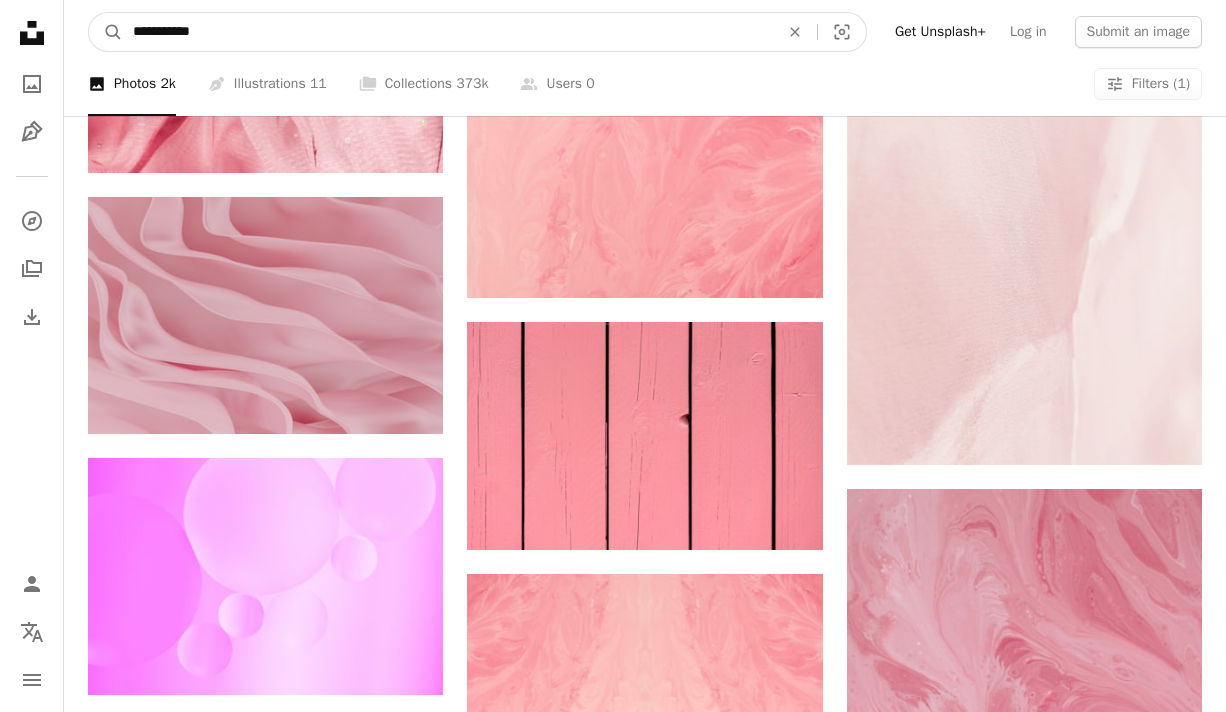 click on "A magnifying glass" at bounding box center (106, 32) 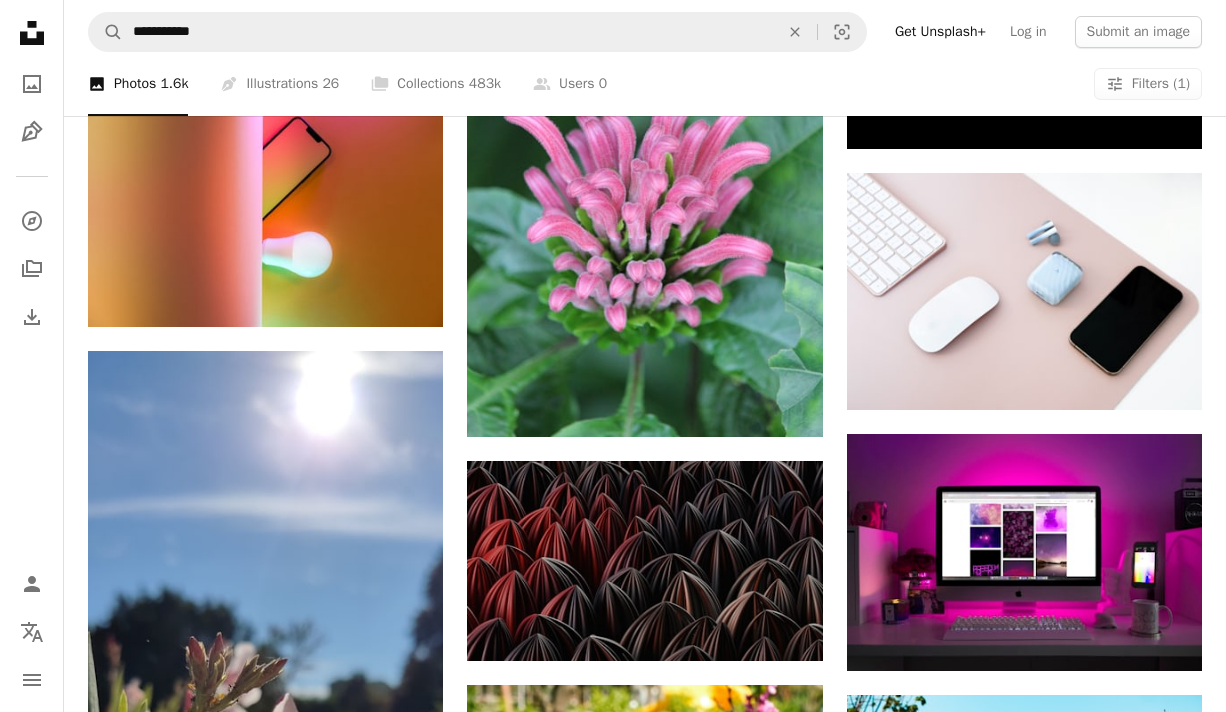 scroll, scrollTop: 1774, scrollLeft: 0, axis: vertical 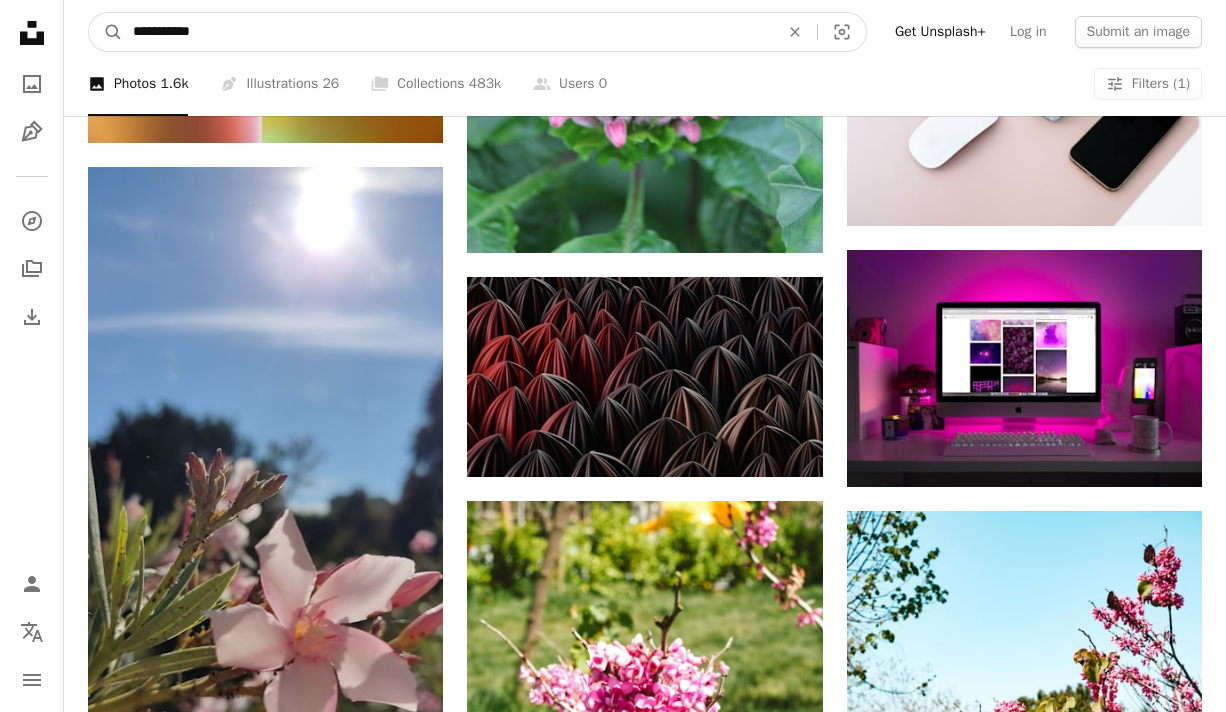 click on "**********" at bounding box center [448, 32] 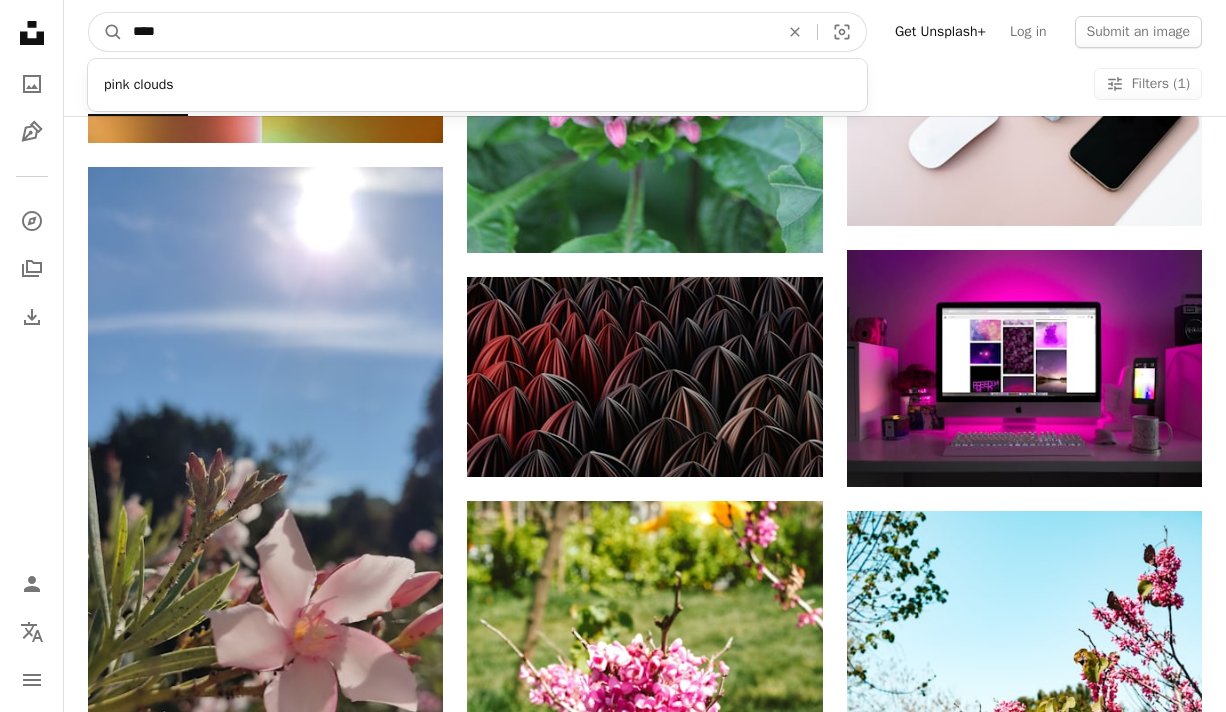 click on "****" at bounding box center (448, 32) 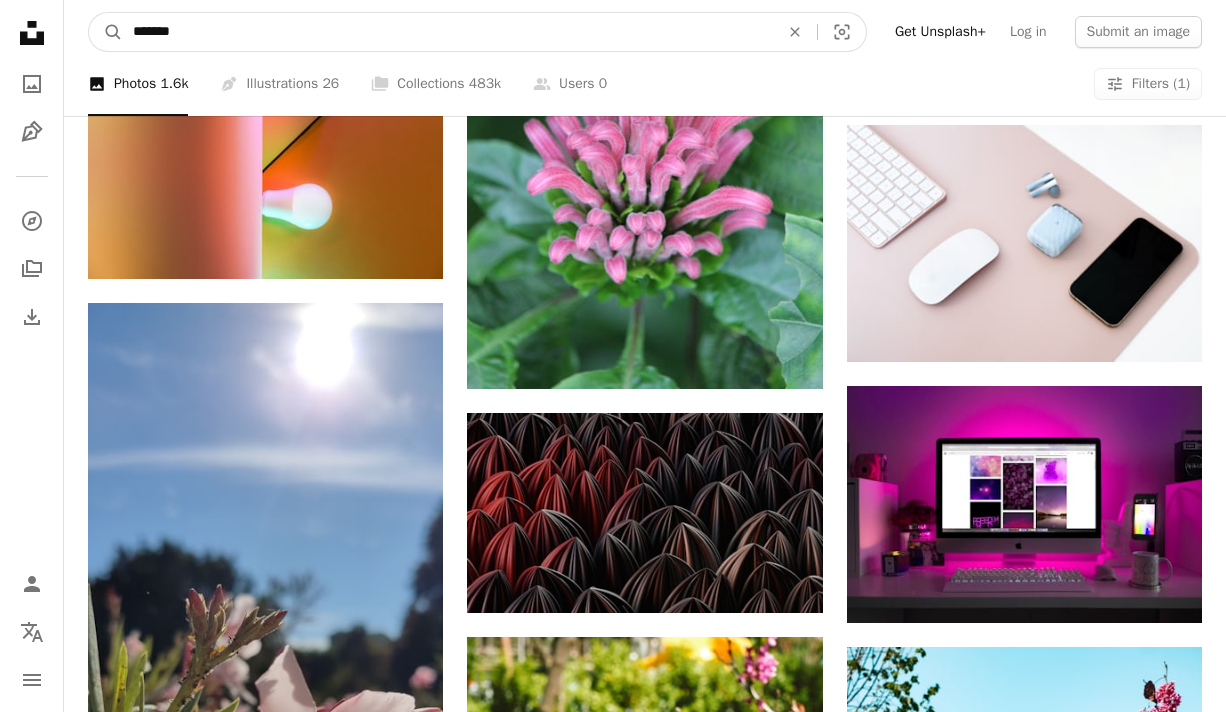type on "********" 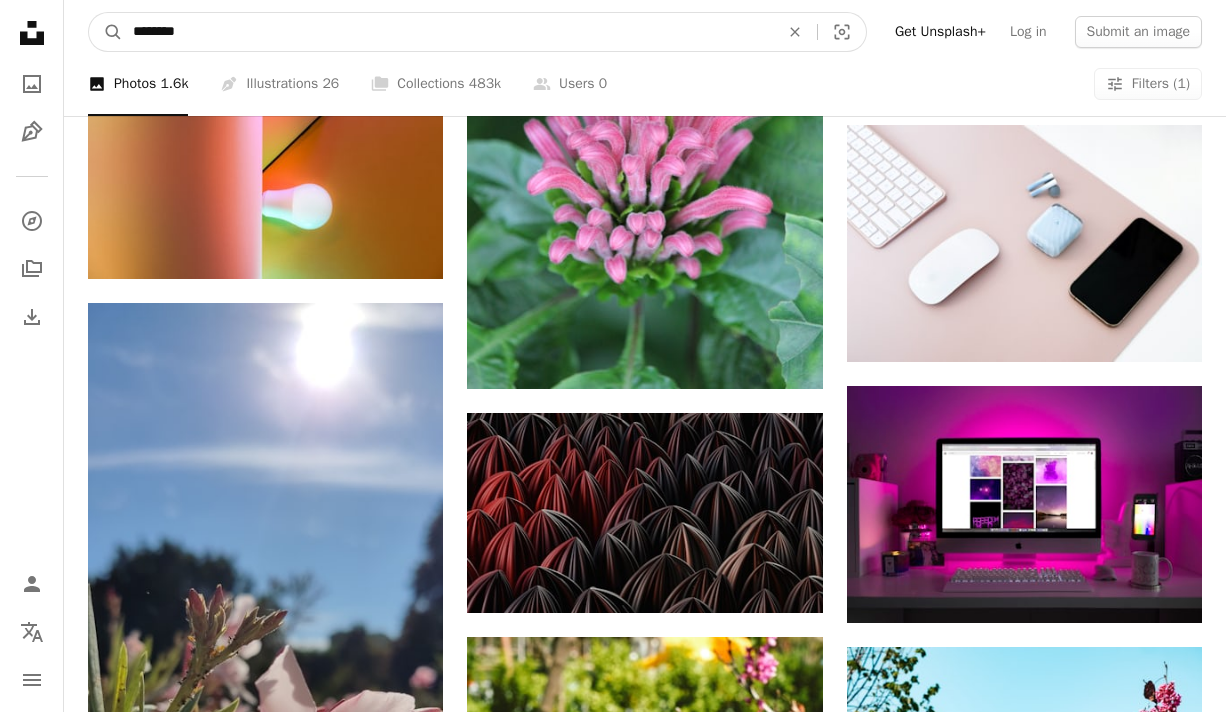 click on "A magnifying glass" at bounding box center [106, 32] 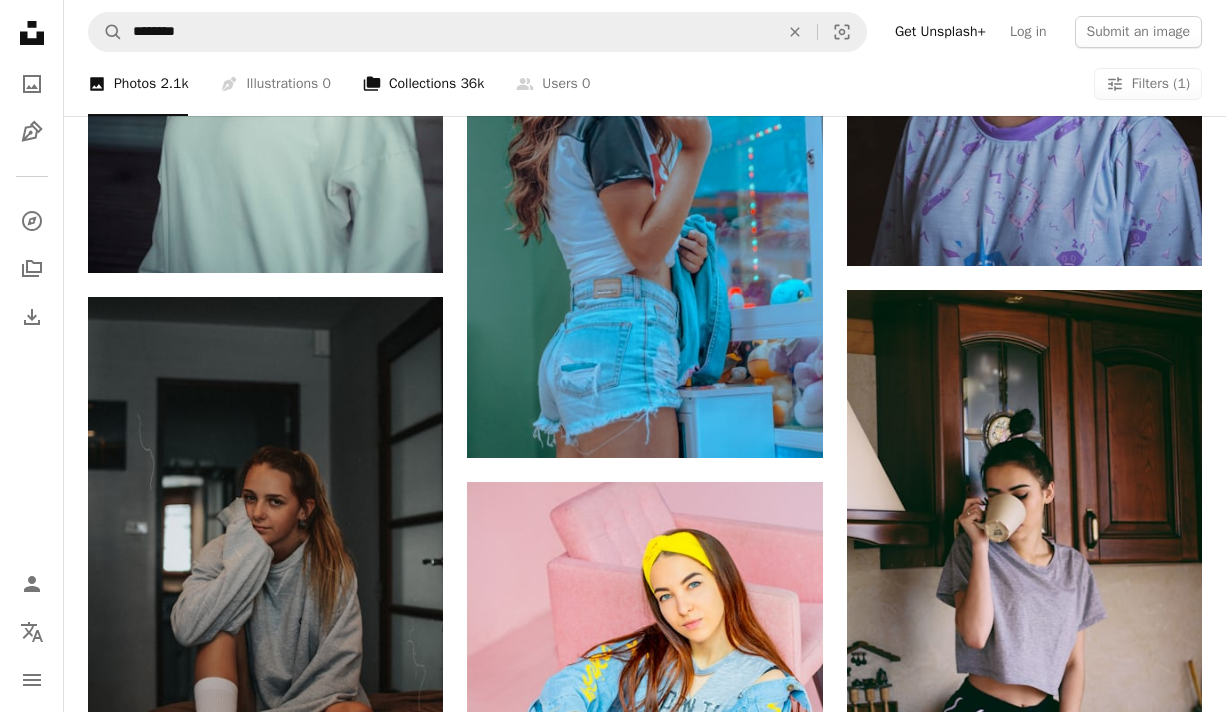 scroll, scrollTop: 2556, scrollLeft: 0, axis: vertical 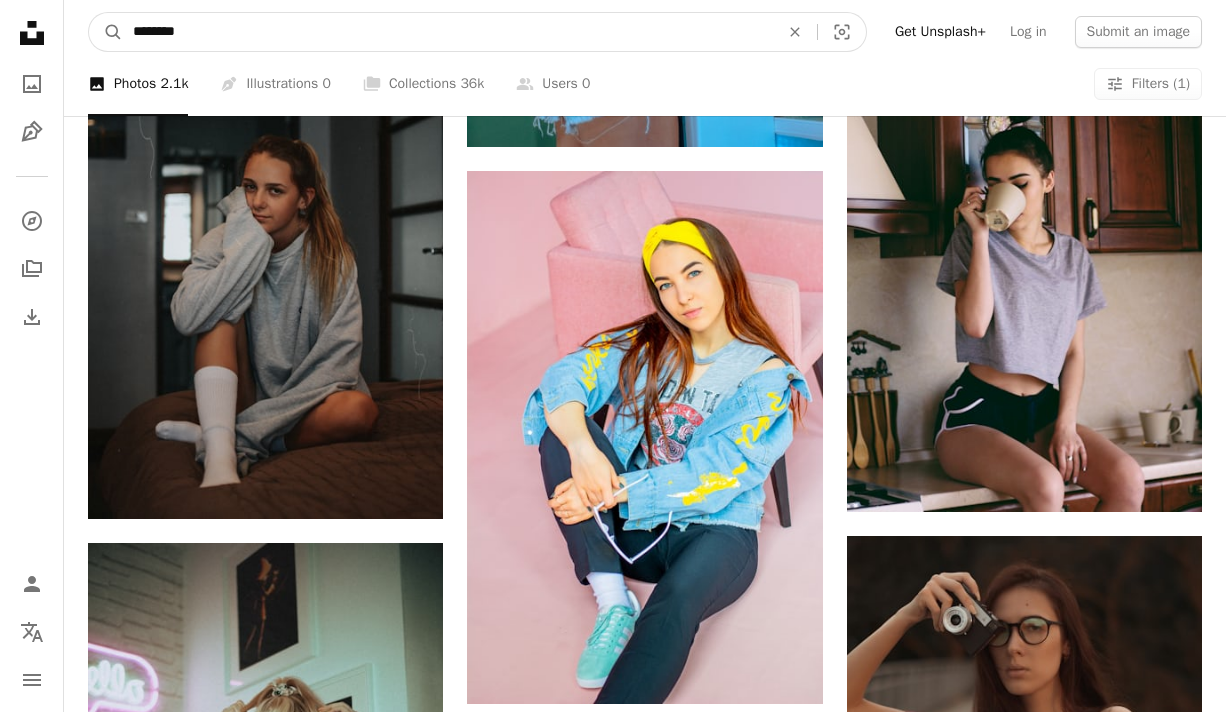 click on "********" at bounding box center (448, 32) 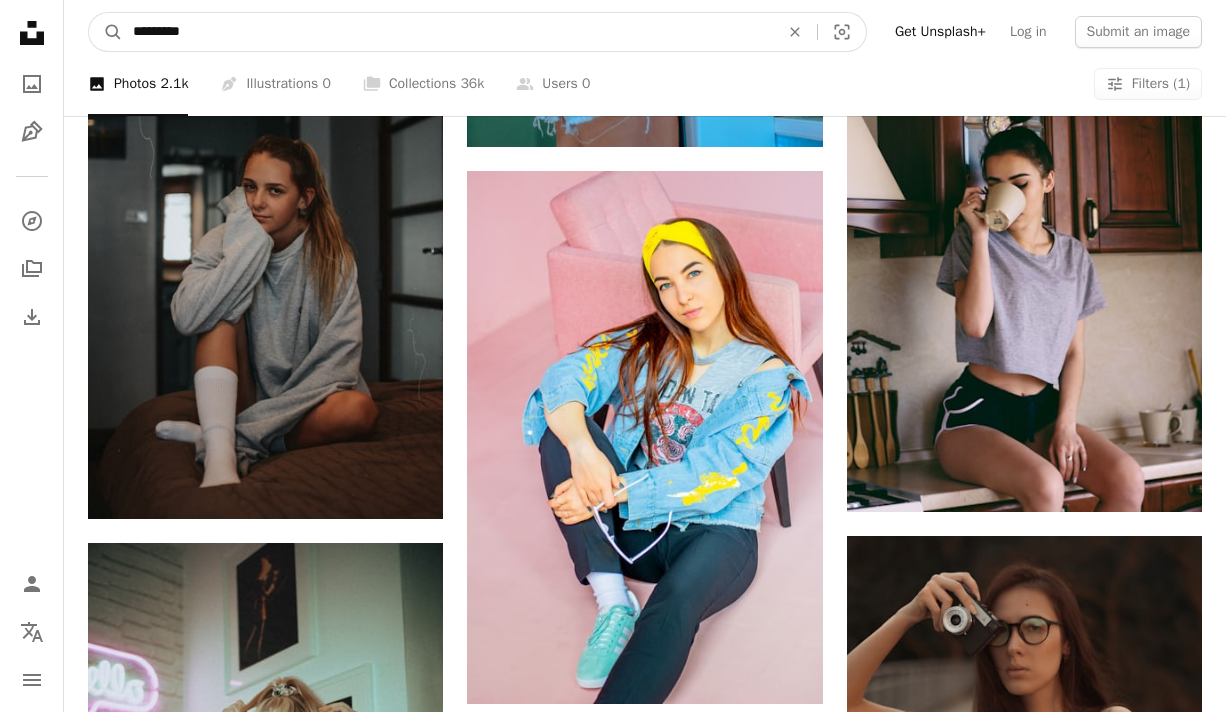 click on "A magnifying glass" at bounding box center (106, 32) 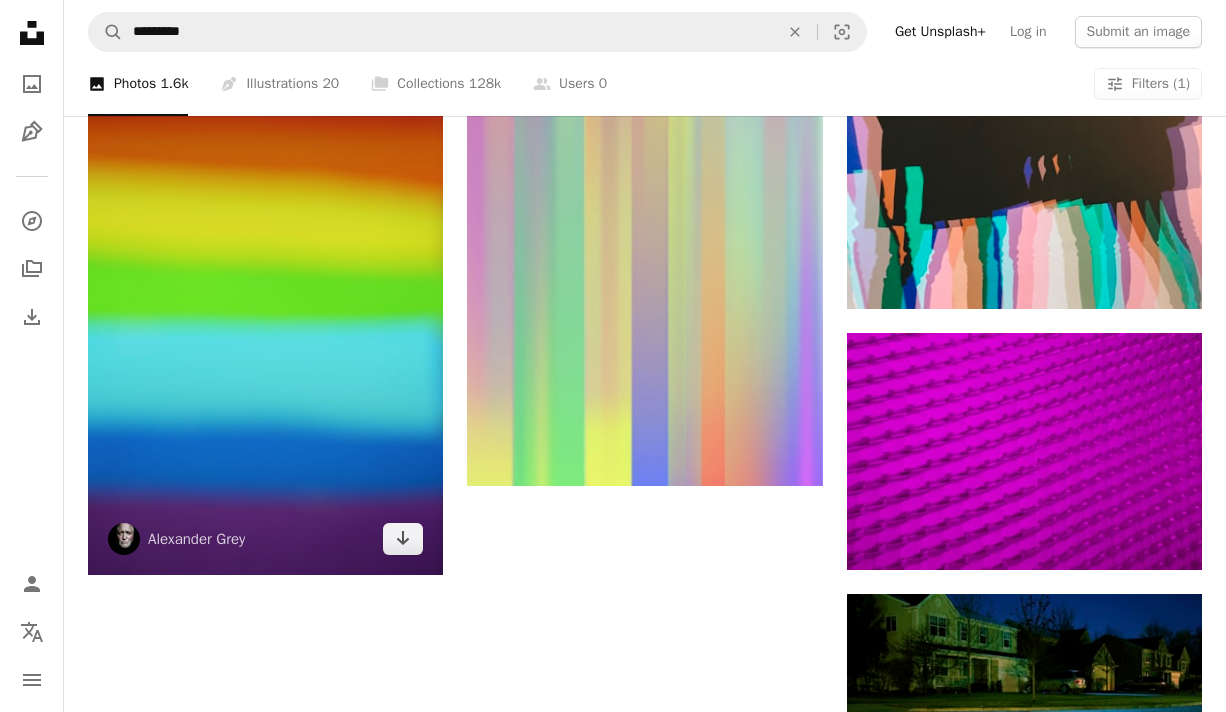 scroll, scrollTop: 2720, scrollLeft: 0, axis: vertical 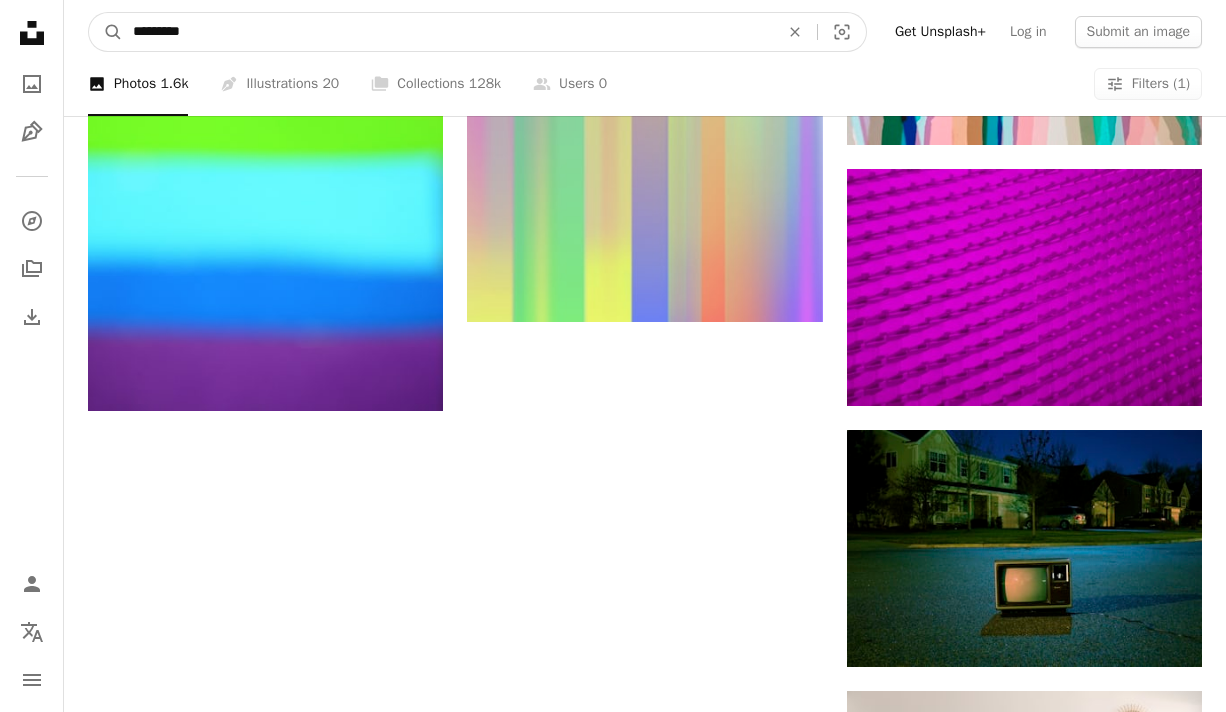 click on "*********" at bounding box center [448, 32] 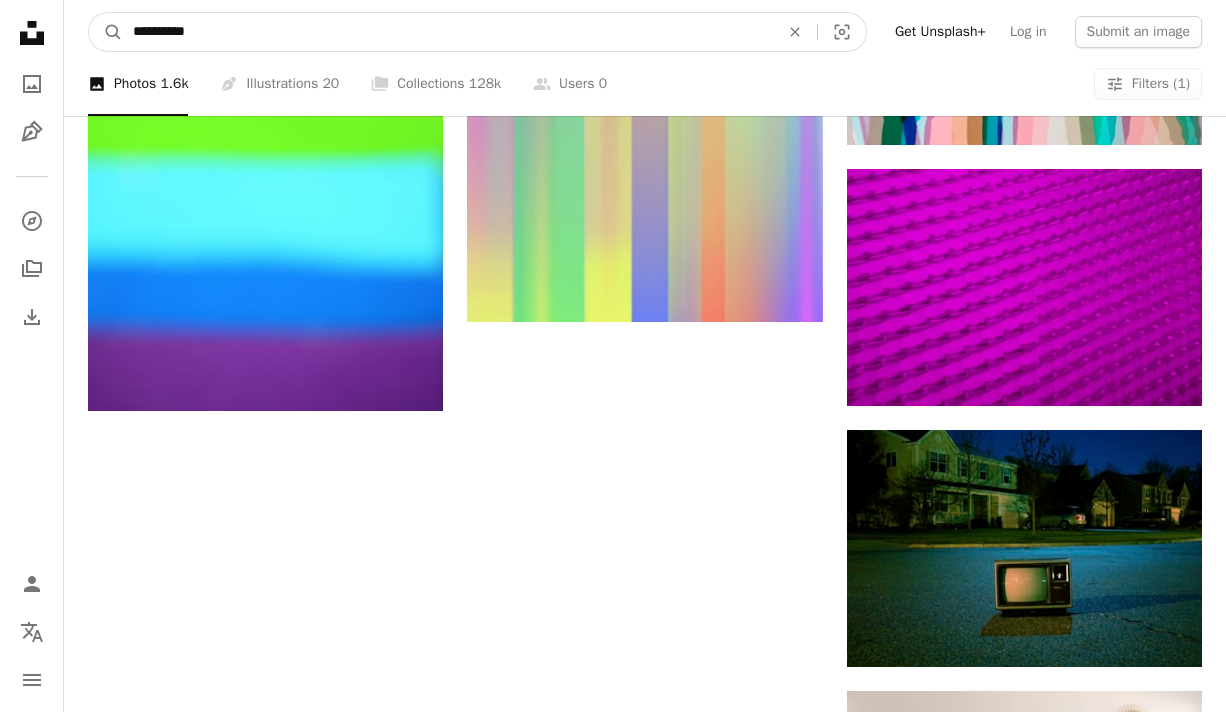 click on "A magnifying glass" at bounding box center (106, 32) 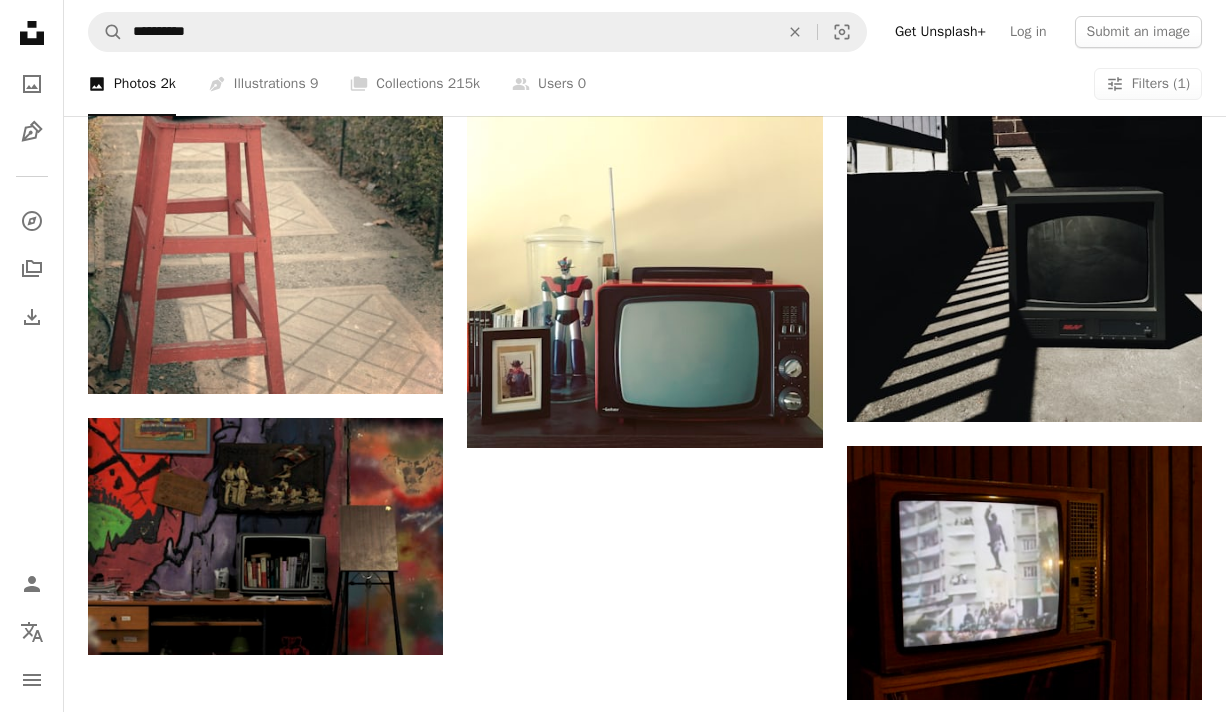 scroll, scrollTop: 2716, scrollLeft: 0, axis: vertical 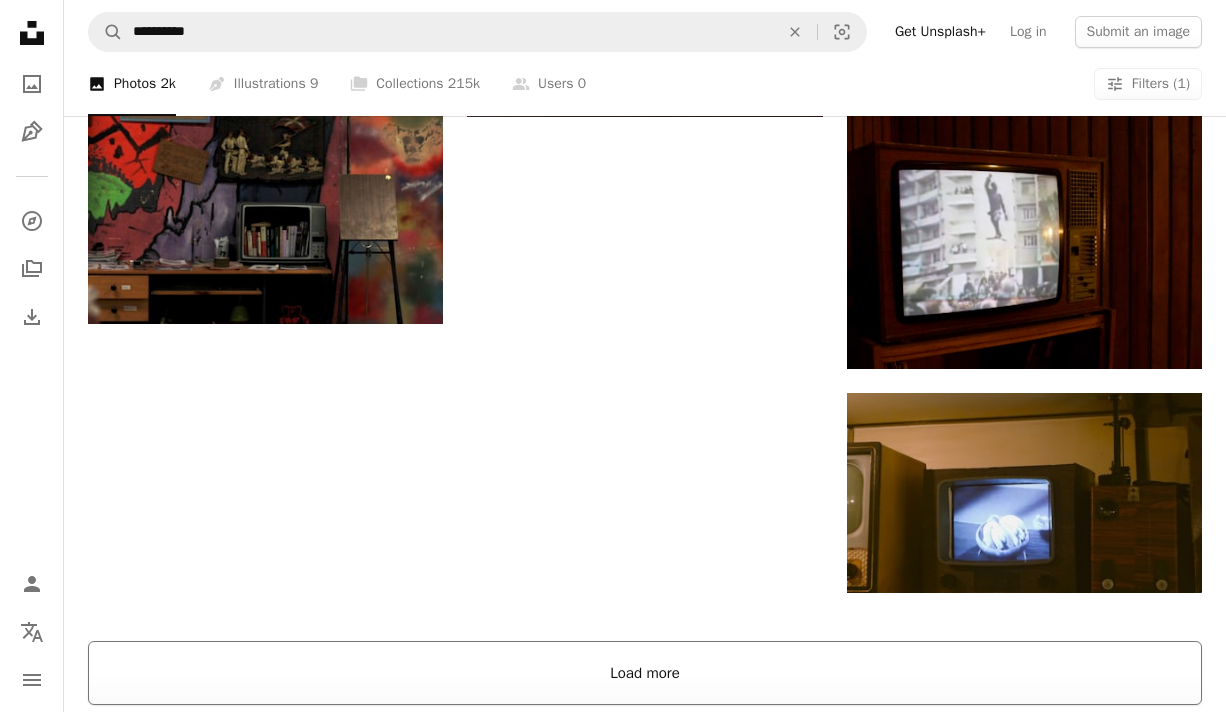 click on "Load more" at bounding box center (645, 673) 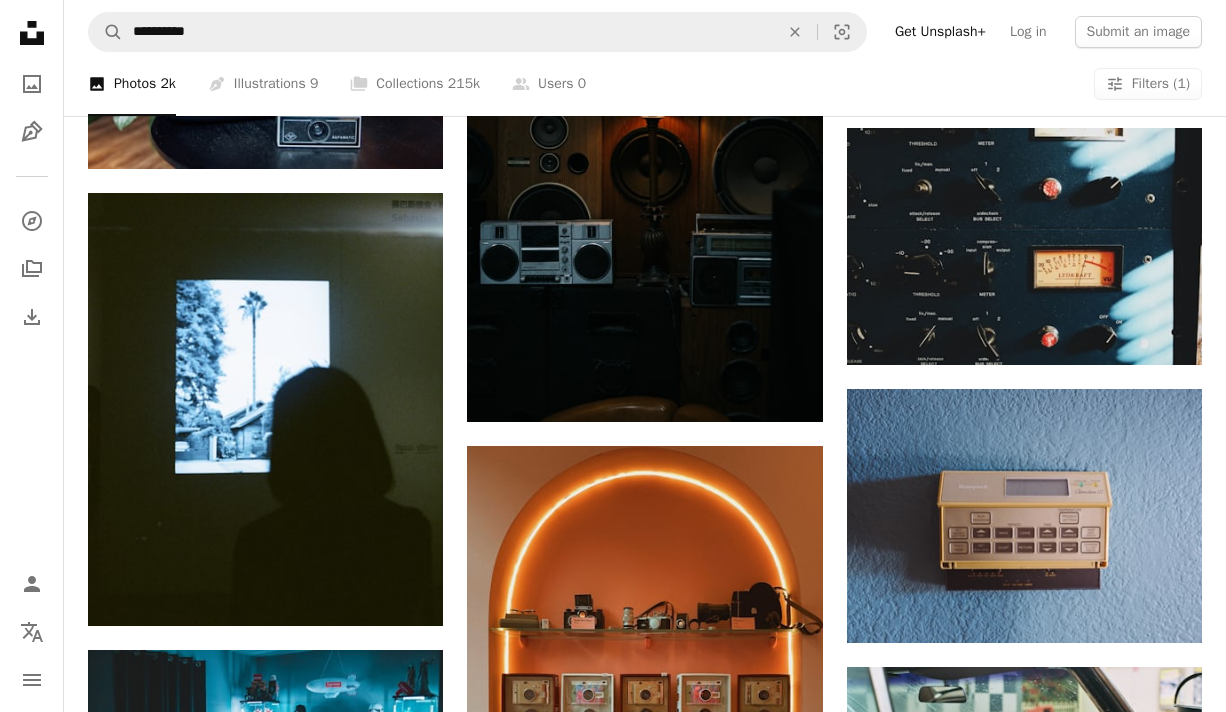 scroll, scrollTop: 28848, scrollLeft: 0, axis: vertical 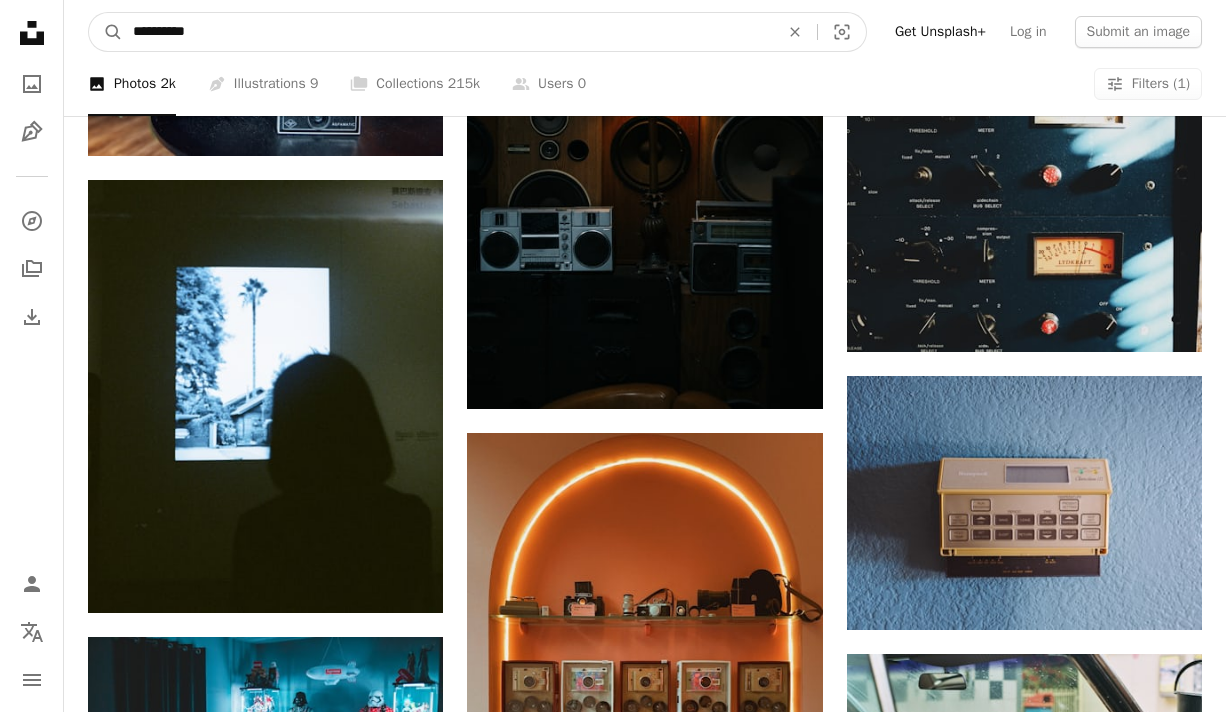 click on "**********" at bounding box center [448, 32] 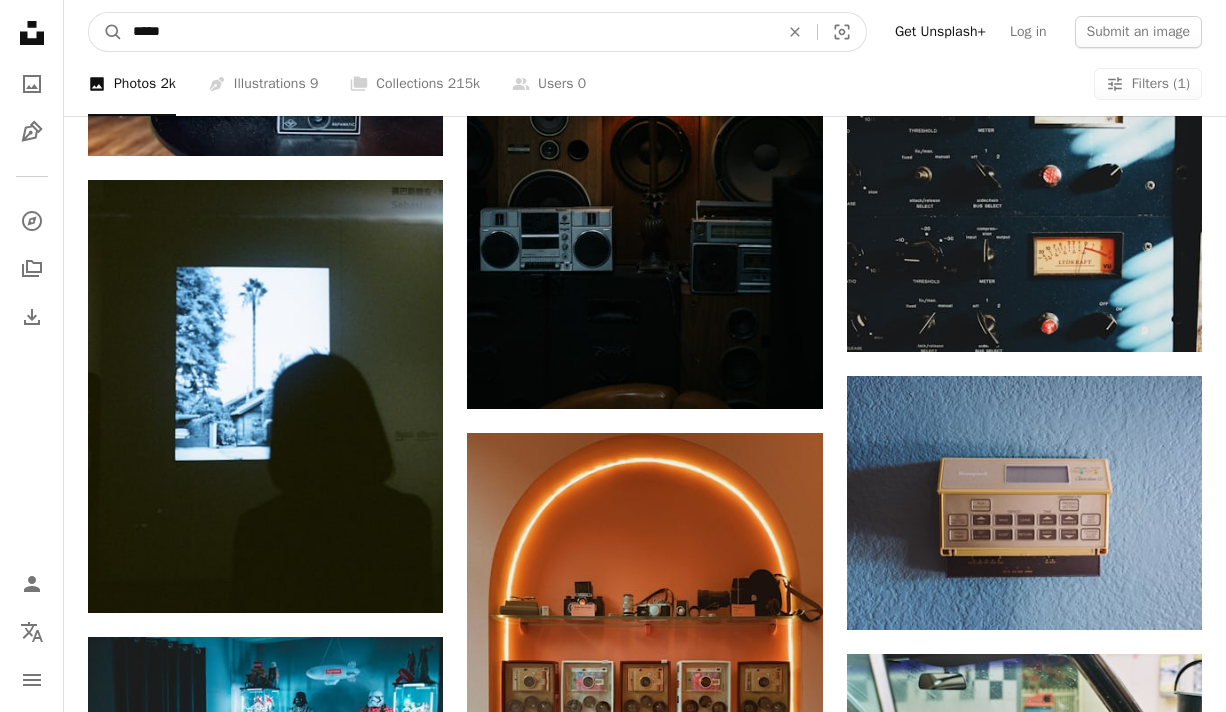 type on "******" 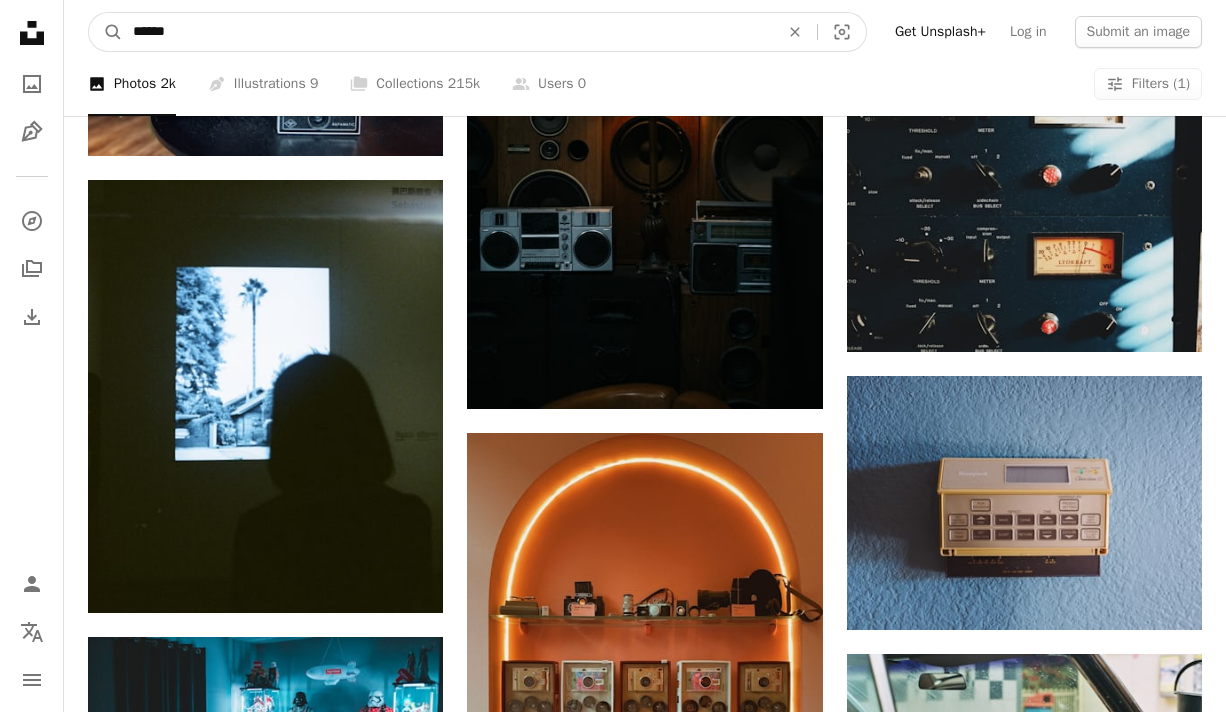 click on "A magnifying glass" at bounding box center (106, 32) 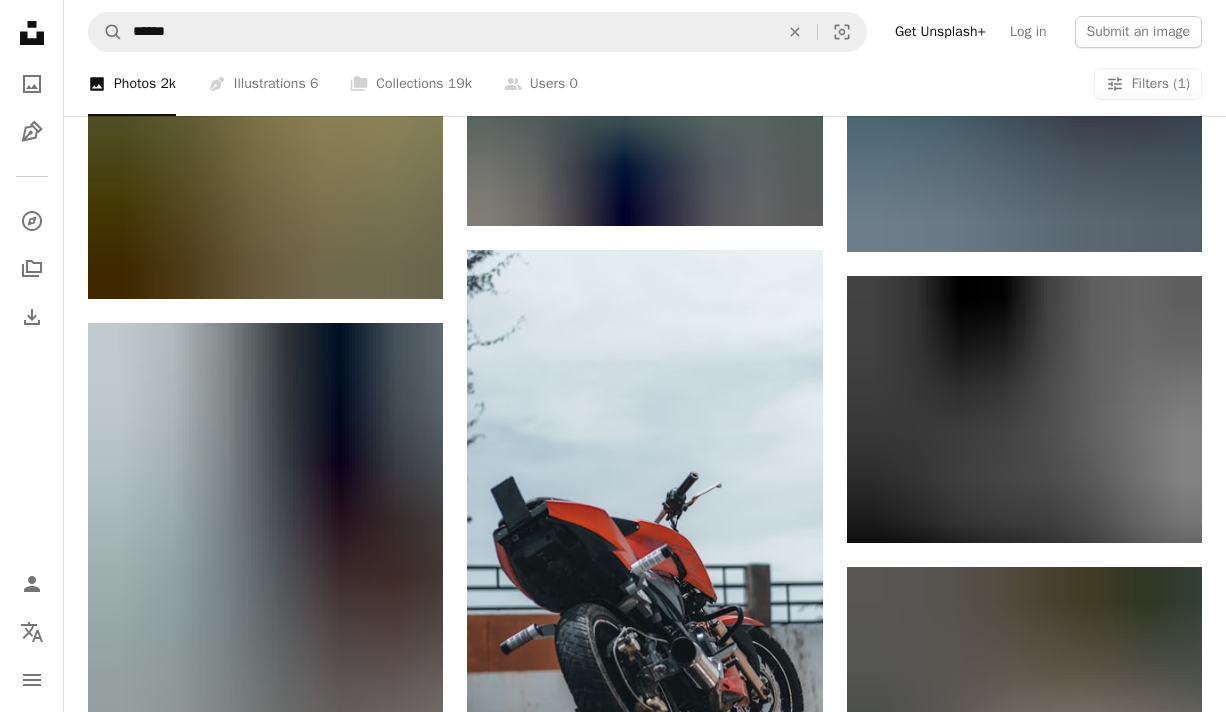 scroll, scrollTop: 2347, scrollLeft: 0, axis: vertical 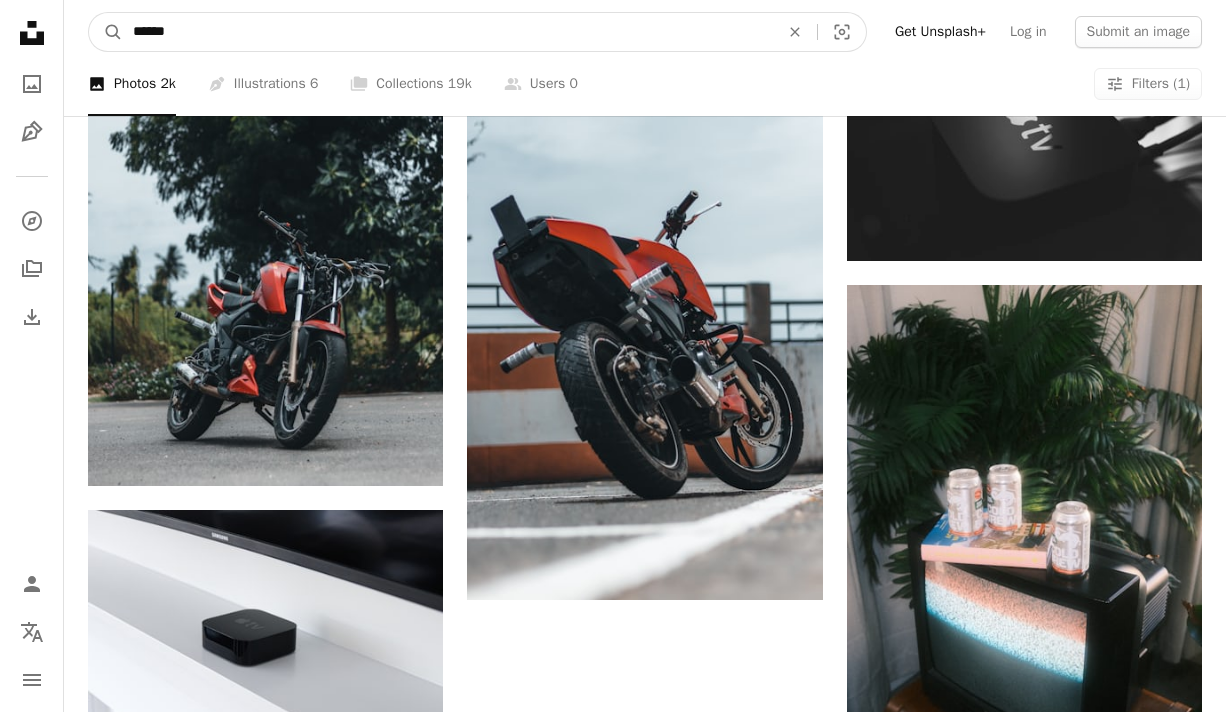 click on "******" at bounding box center (448, 32) 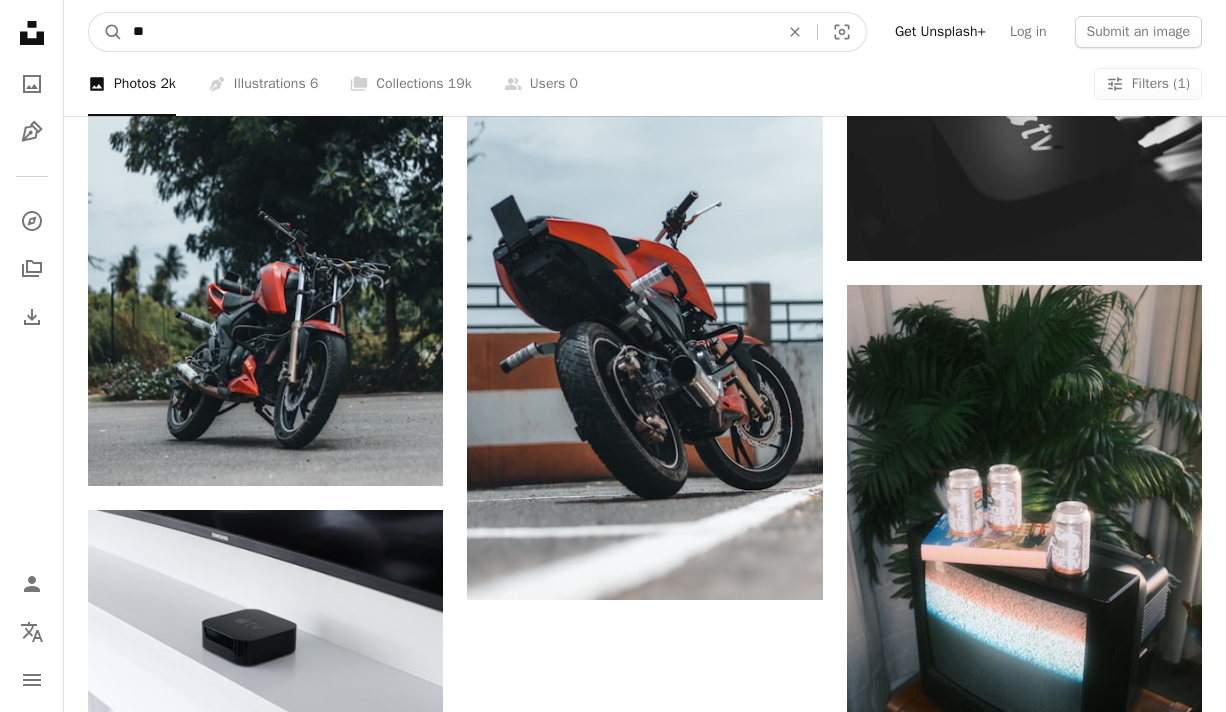 click on "A magnifying glass" at bounding box center [106, 32] 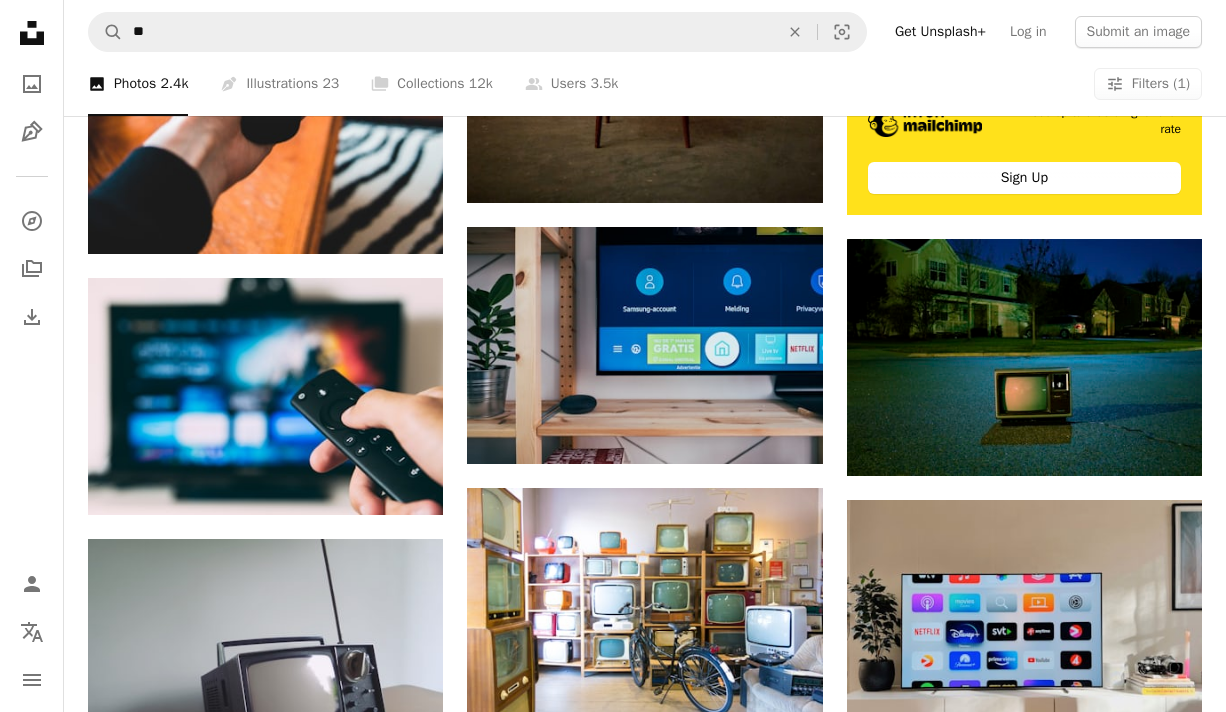 scroll, scrollTop: 584, scrollLeft: 0, axis: vertical 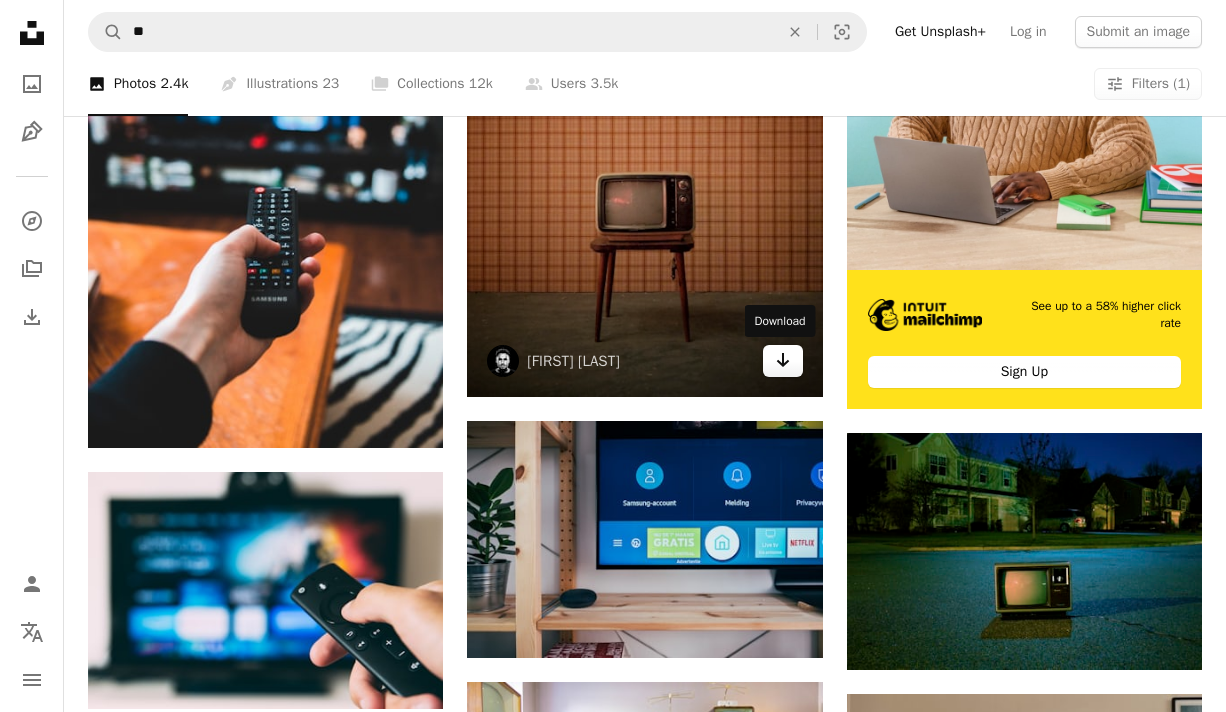 click on "Arrow pointing down" 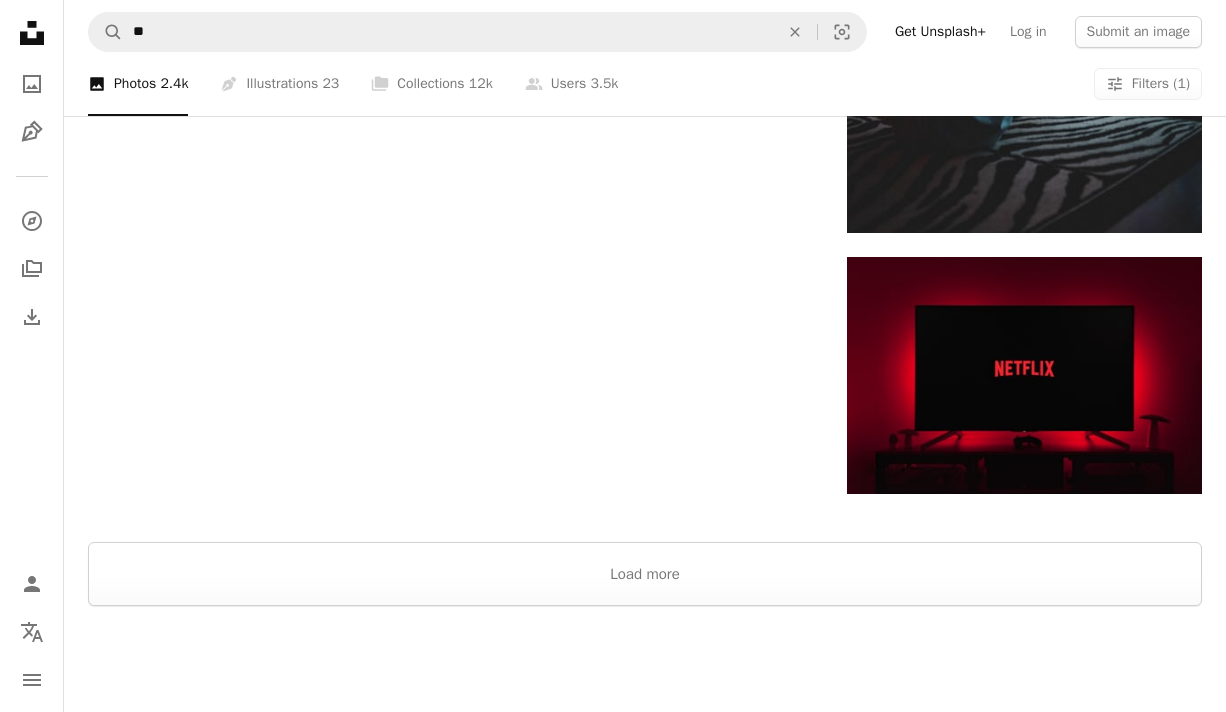 scroll, scrollTop: 2692, scrollLeft: 0, axis: vertical 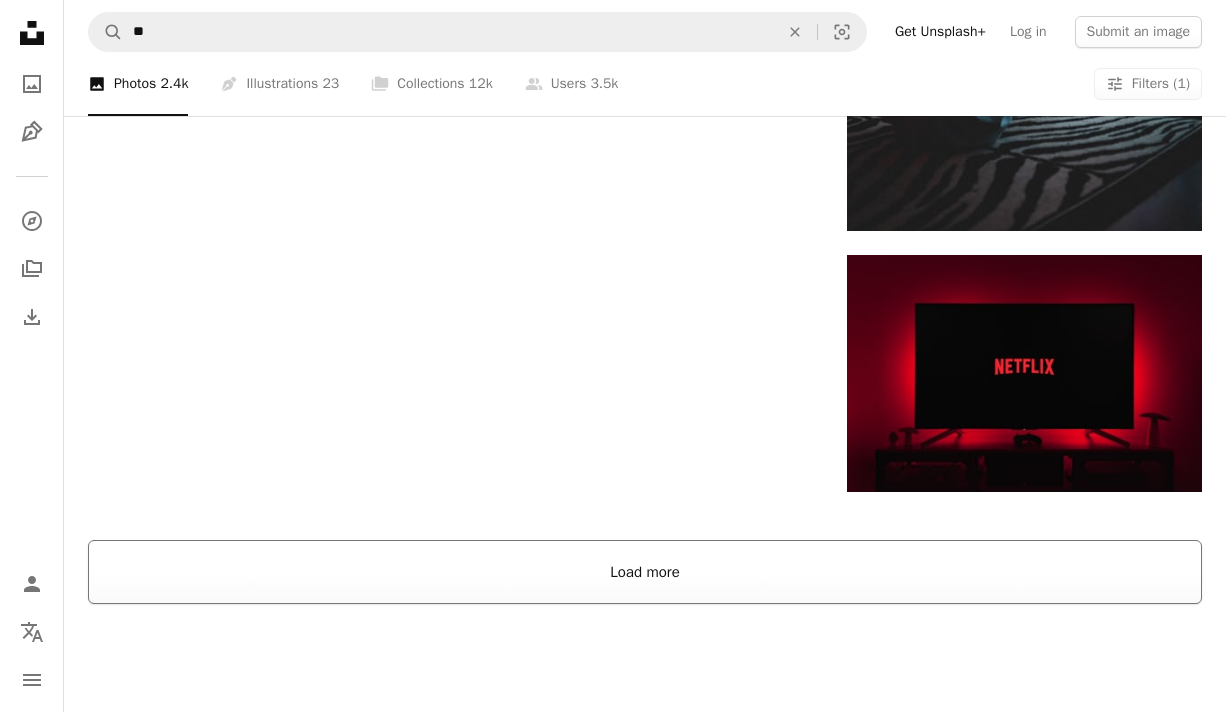 click on "Load more" at bounding box center (645, 572) 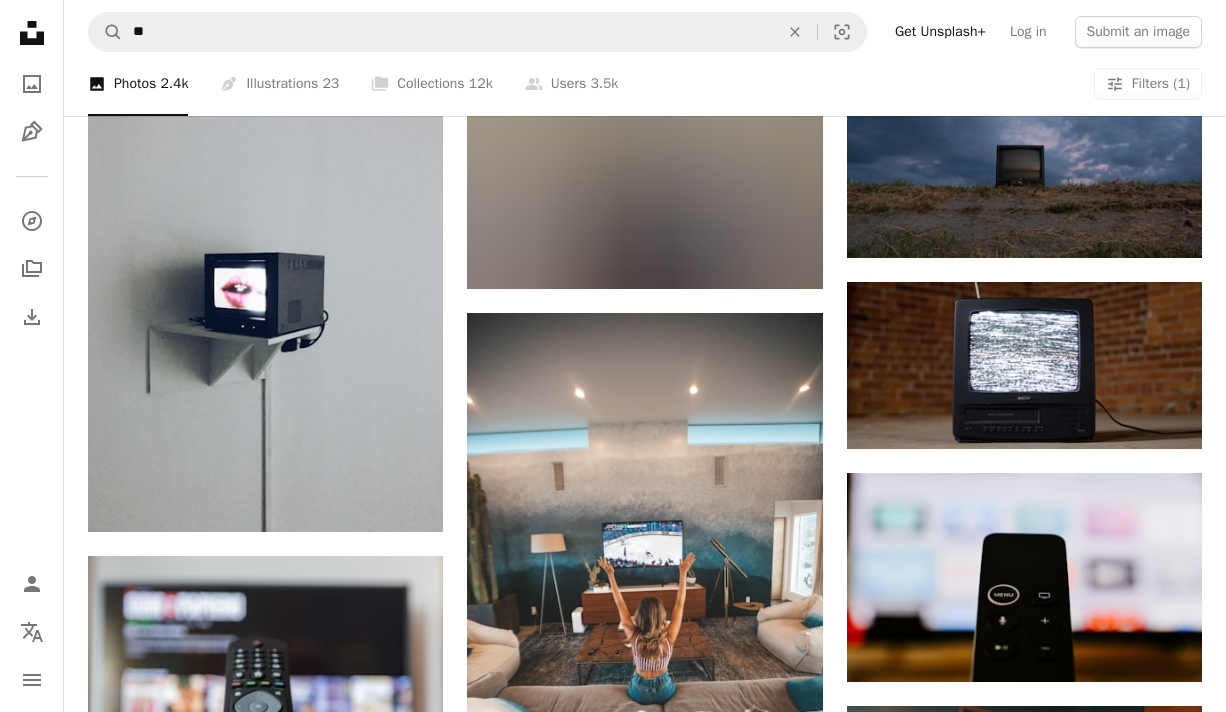 scroll, scrollTop: 8981, scrollLeft: 0, axis: vertical 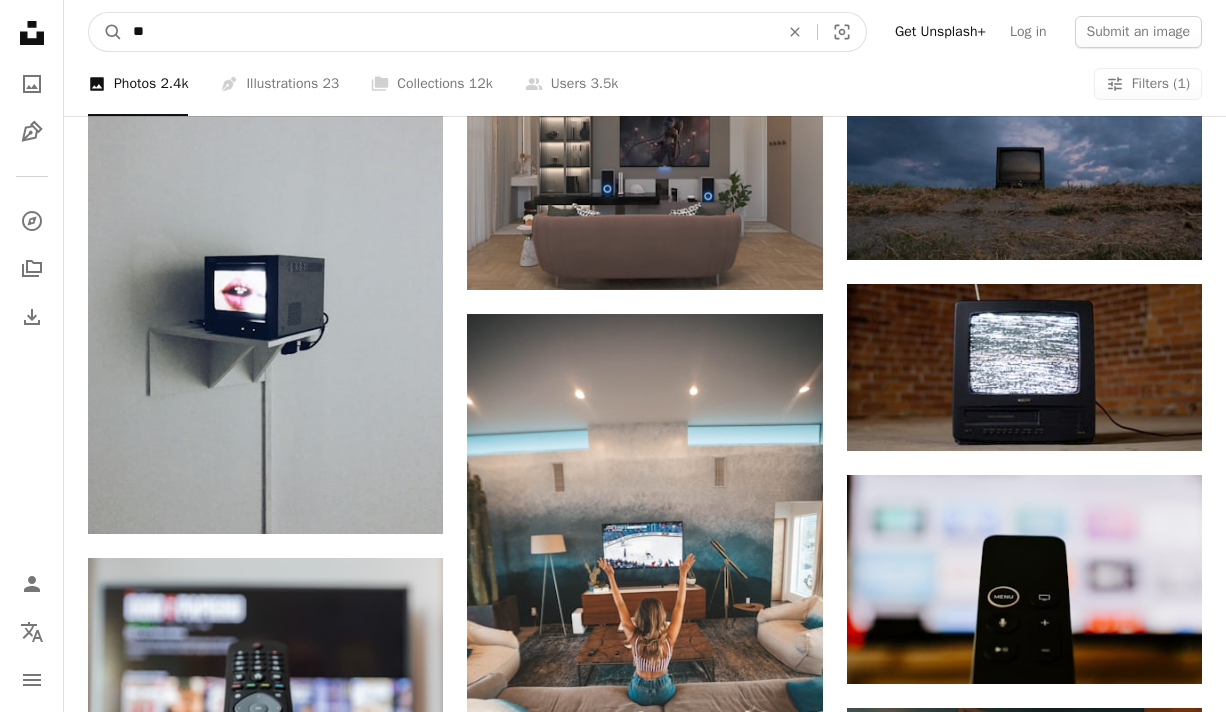 drag, startPoint x: 326, startPoint y: 23, endPoint x: 144, endPoint y: -33, distance: 190.4206 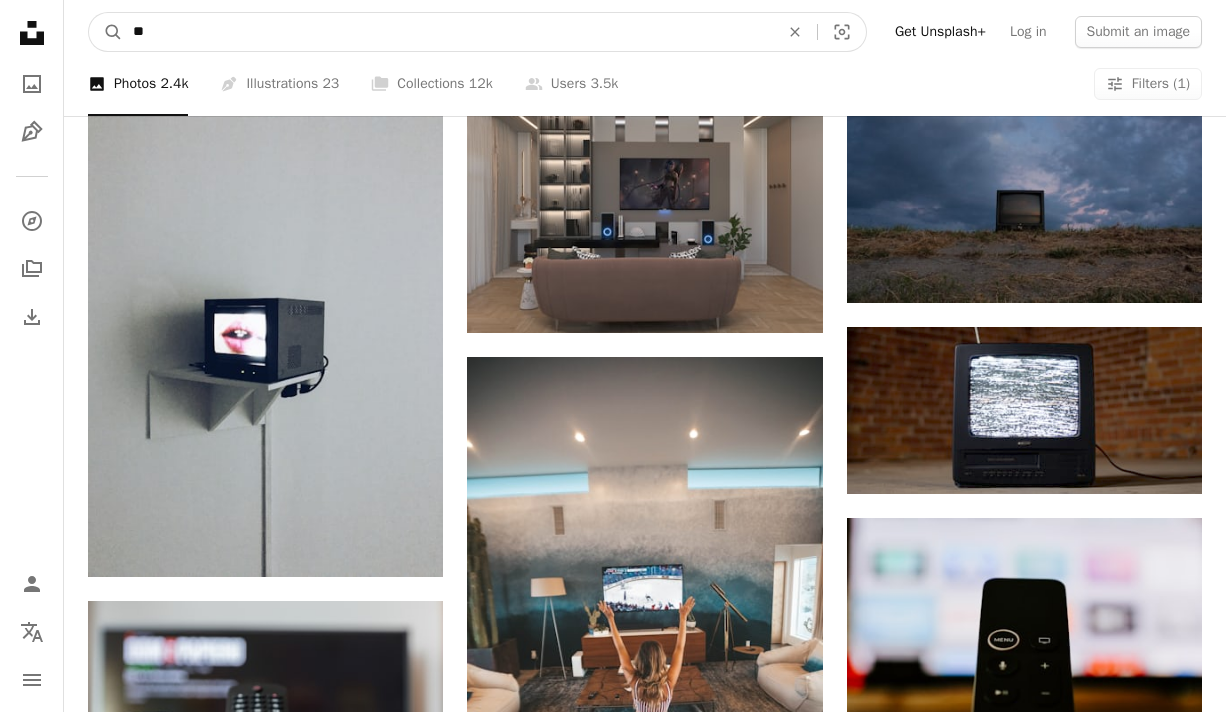 type on "***" 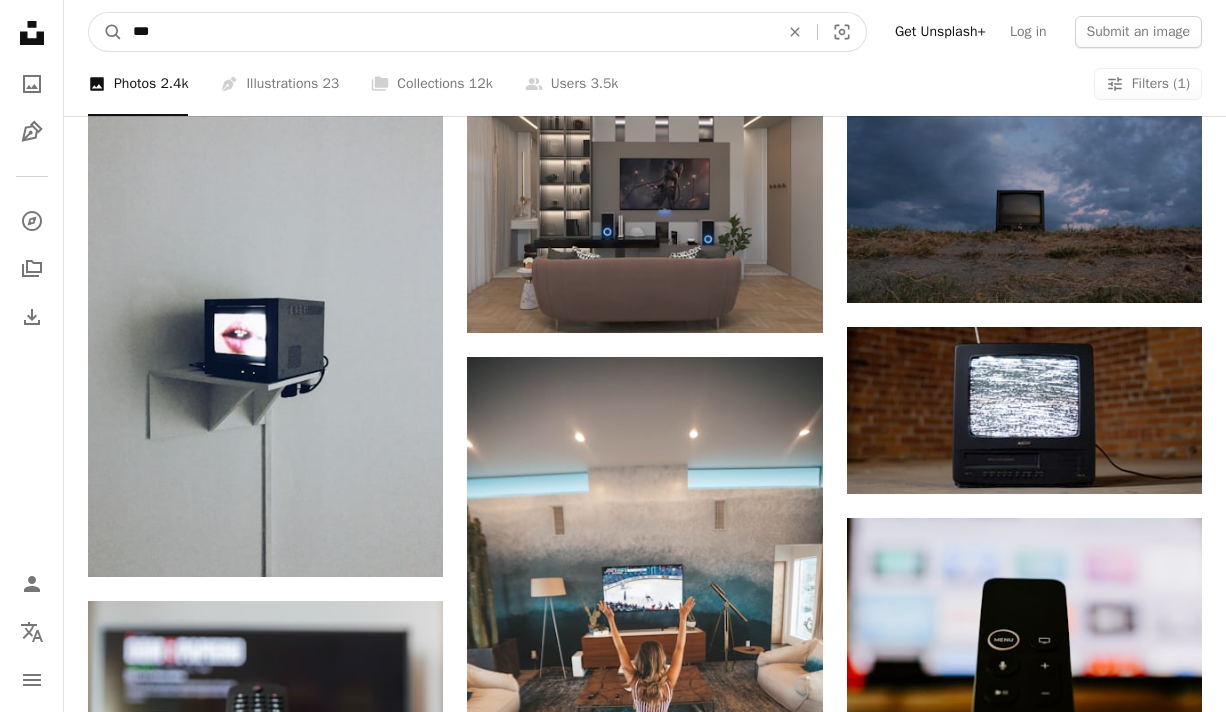 click on "A magnifying glass" at bounding box center (106, 32) 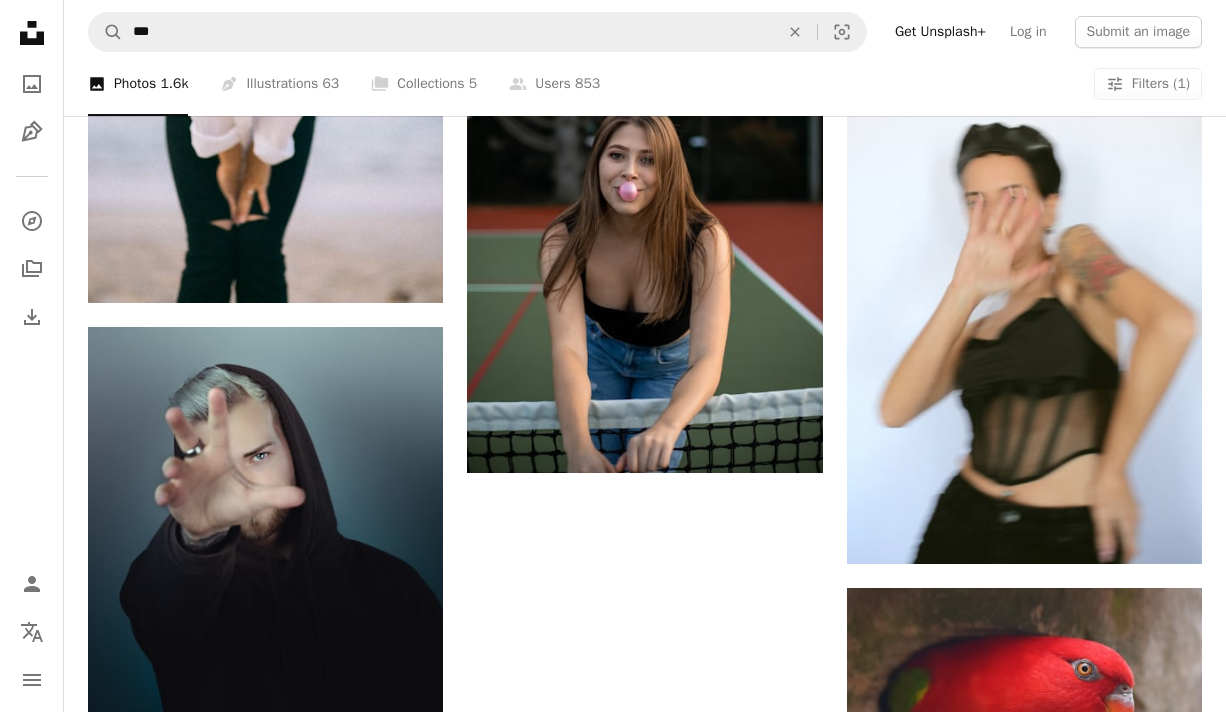 scroll, scrollTop: 3533, scrollLeft: 0, axis: vertical 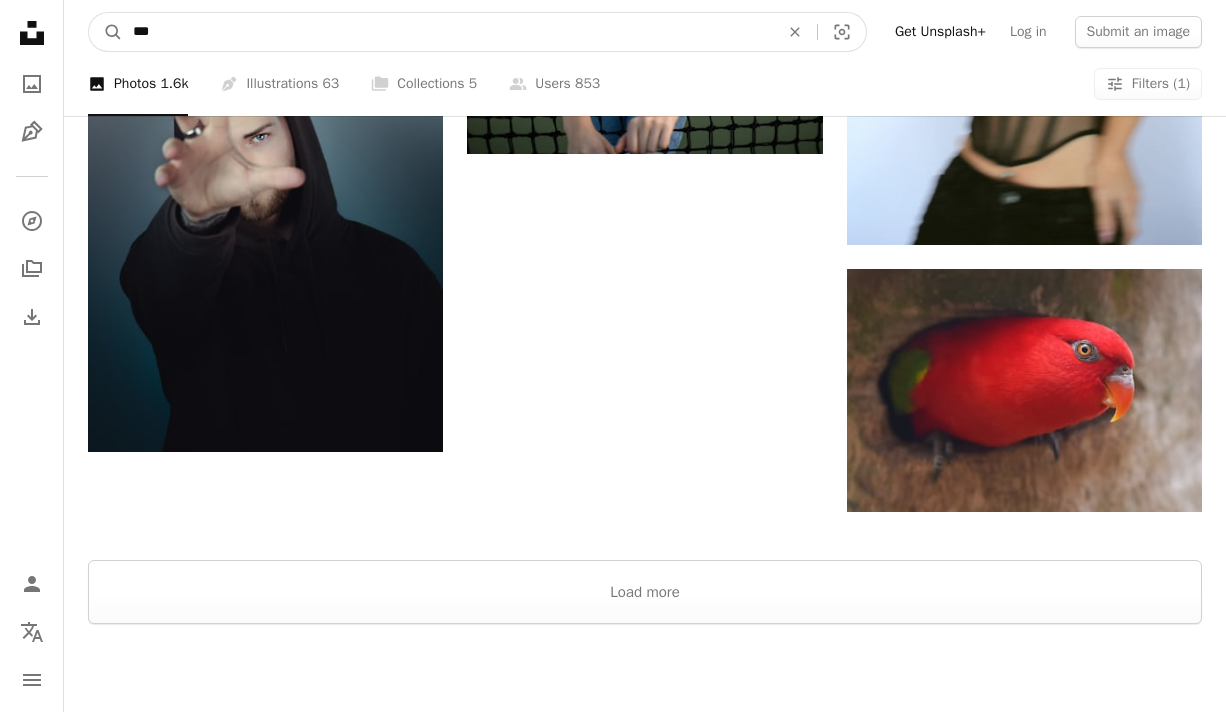 drag, startPoint x: 195, startPoint y: 37, endPoint x: -32, endPoint y: -19, distance: 233.80548 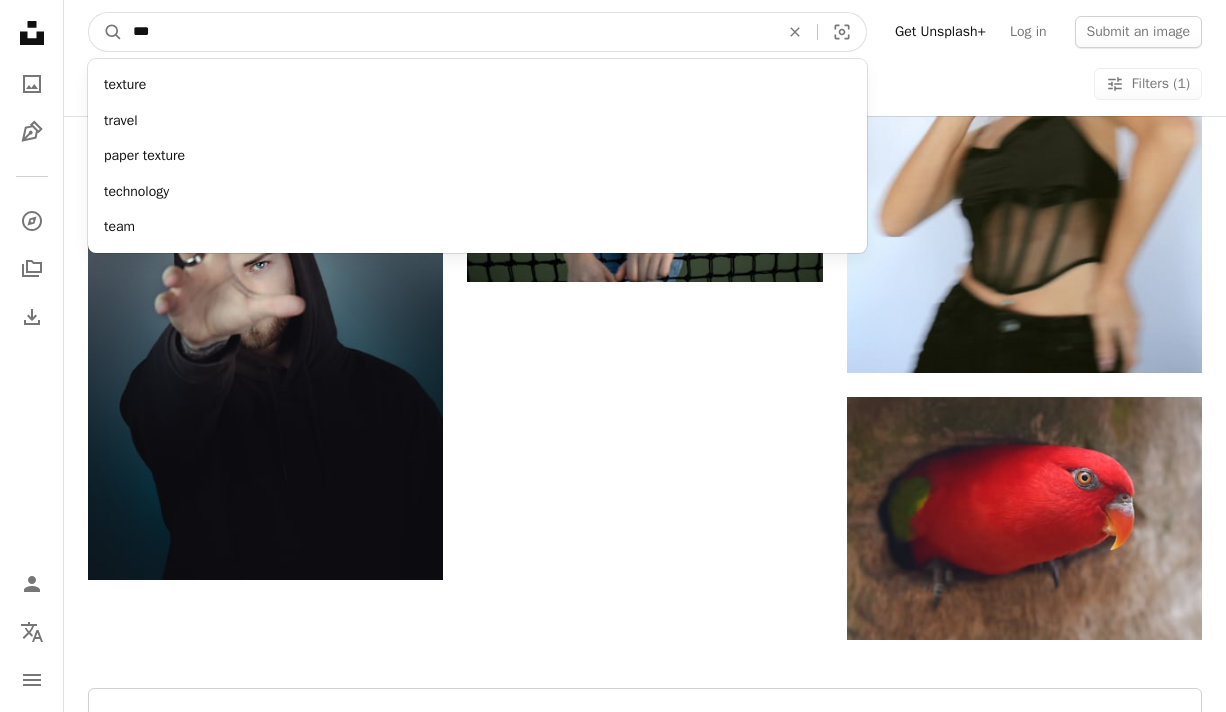type on "****" 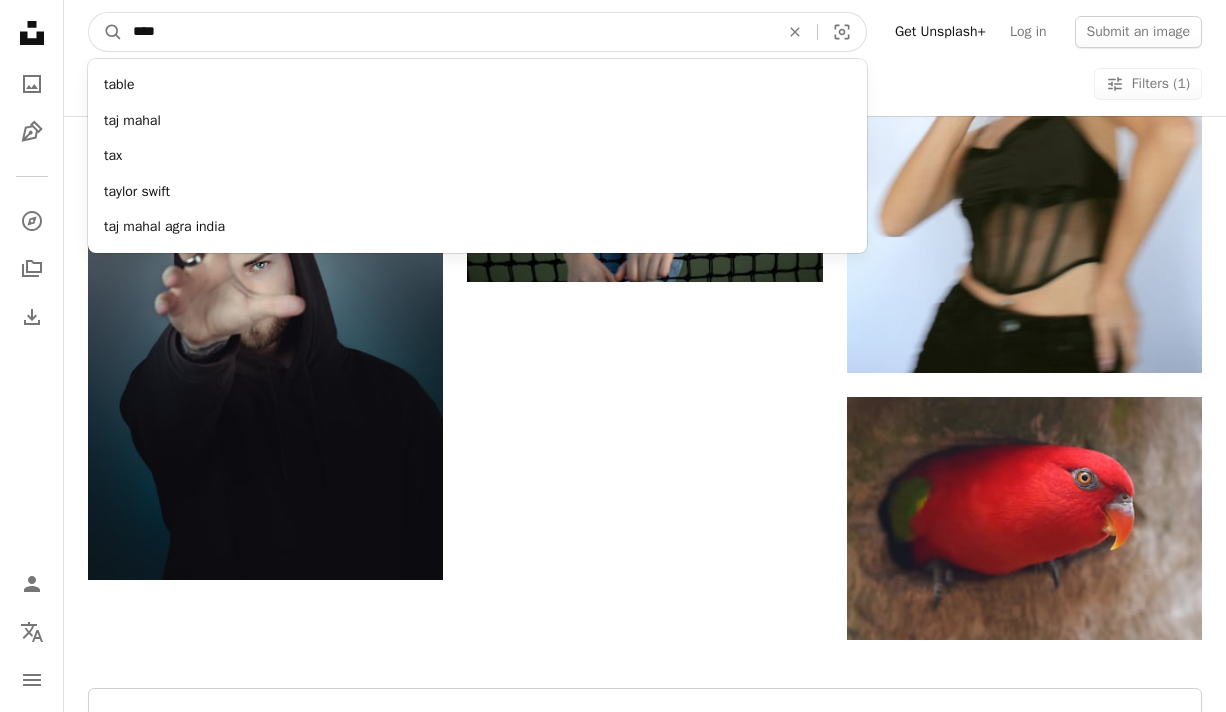 click on "A magnifying glass" at bounding box center (106, 32) 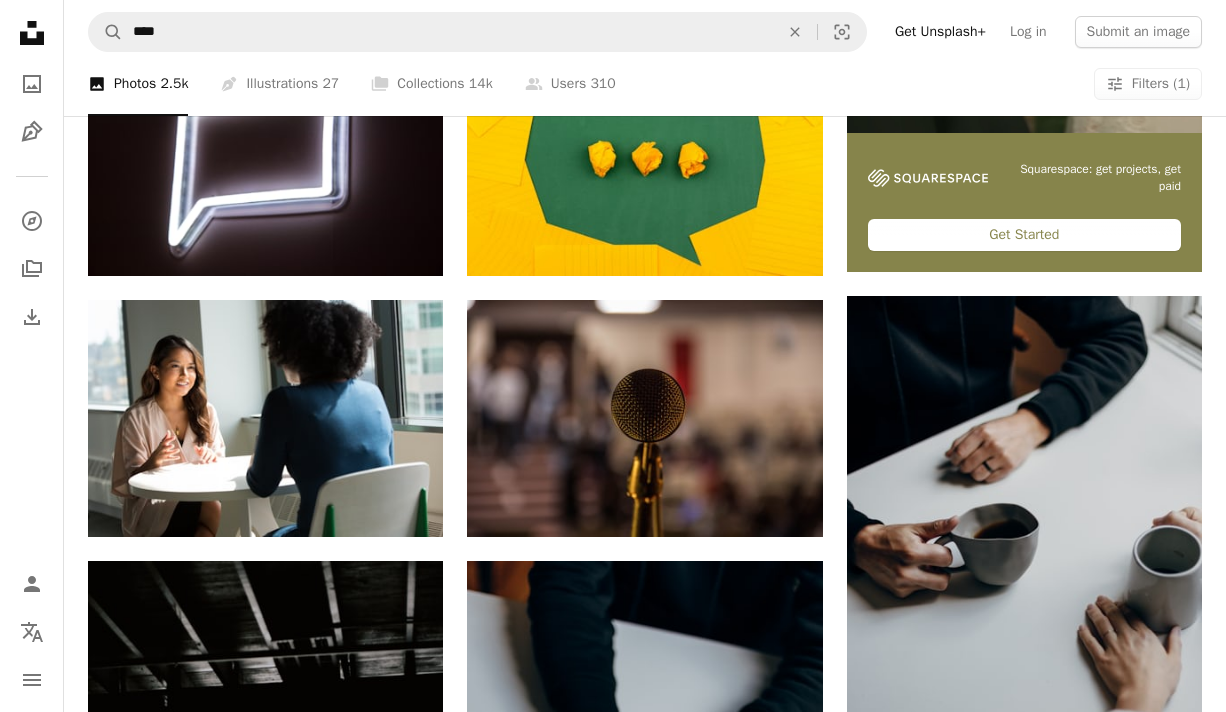 scroll, scrollTop: 745, scrollLeft: 0, axis: vertical 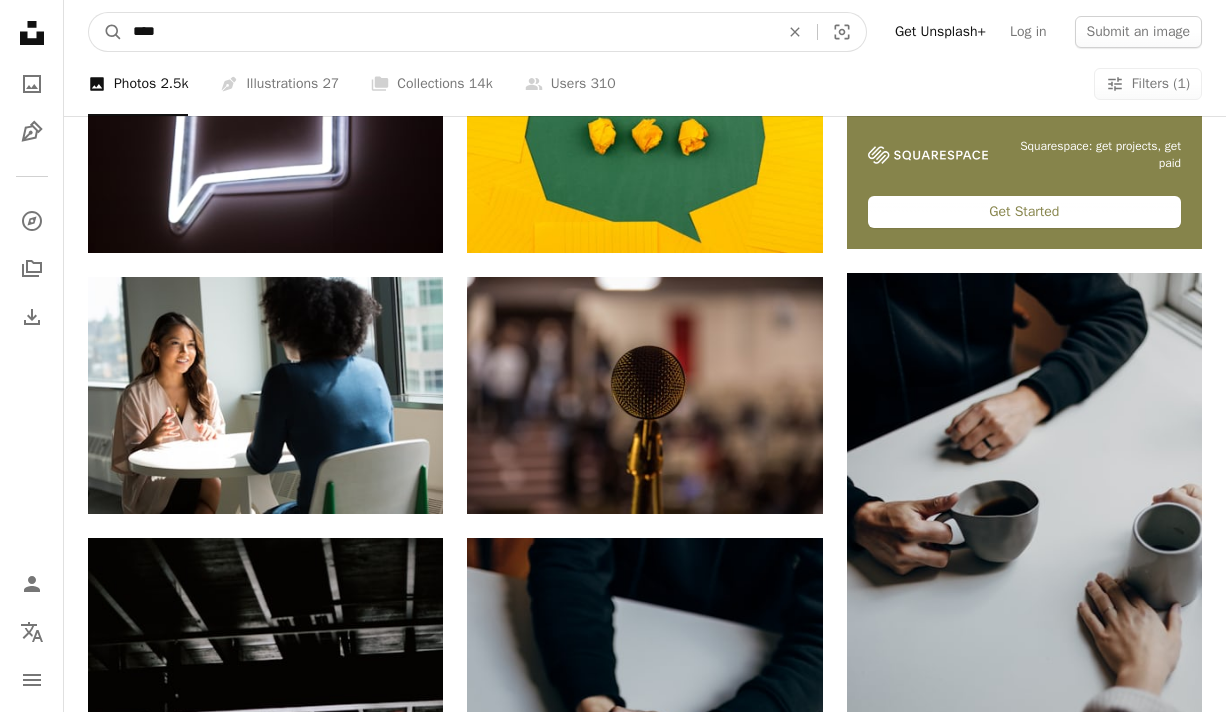 click on "****" at bounding box center [448, 32] 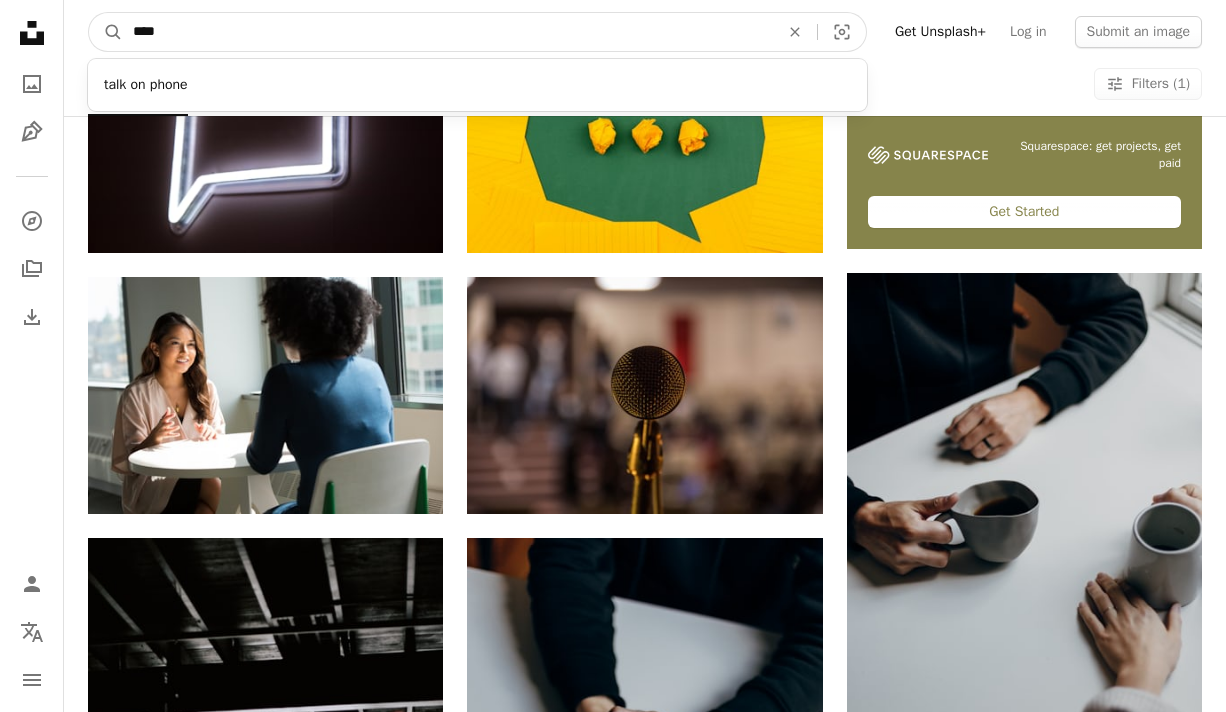 click on "****" at bounding box center (448, 32) 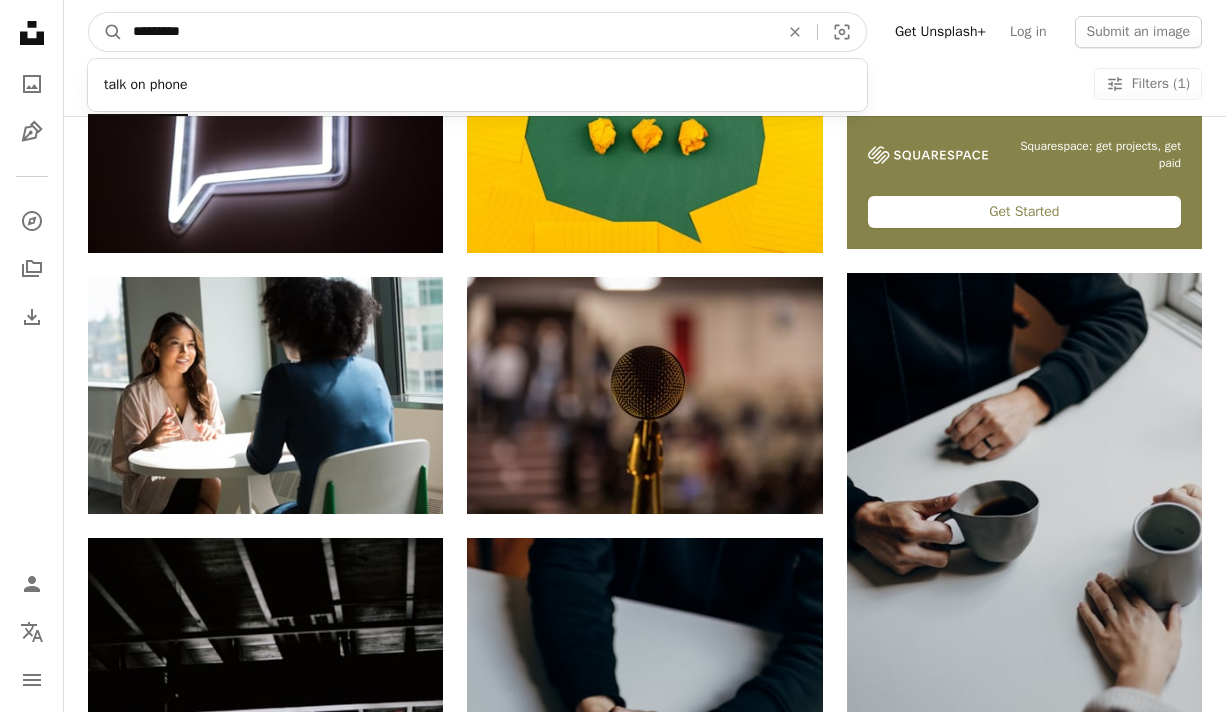 type on "*********" 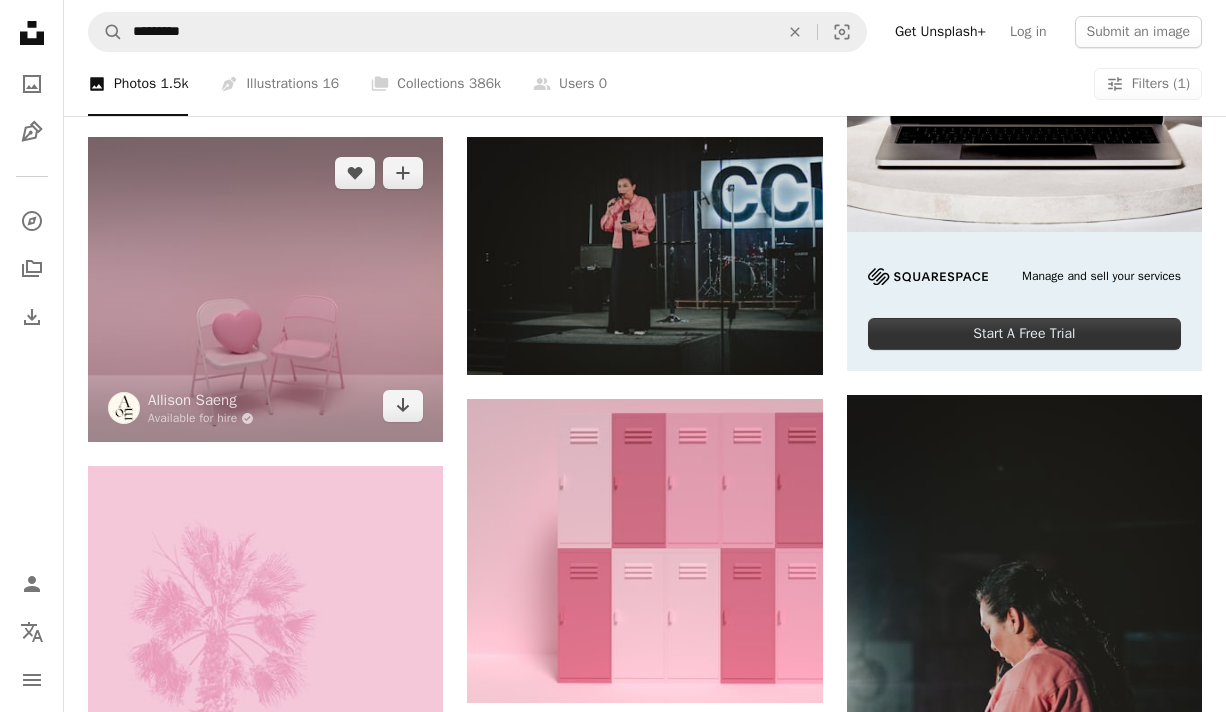 scroll, scrollTop: 621, scrollLeft: 0, axis: vertical 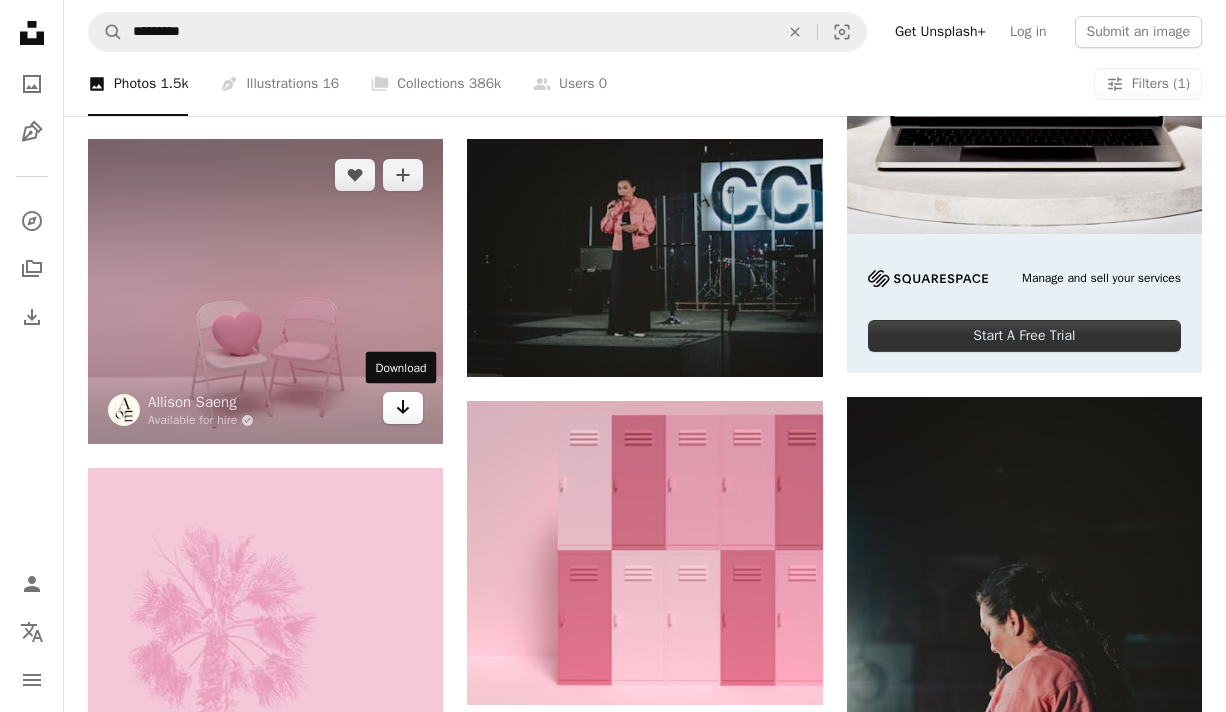 click on "Arrow pointing down" 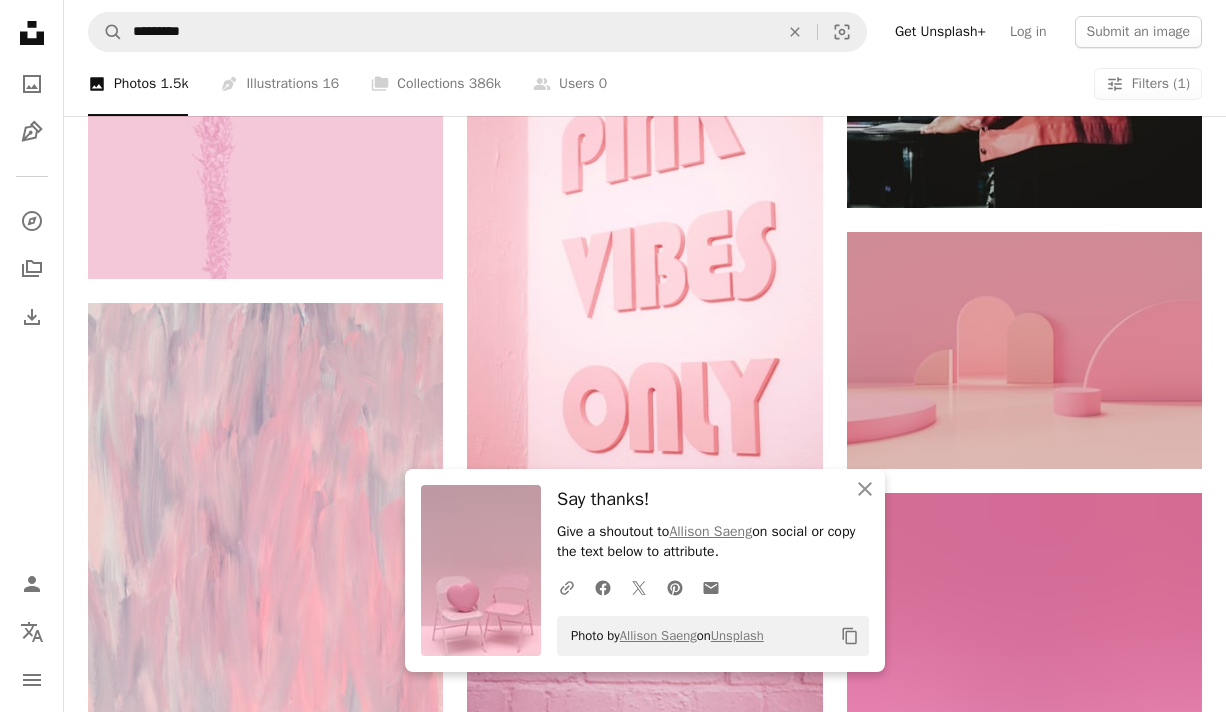 scroll, scrollTop: 1349, scrollLeft: 0, axis: vertical 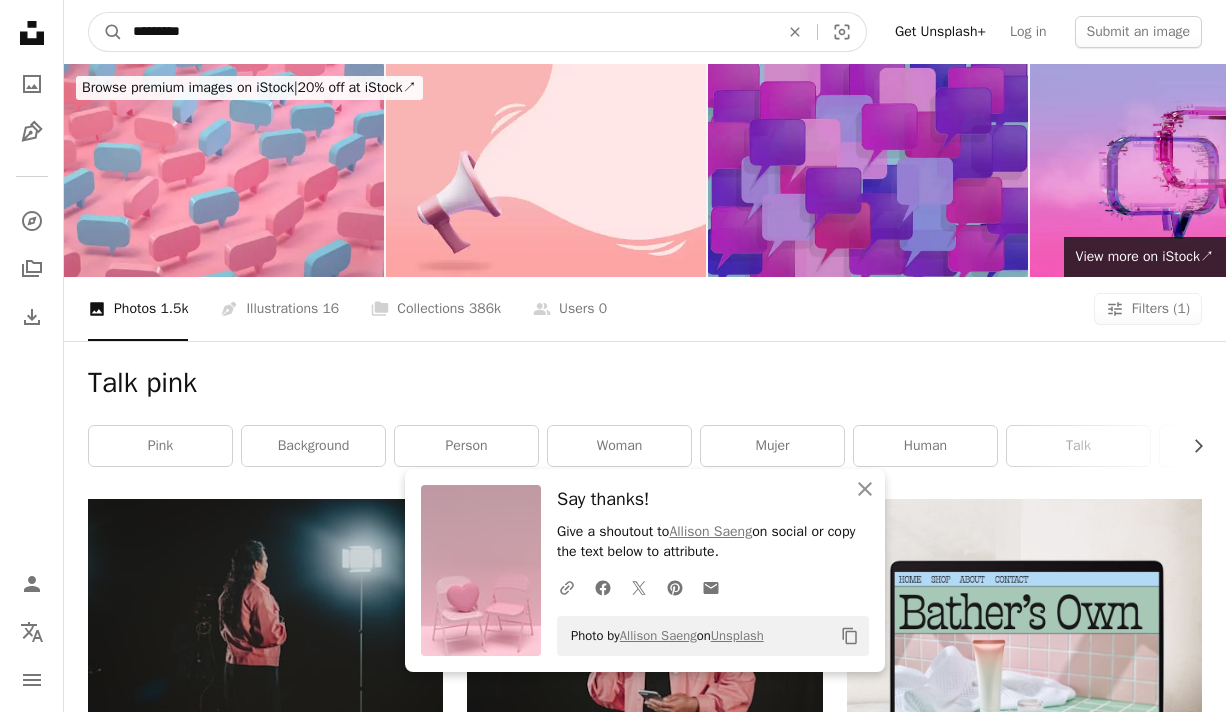 drag, startPoint x: 196, startPoint y: 33, endPoint x: 17, endPoint y: 27, distance: 179.10052 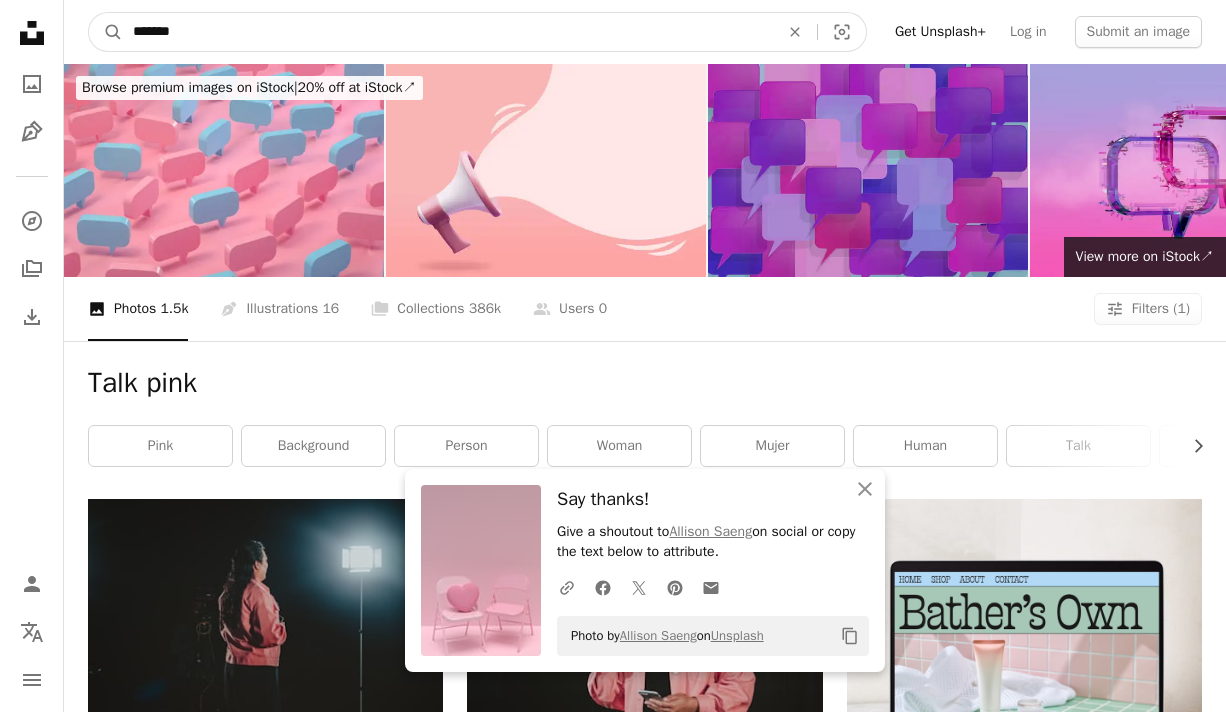 type on "********" 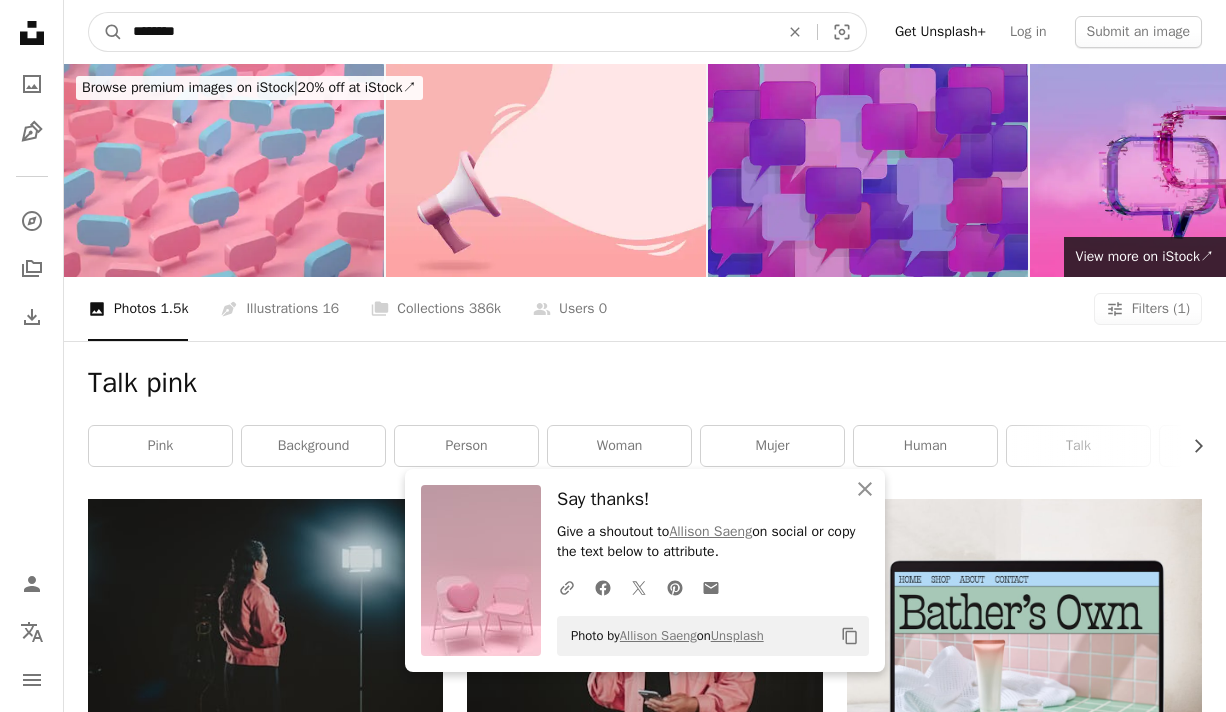 click on "A magnifying glass" at bounding box center (106, 32) 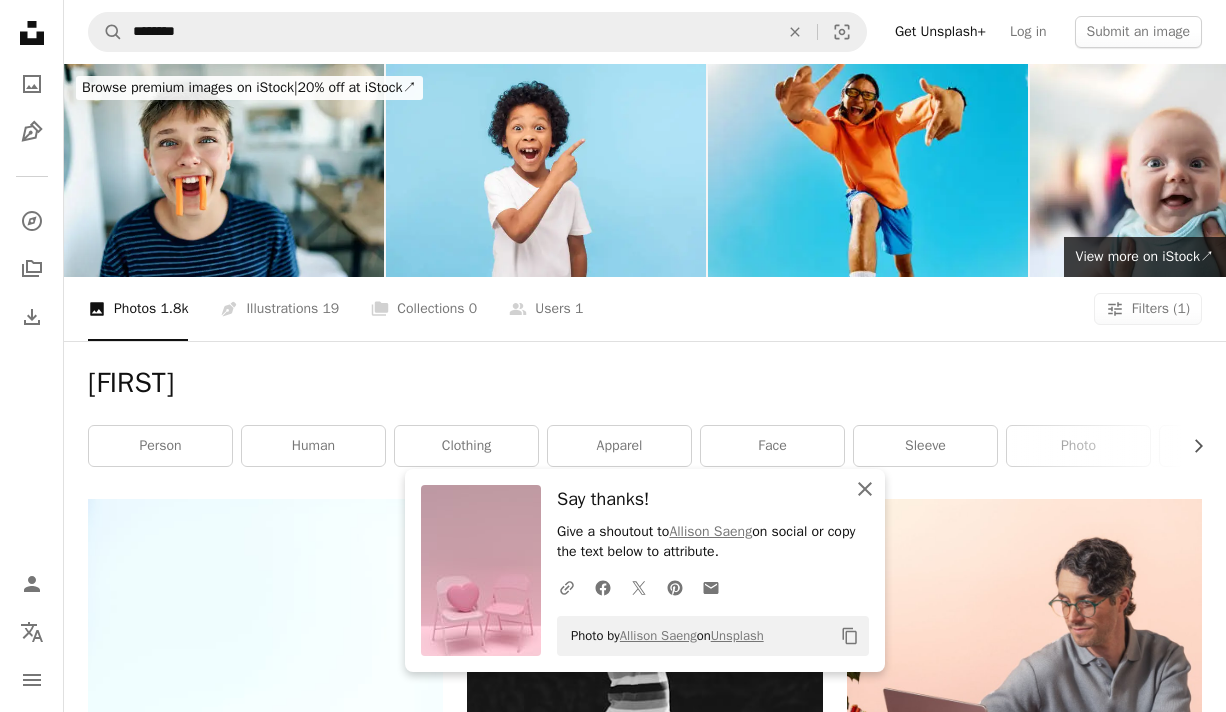 click 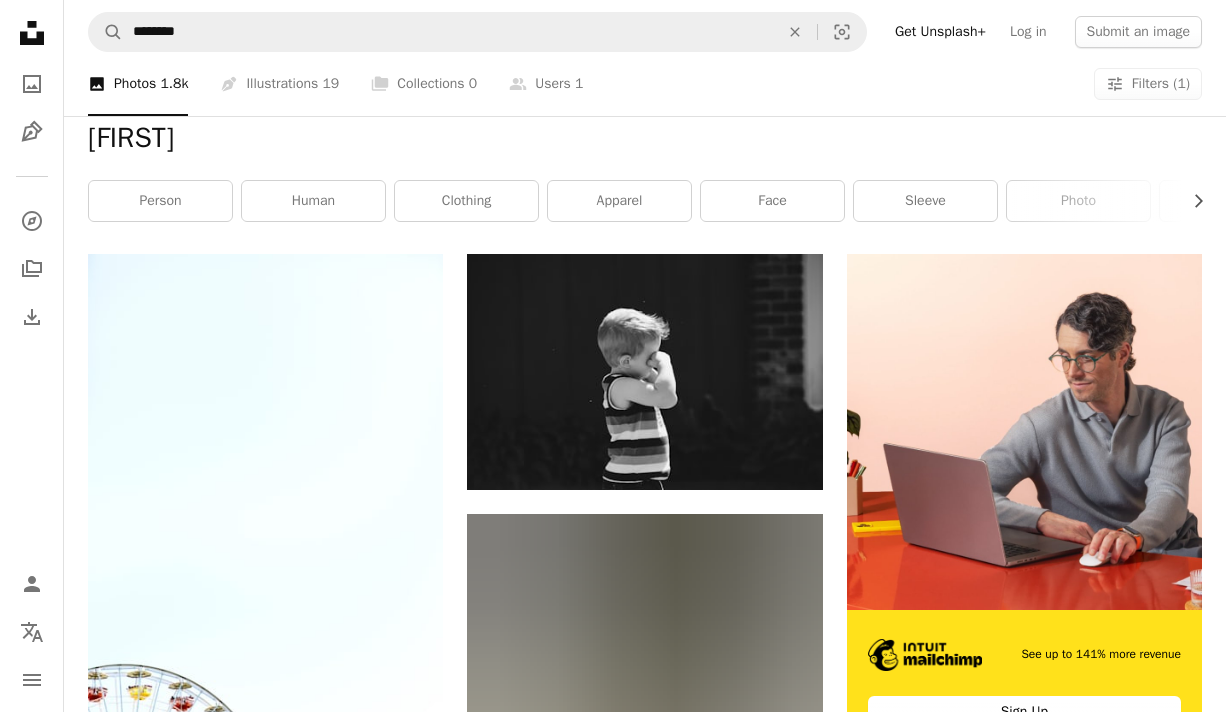 scroll, scrollTop: 0, scrollLeft: 0, axis: both 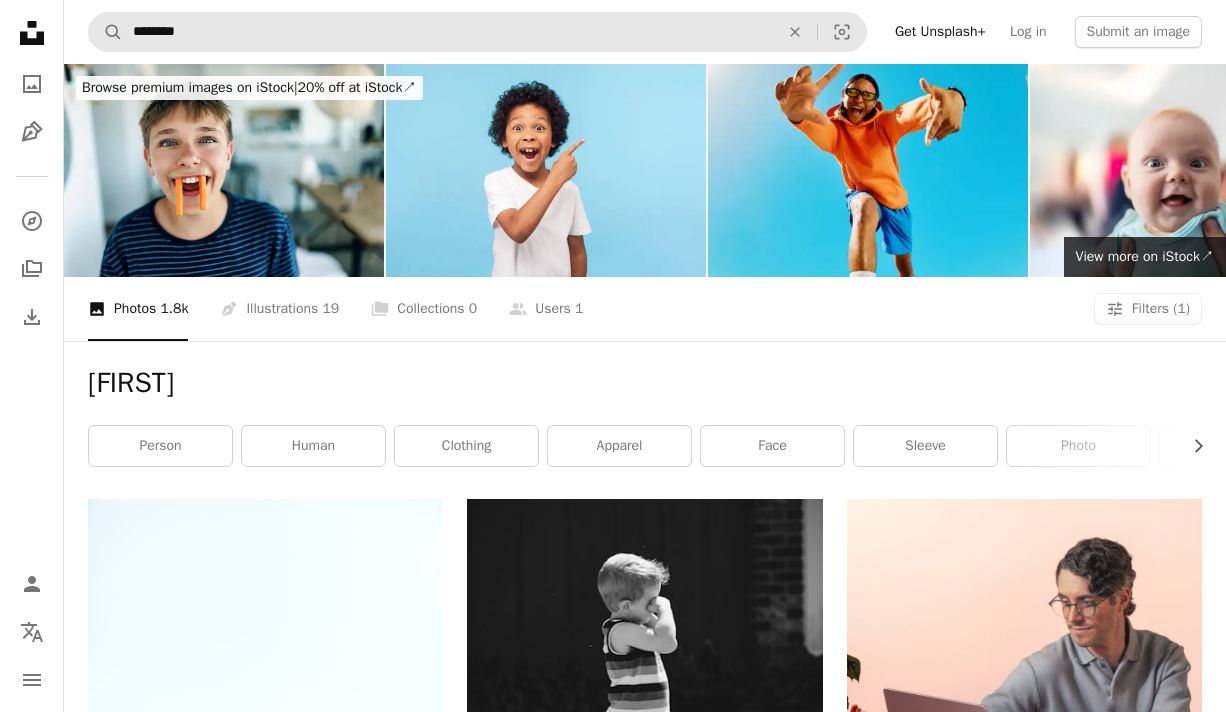 drag, startPoint x: 215, startPoint y: 12, endPoint x: 143, endPoint y: 12, distance: 72 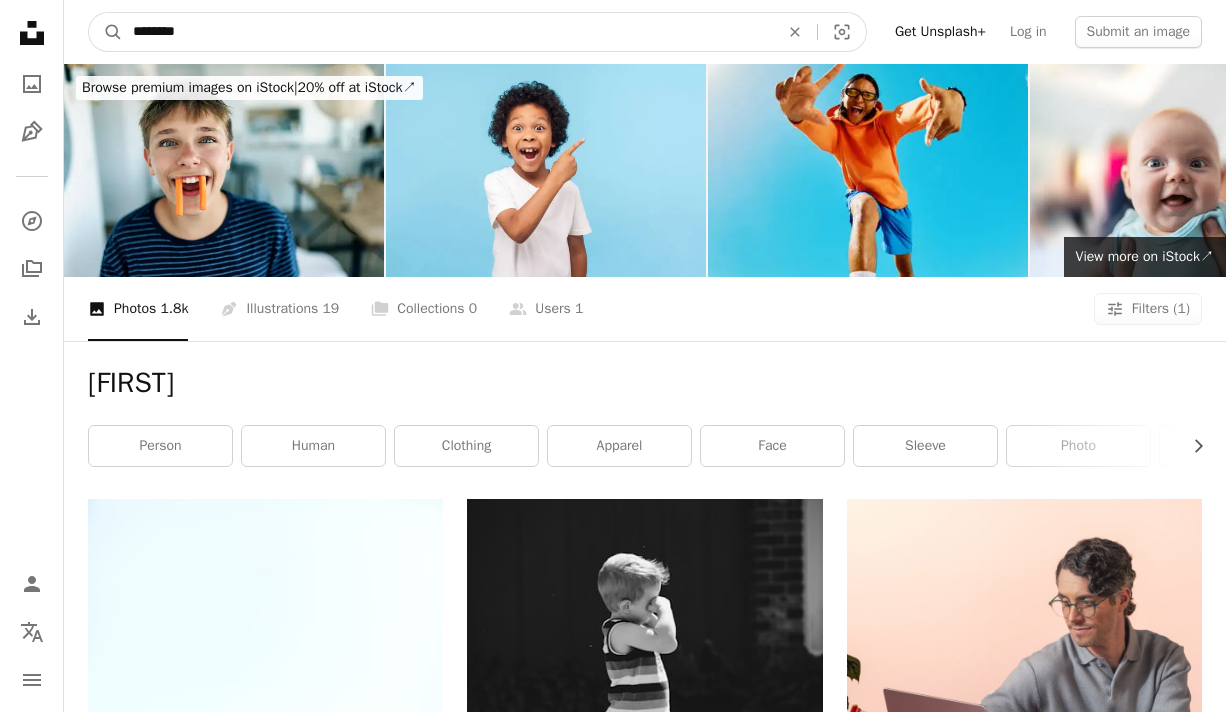 drag, startPoint x: 213, startPoint y: 38, endPoint x: -75, endPoint y: 0, distance: 290.49612 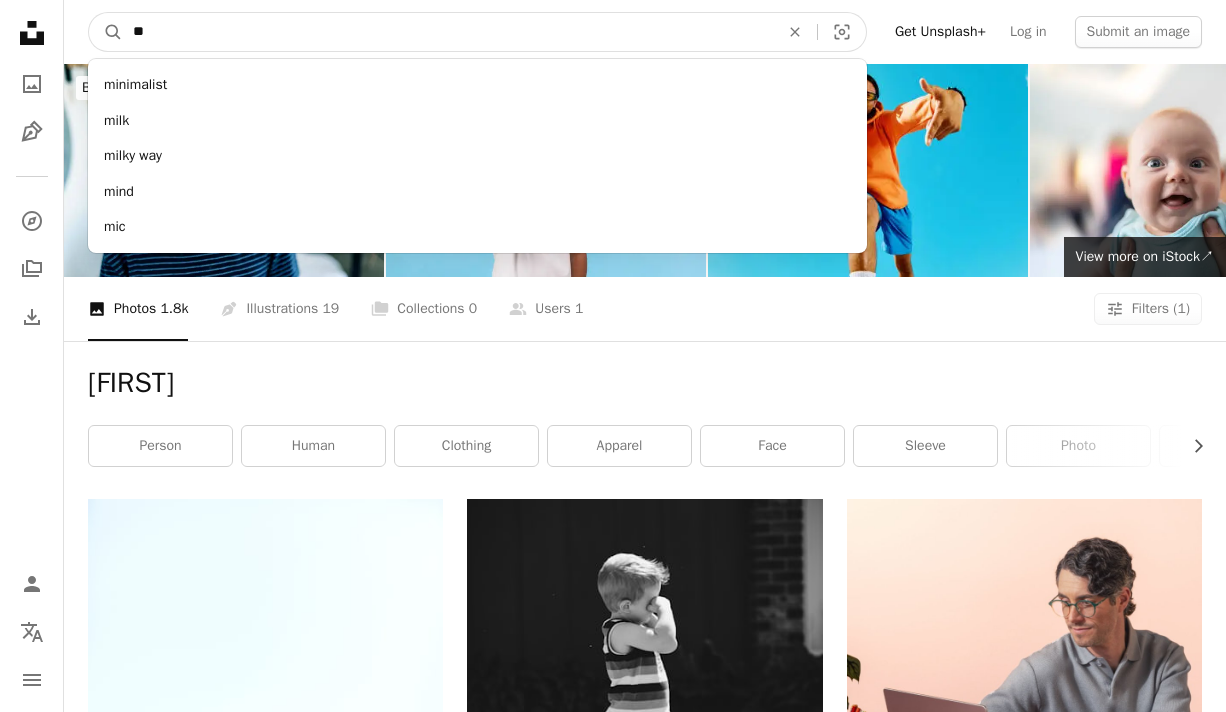 type on "***" 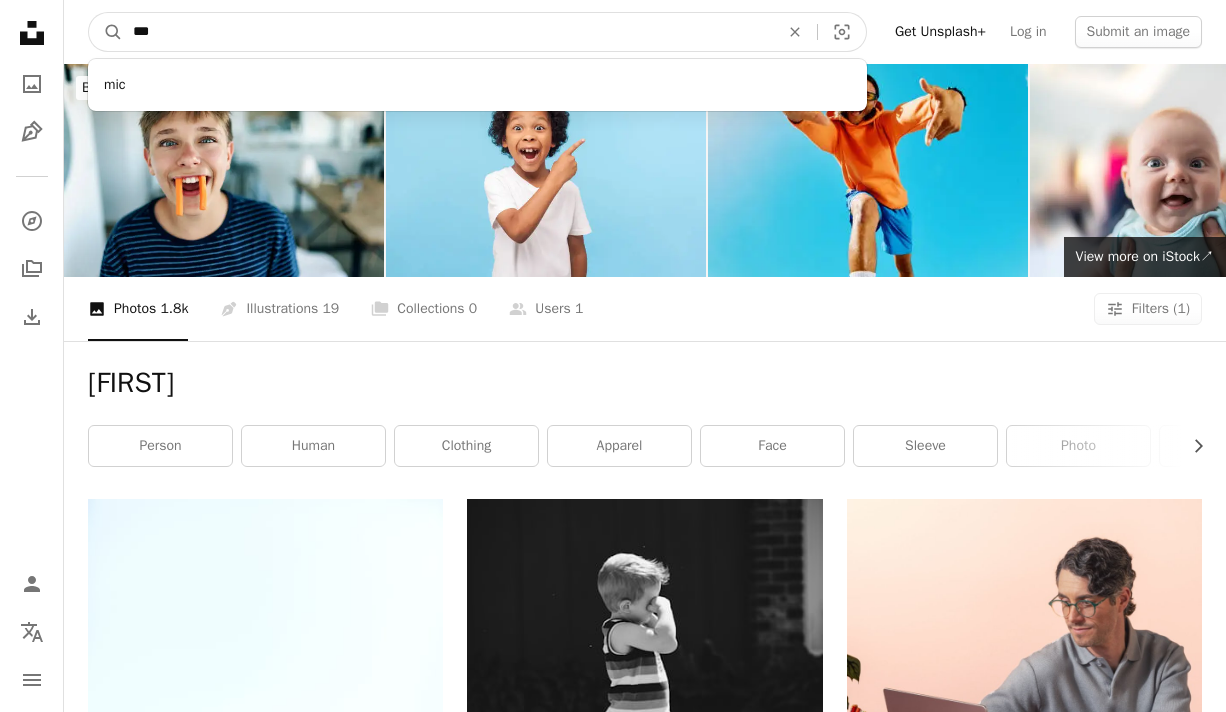 click on "A magnifying glass" at bounding box center (106, 32) 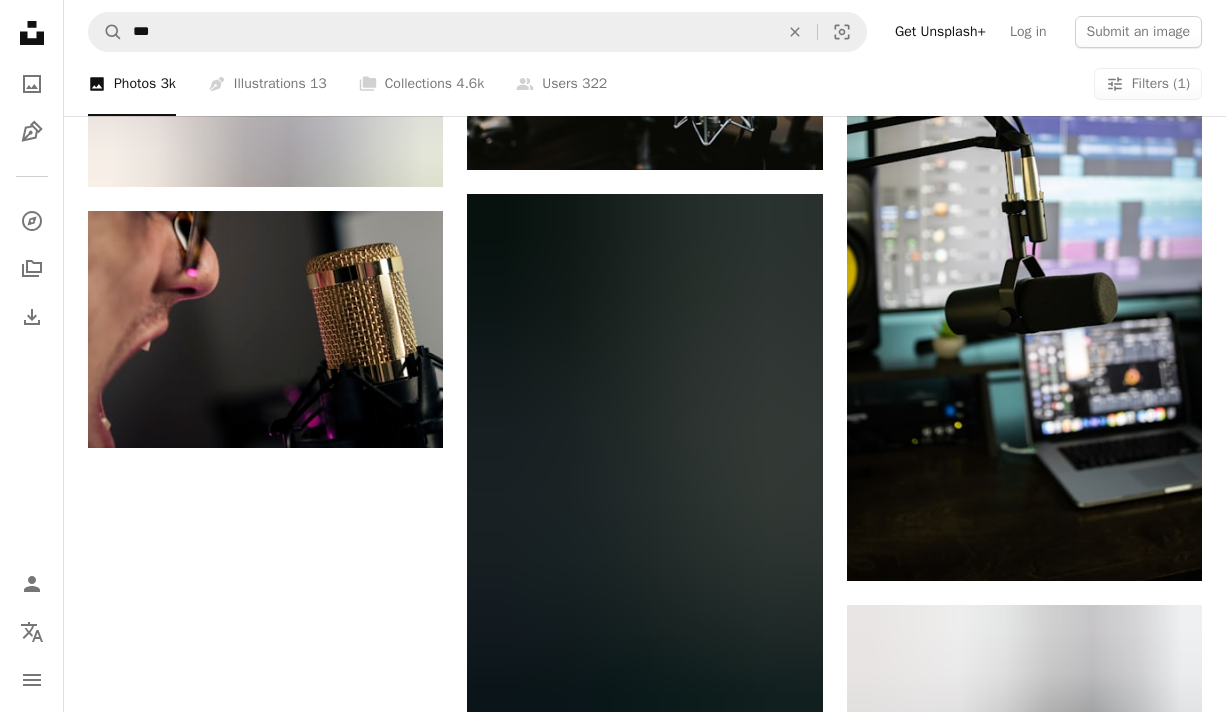 scroll, scrollTop: 2555, scrollLeft: 0, axis: vertical 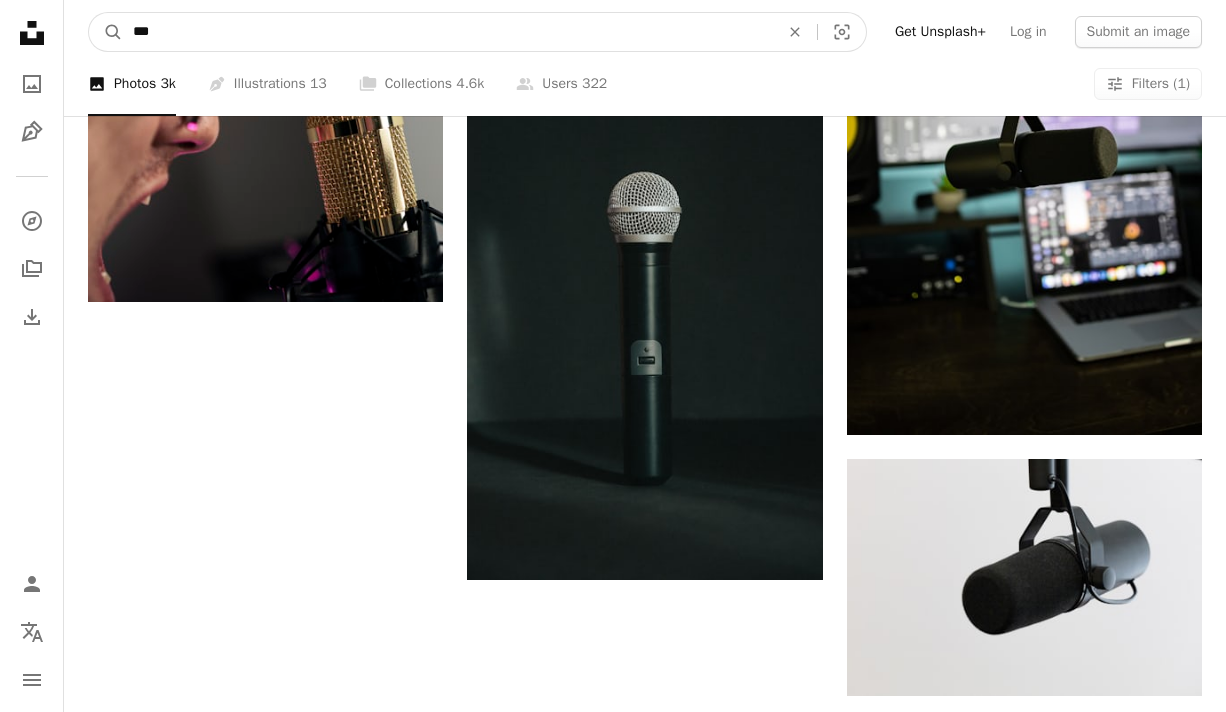 click on "***" at bounding box center [448, 32] 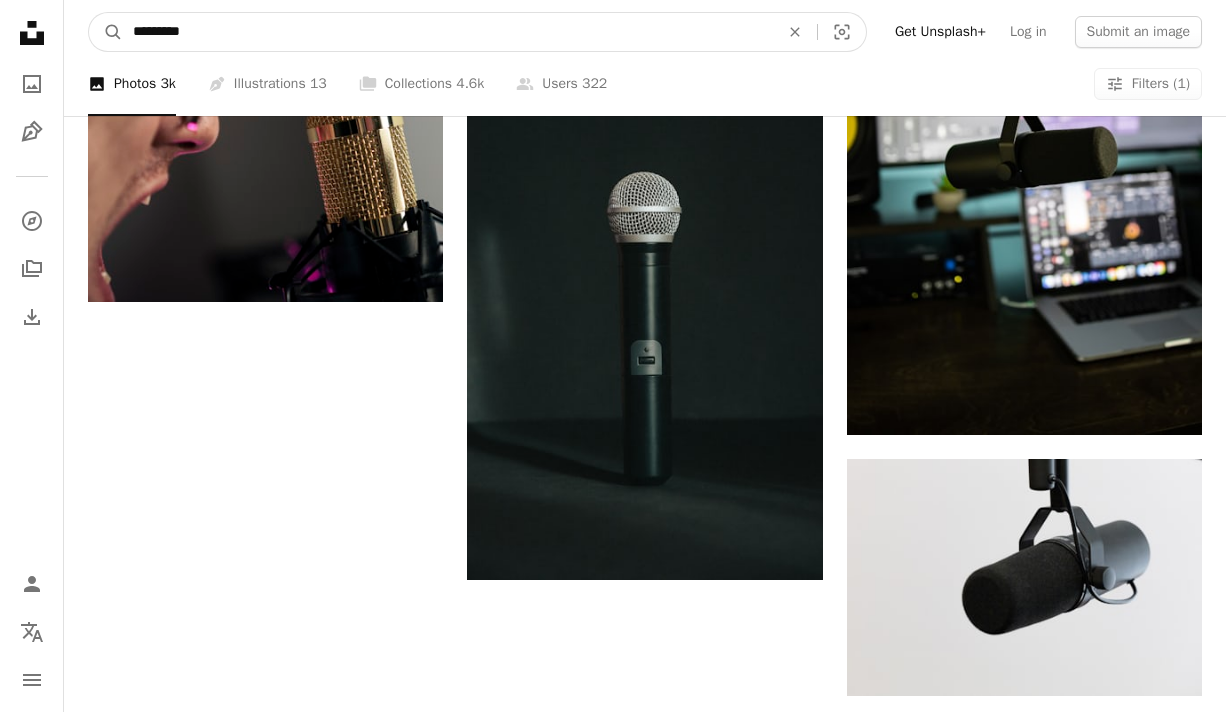type on "**********" 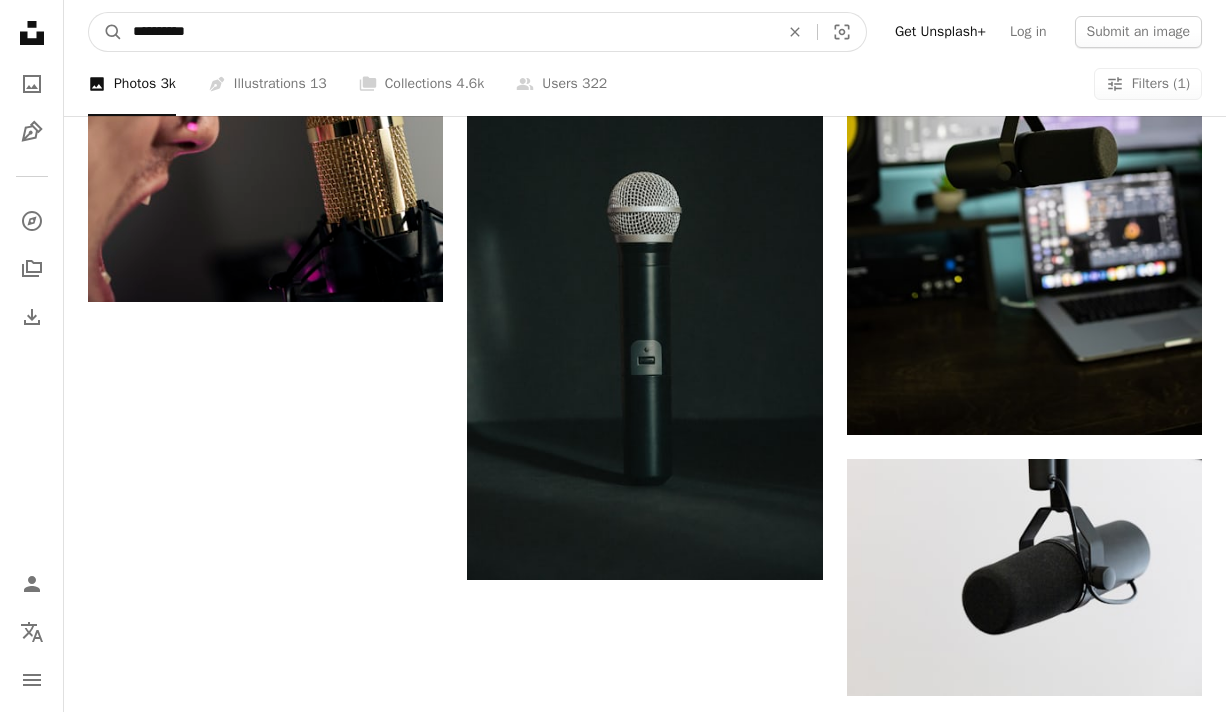 click on "A magnifying glass" at bounding box center [106, 32] 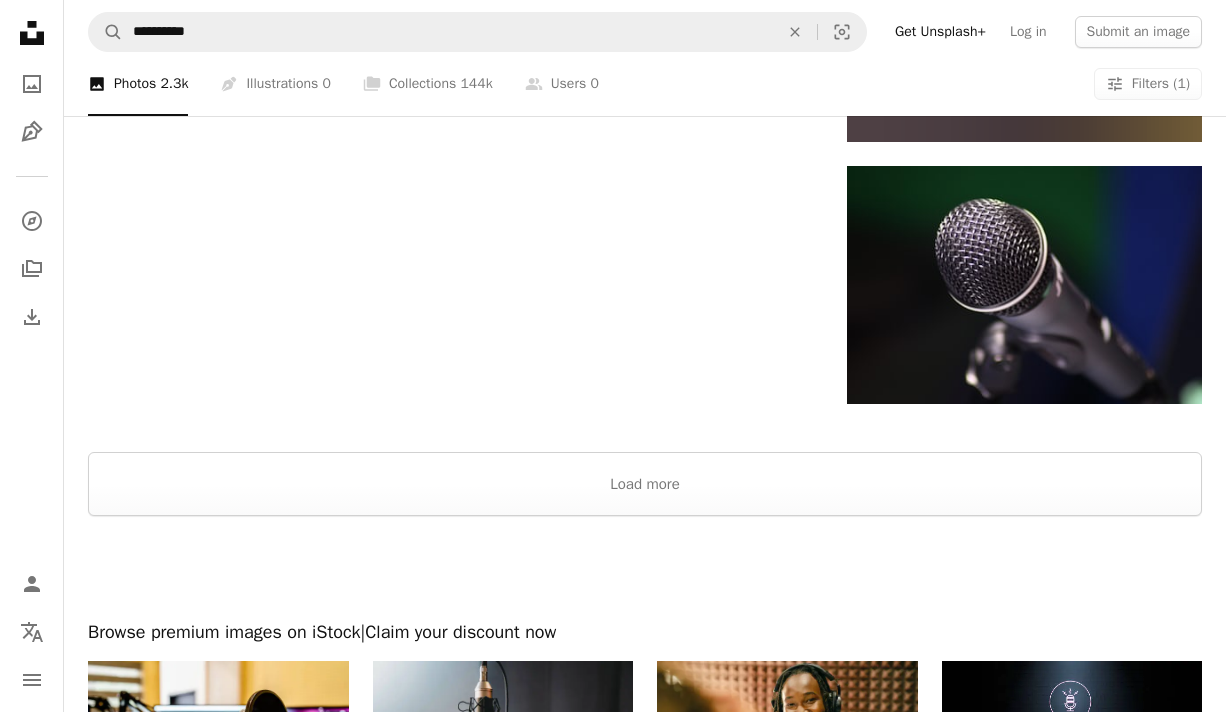 scroll, scrollTop: 2888, scrollLeft: 0, axis: vertical 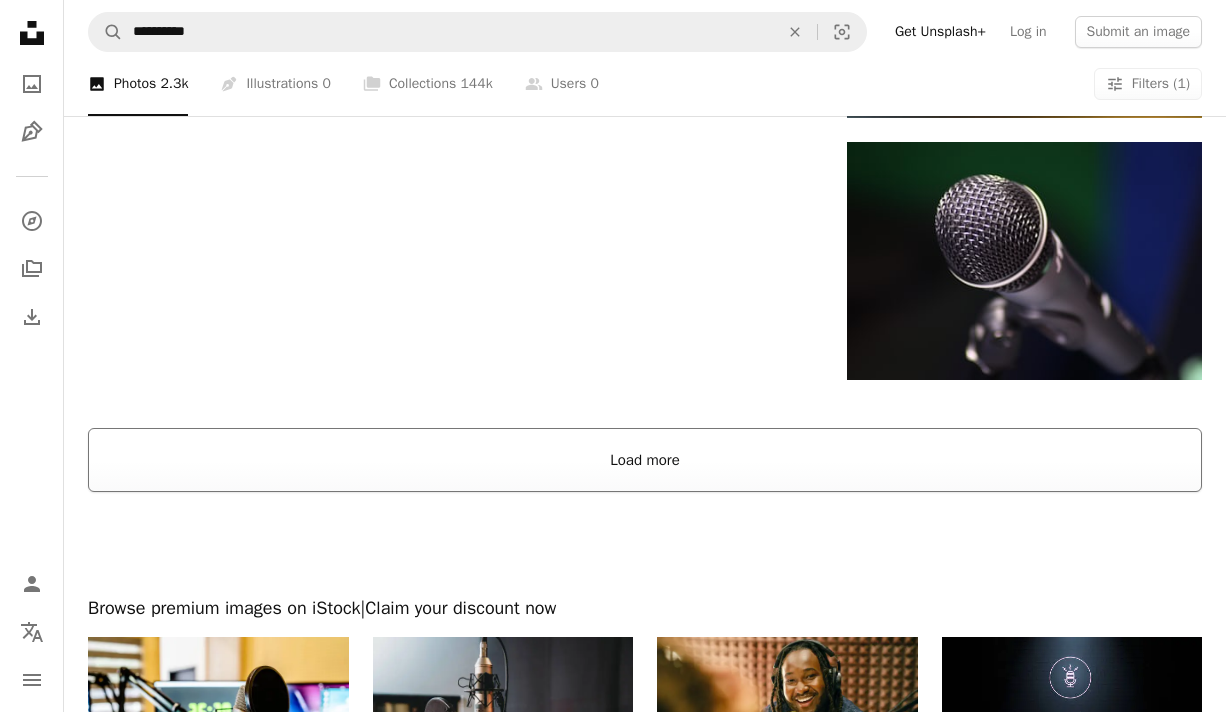 click on "Load more" at bounding box center [645, 460] 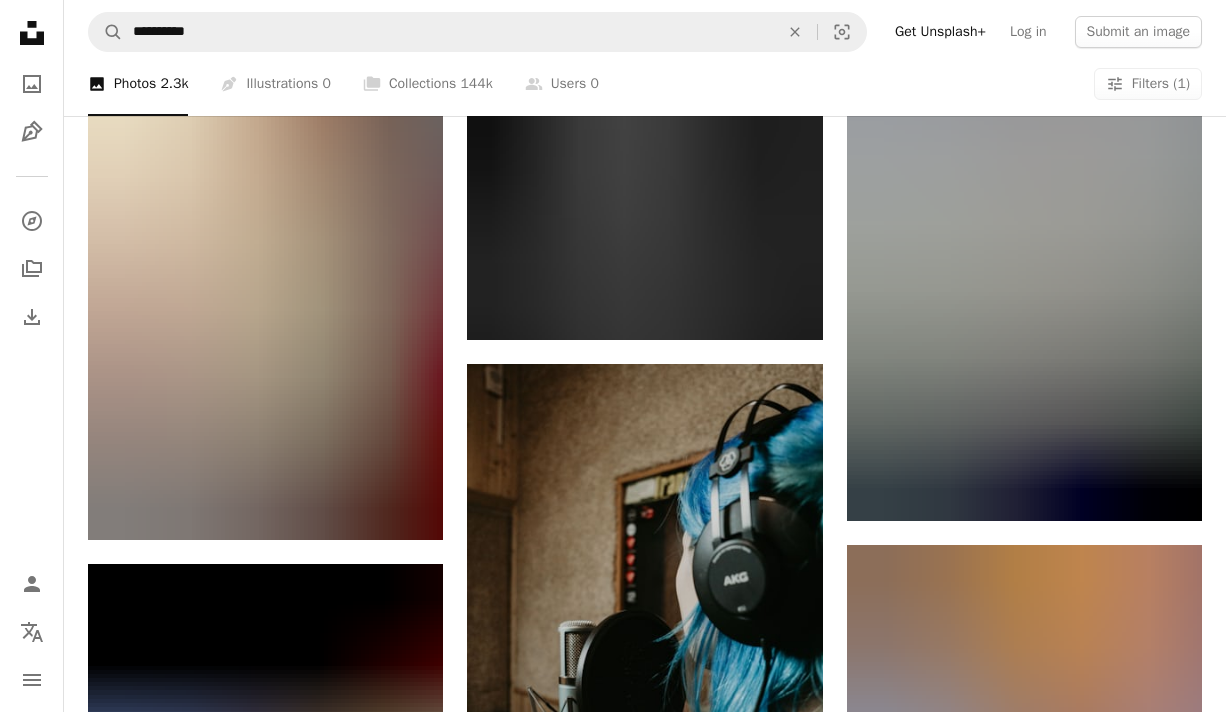 scroll, scrollTop: 6832, scrollLeft: 0, axis: vertical 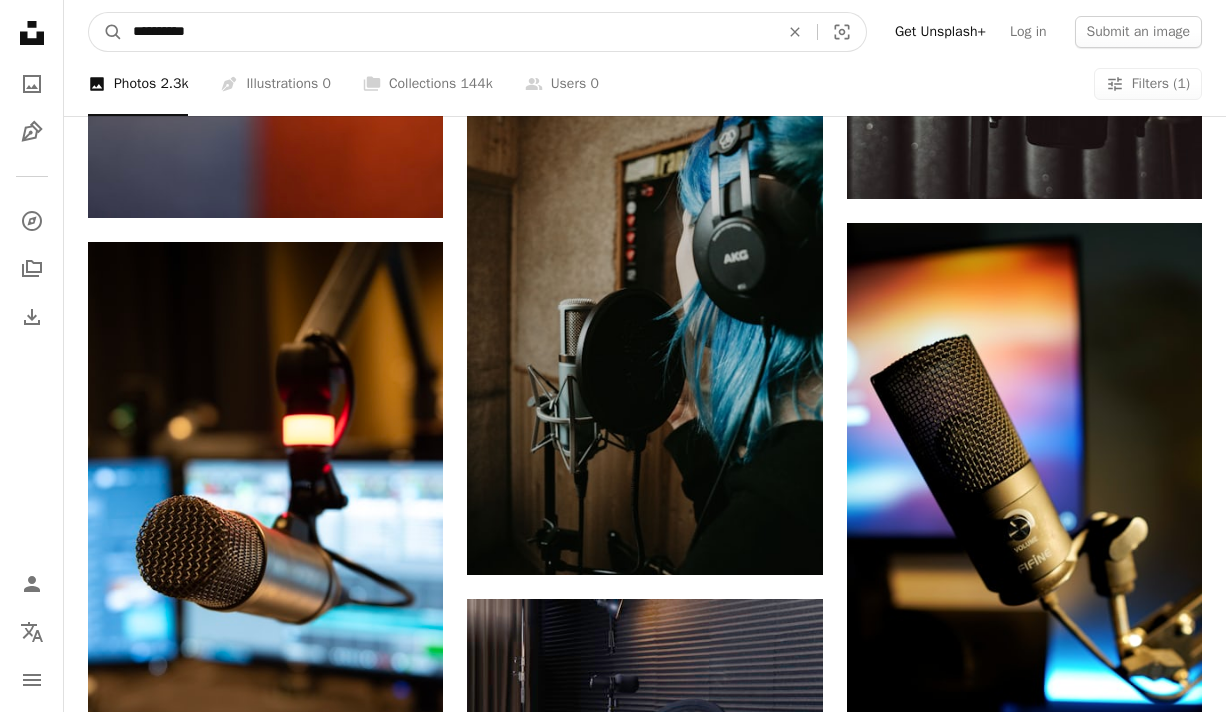 drag, startPoint x: 239, startPoint y: 31, endPoint x: -34, endPoint y: 11, distance: 273.73163 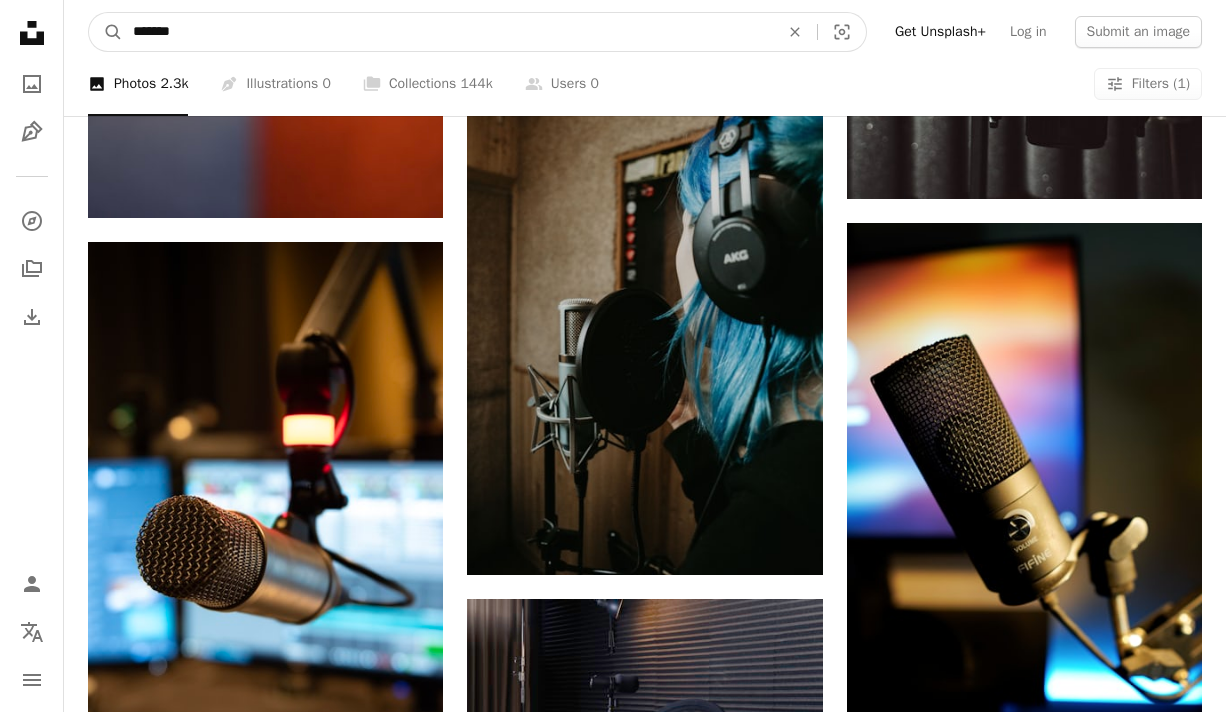 type on "********" 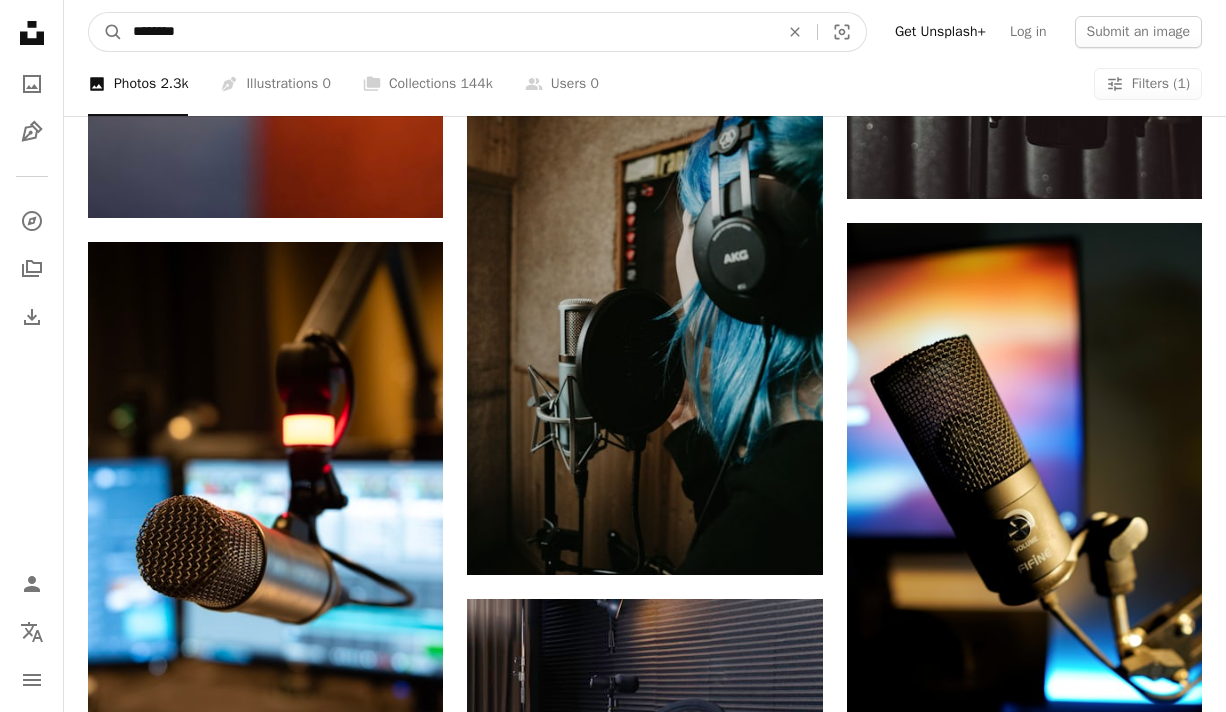 click on "A magnifying glass" at bounding box center [106, 32] 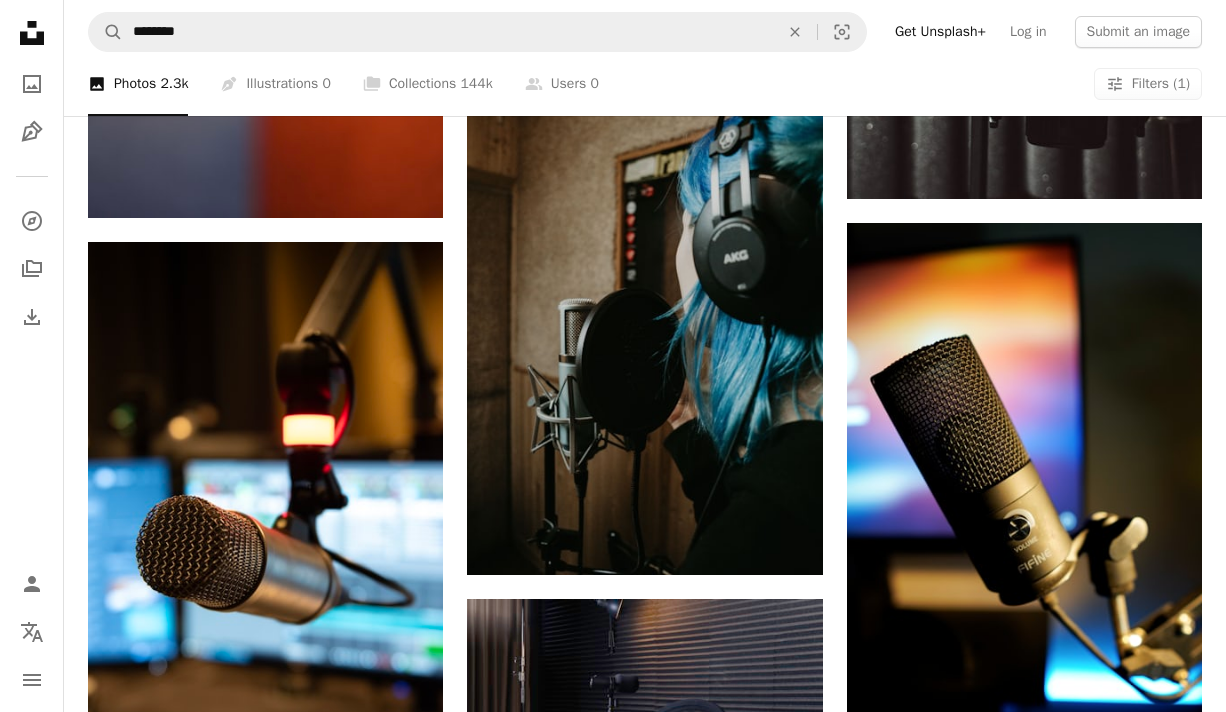 scroll, scrollTop: 0, scrollLeft: 0, axis: both 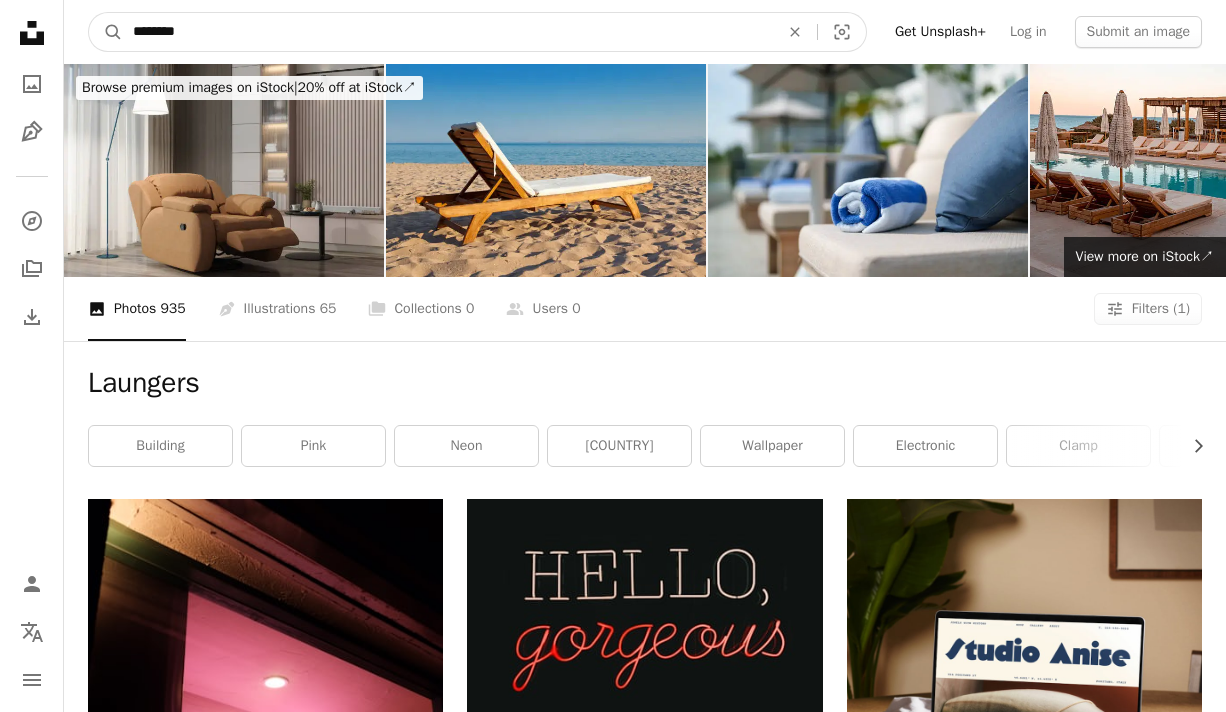 click on "********" at bounding box center [448, 32] 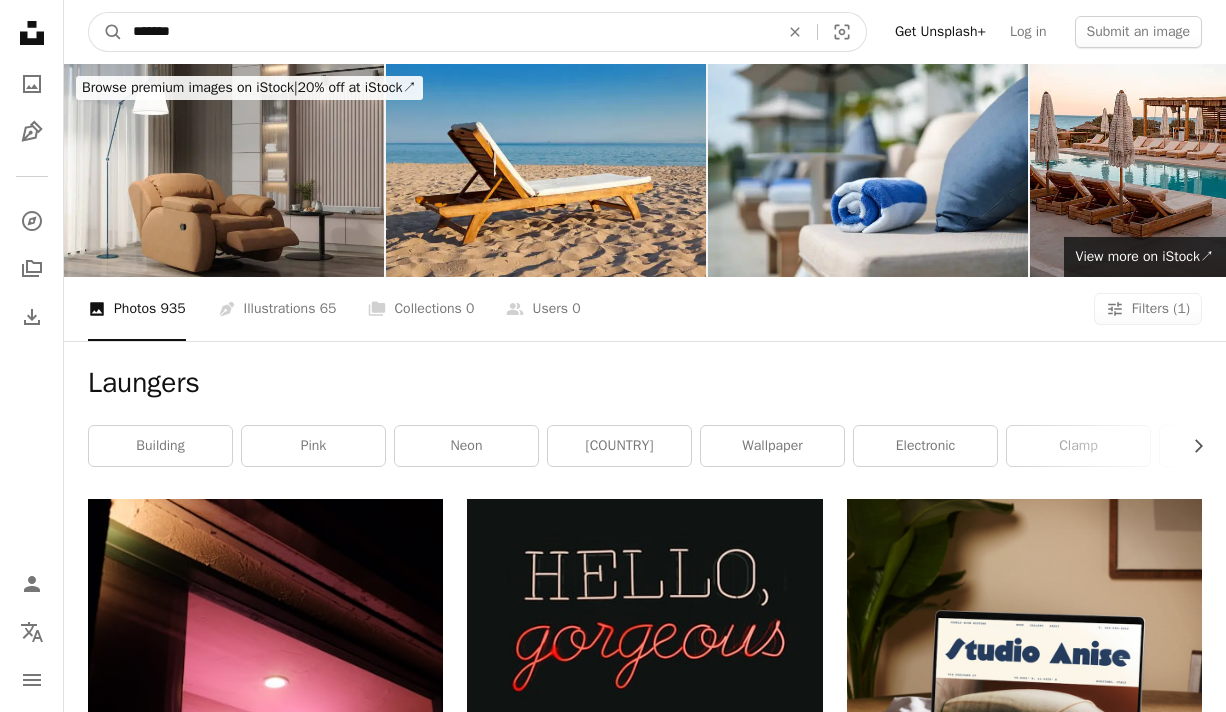 type on "********" 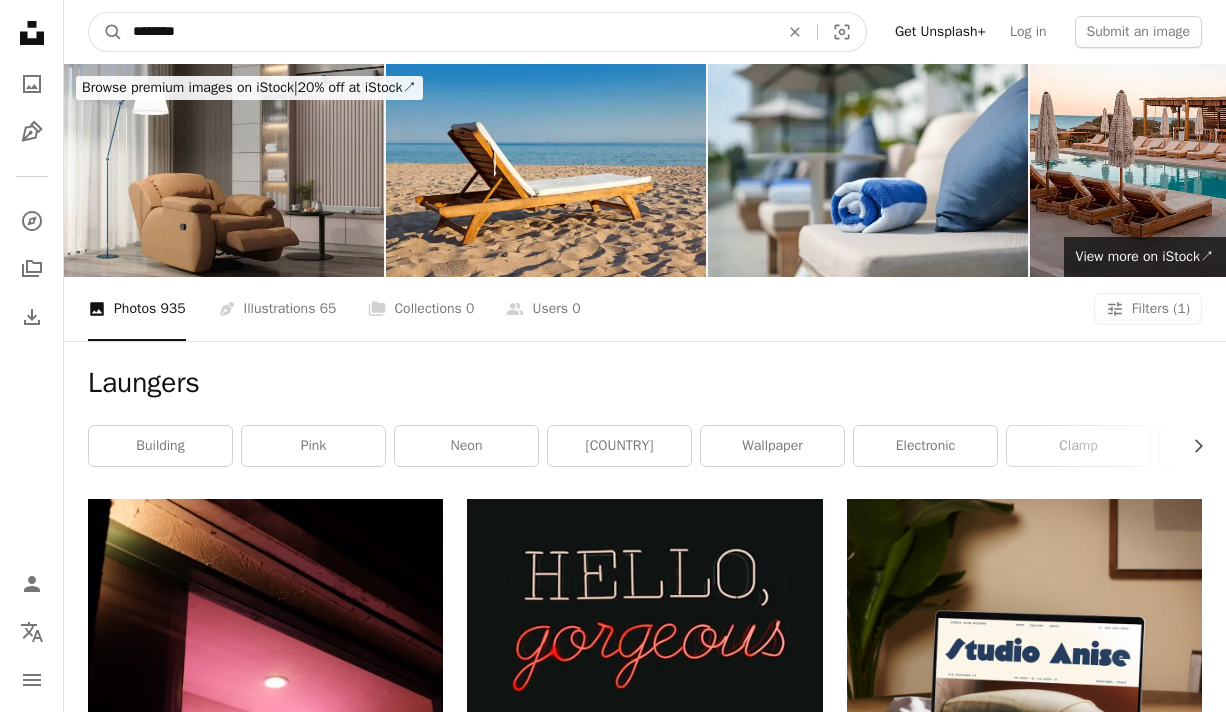 click on "A magnifying glass" at bounding box center (106, 32) 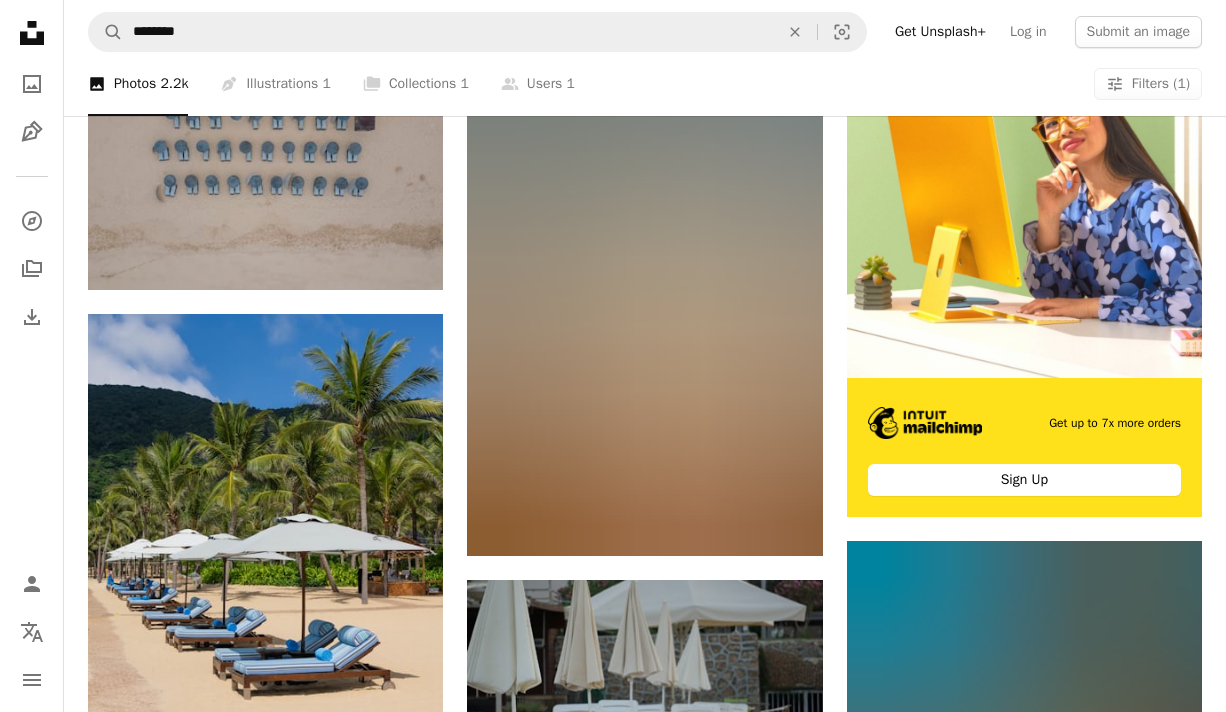 scroll, scrollTop: 0, scrollLeft: 0, axis: both 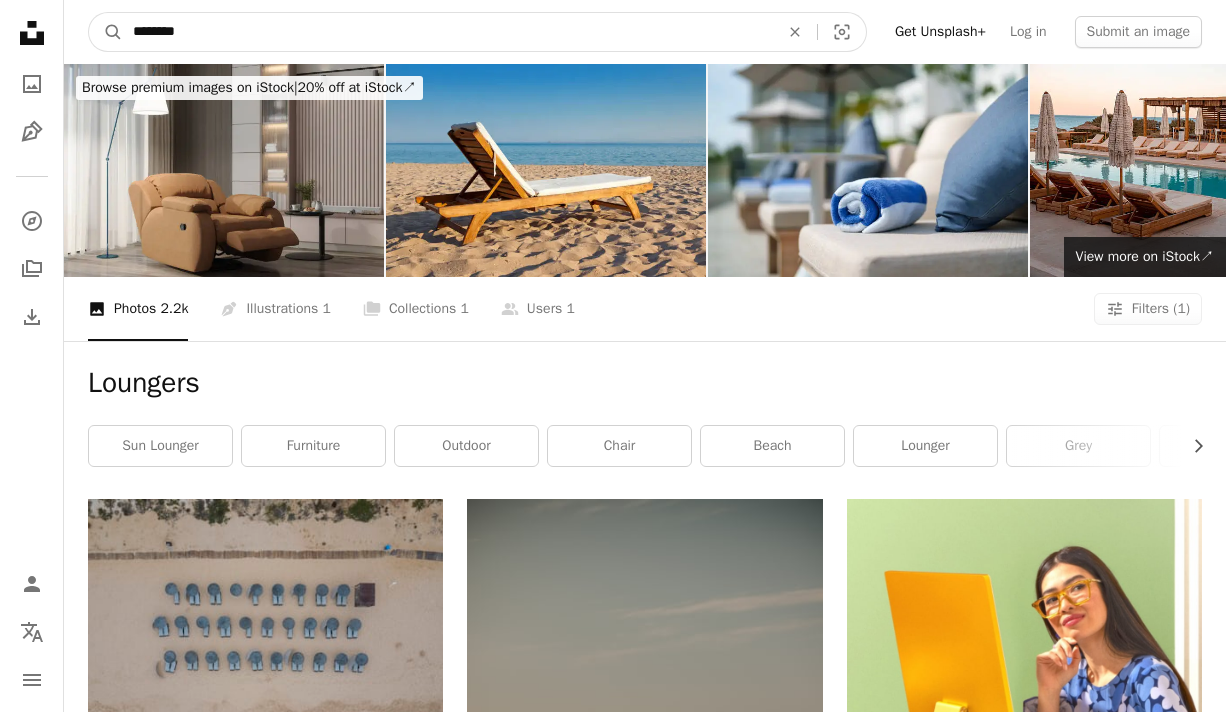 click on "********" at bounding box center (448, 32) 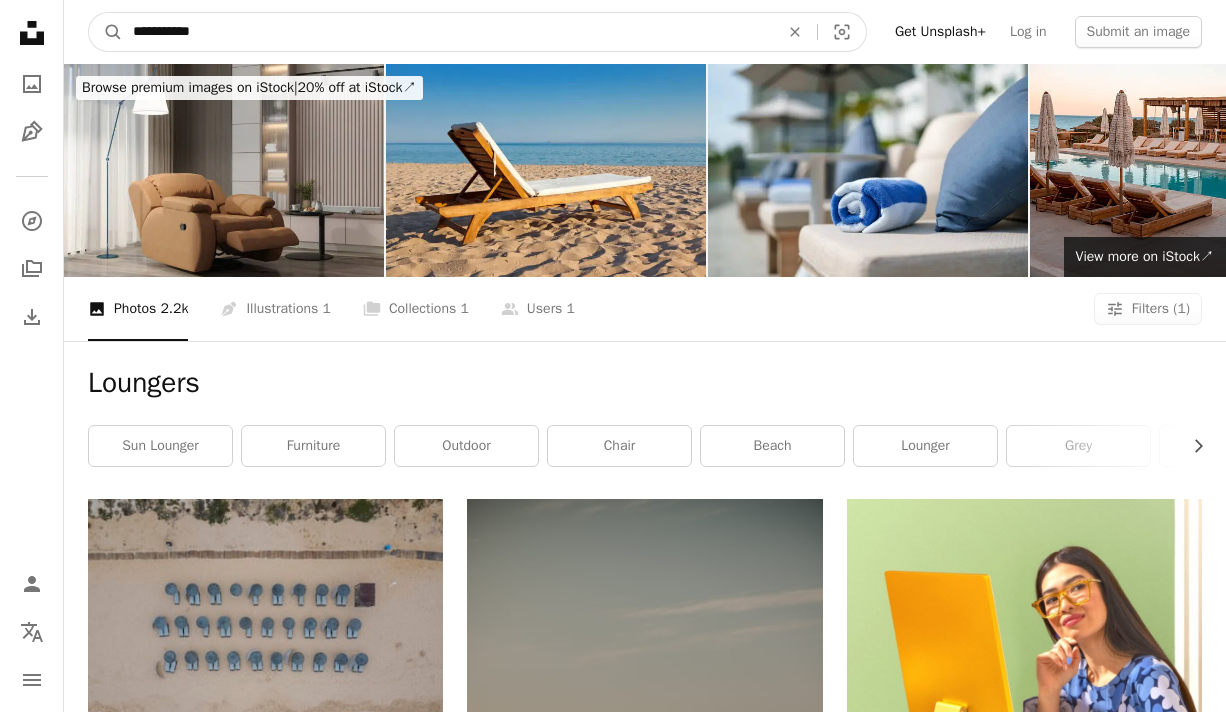 type on "**********" 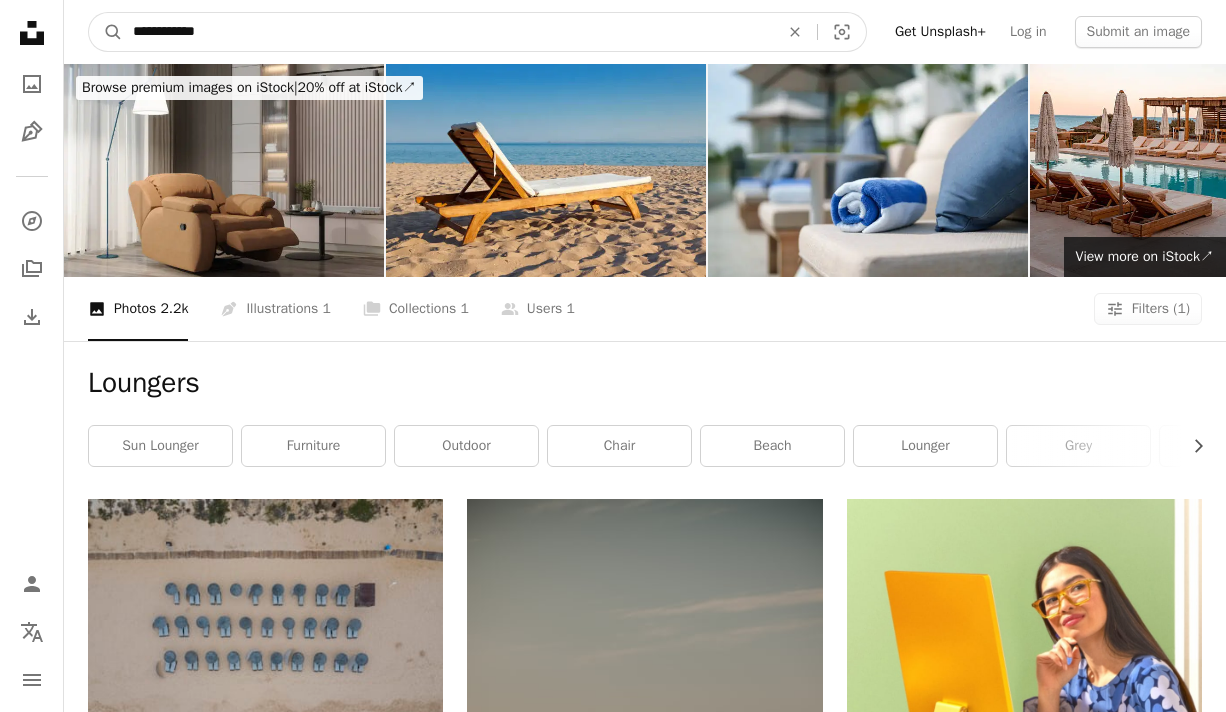 click on "A magnifying glass" at bounding box center [106, 32] 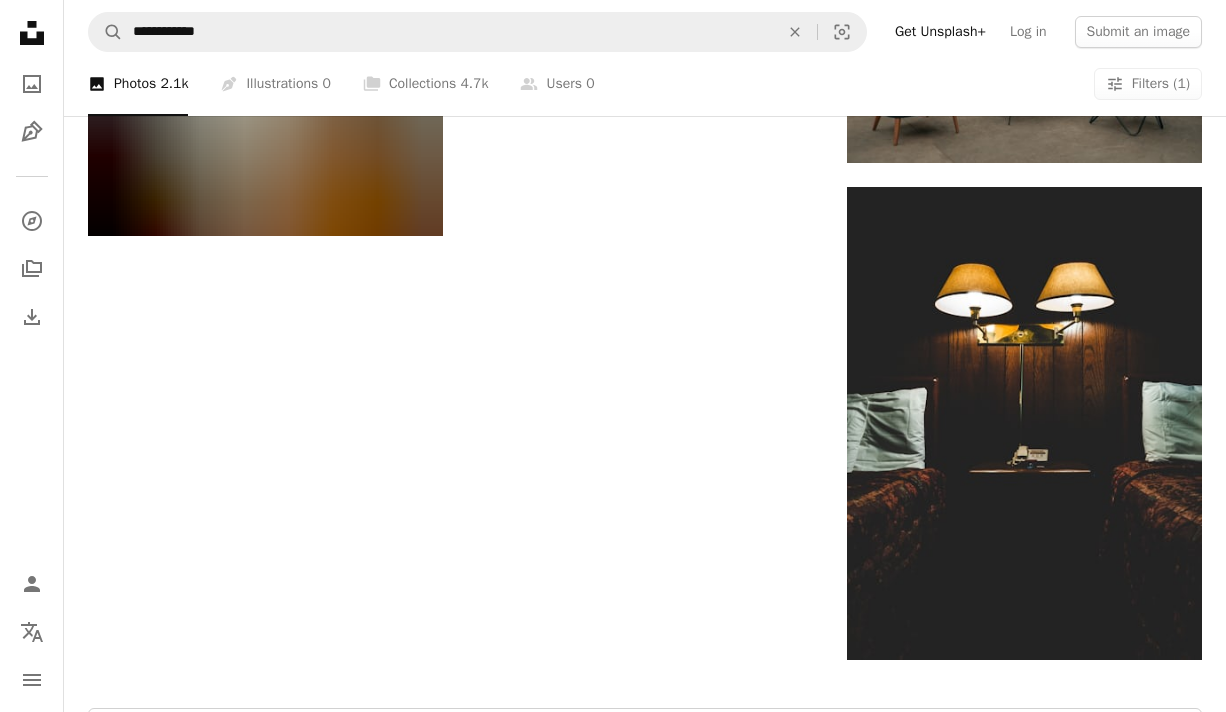 scroll, scrollTop: 2950, scrollLeft: 0, axis: vertical 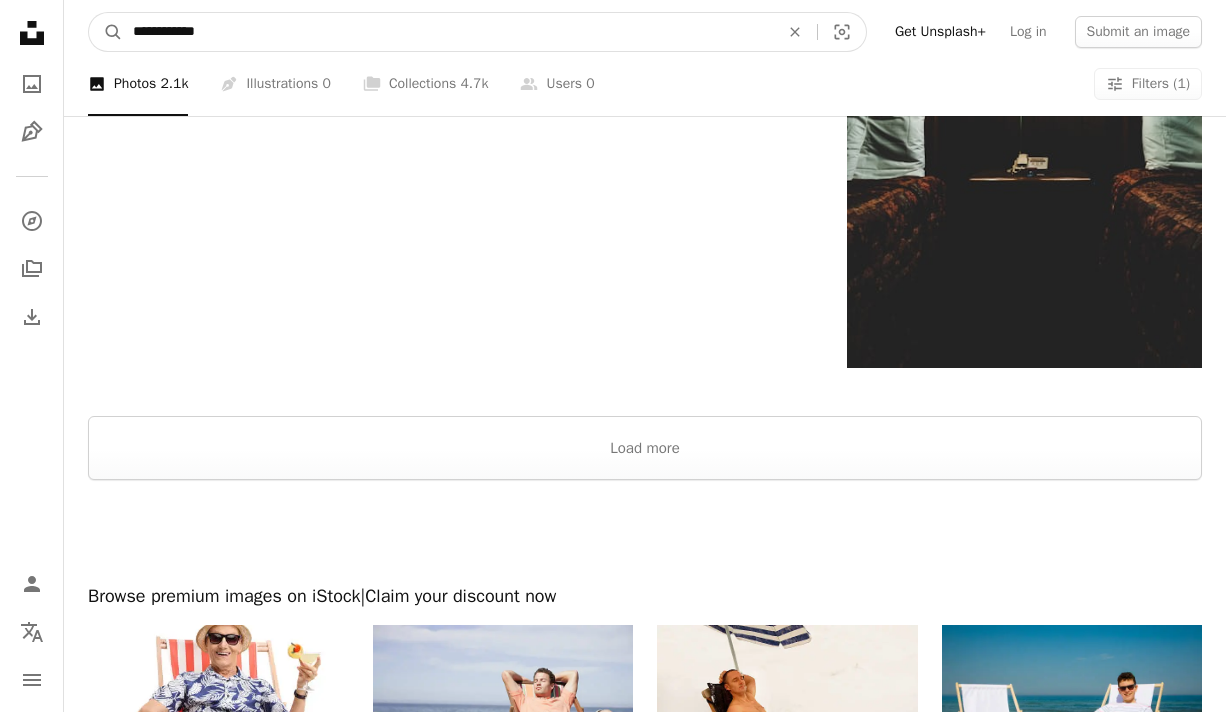 drag, startPoint x: 249, startPoint y: 30, endPoint x: -107, endPoint y: -6, distance: 357.81558 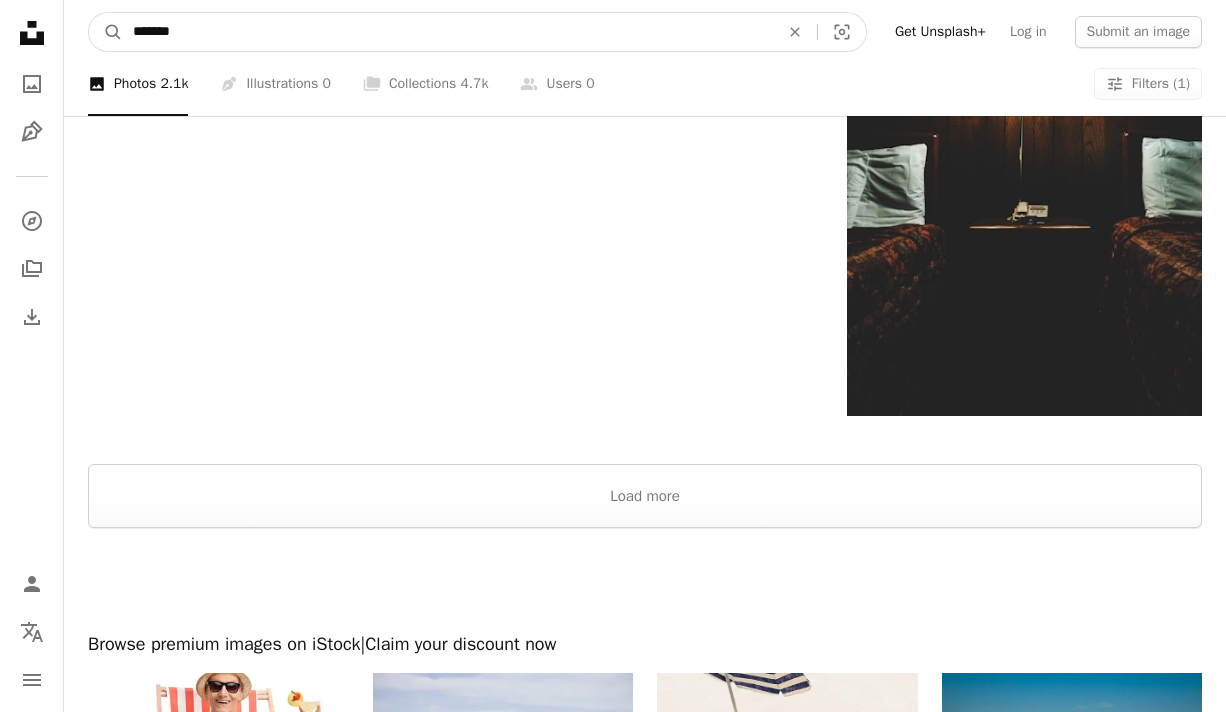 type on "********" 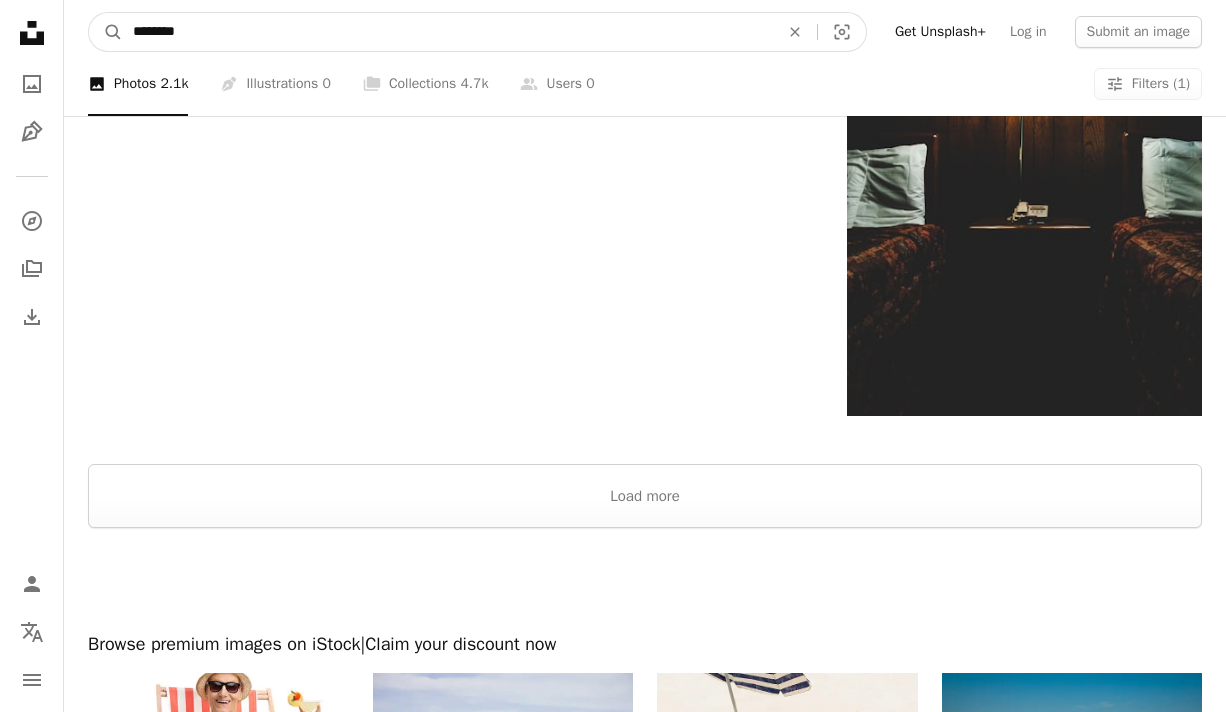 click on "A magnifying glass" at bounding box center [106, 32] 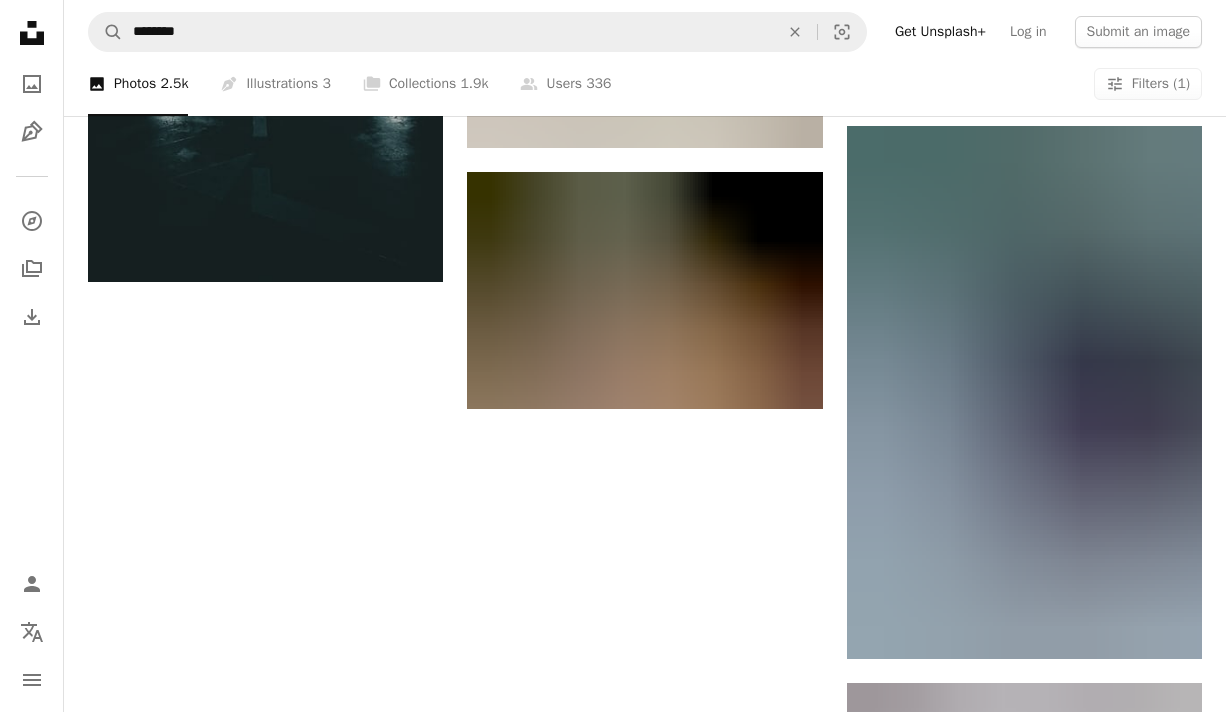scroll, scrollTop: 2495, scrollLeft: 0, axis: vertical 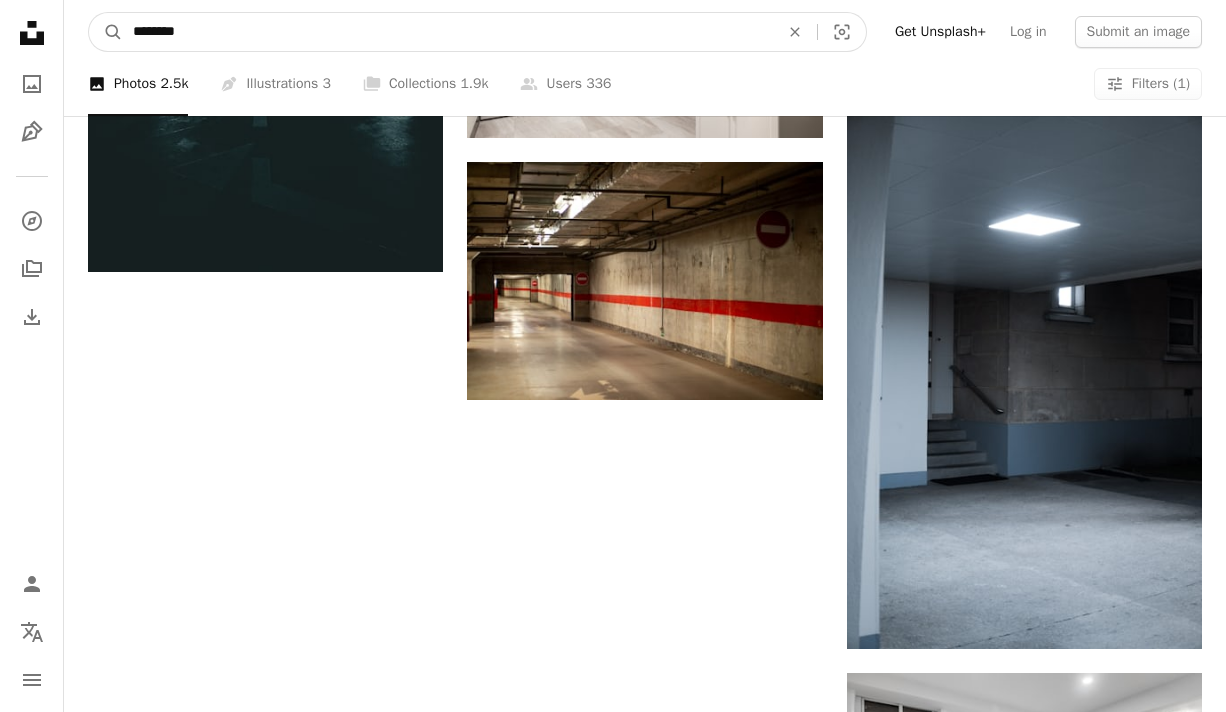 click on "********" at bounding box center (448, 32) 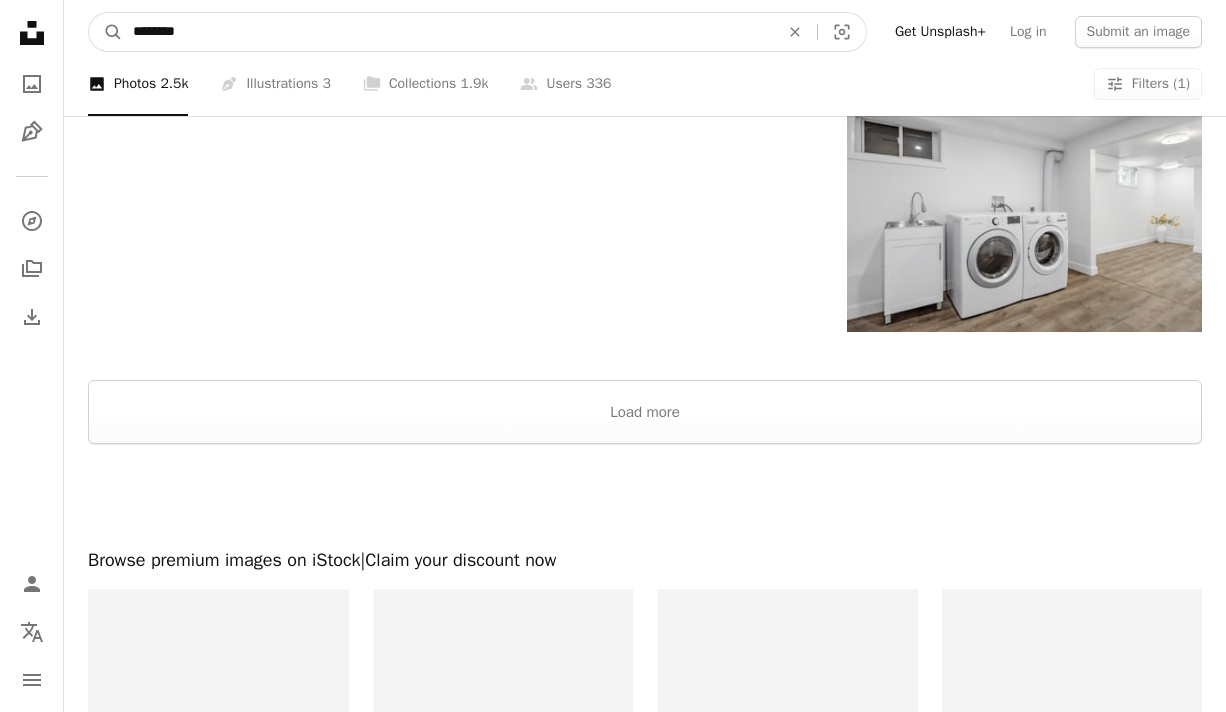 scroll, scrollTop: 3133, scrollLeft: 0, axis: vertical 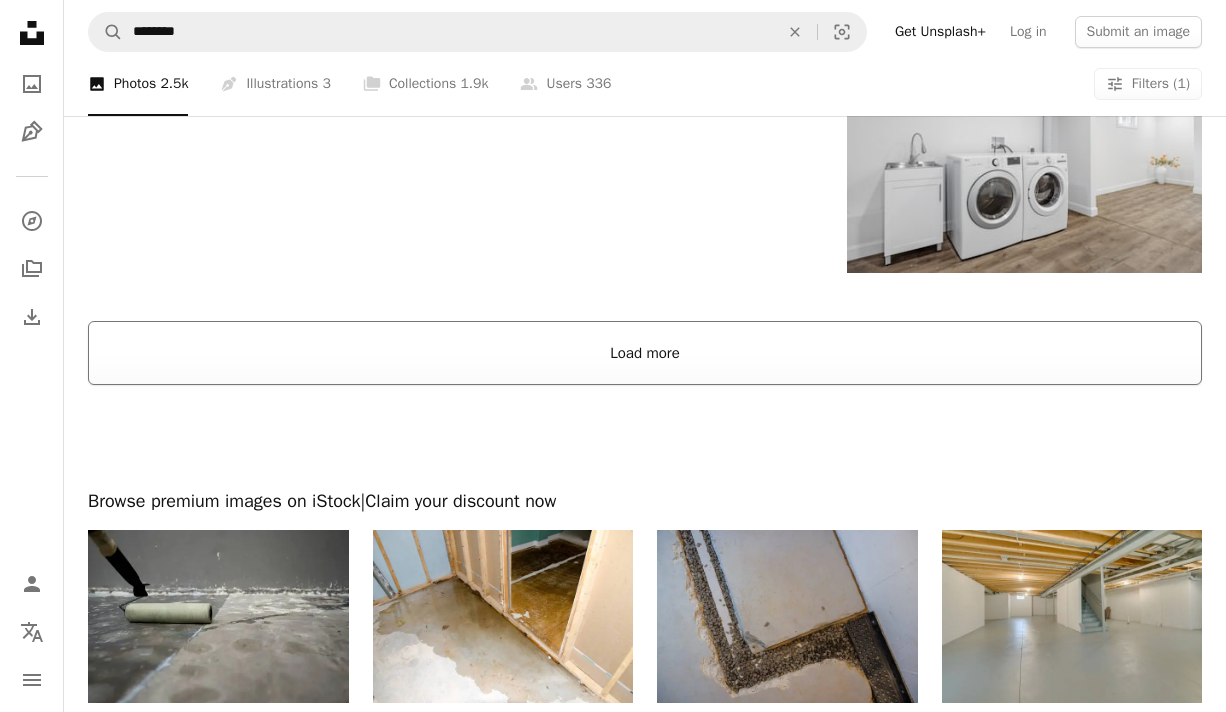 click on "Load more" at bounding box center (645, 353) 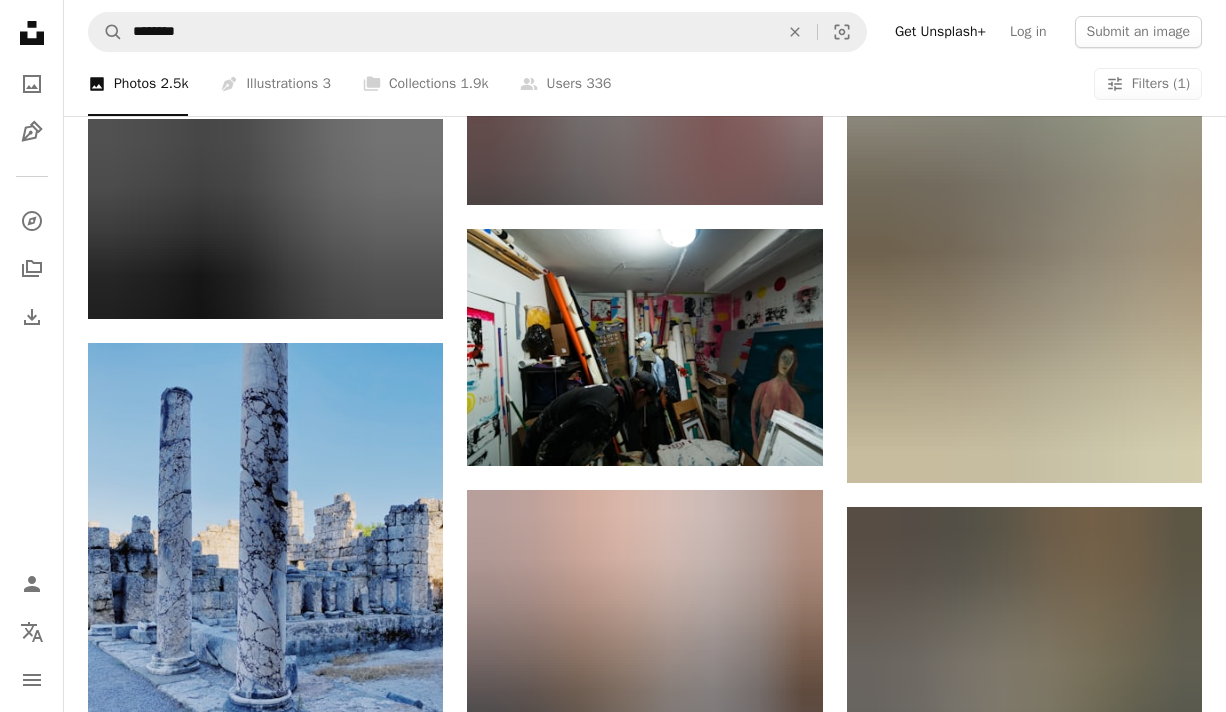 scroll, scrollTop: 17080, scrollLeft: 0, axis: vertical 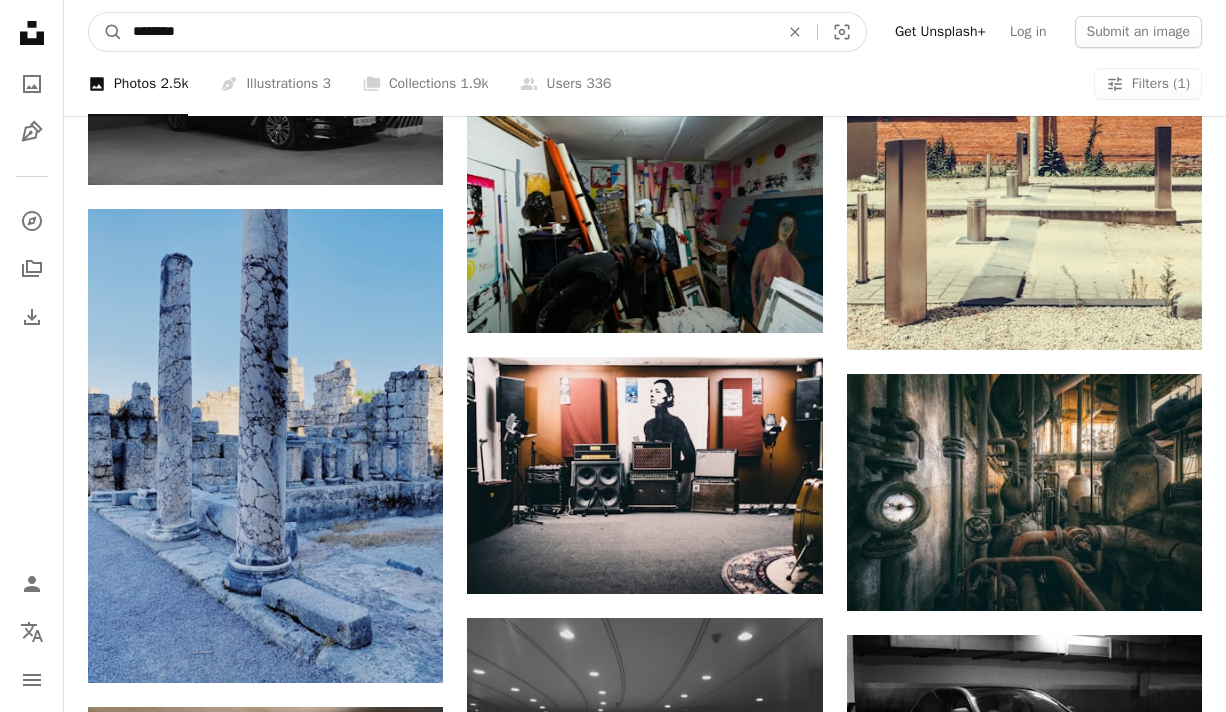 drag, startPoint x: 375, startPoint y: 46, endPoint x: -7, endPoint y: -22, distance: 388.00516 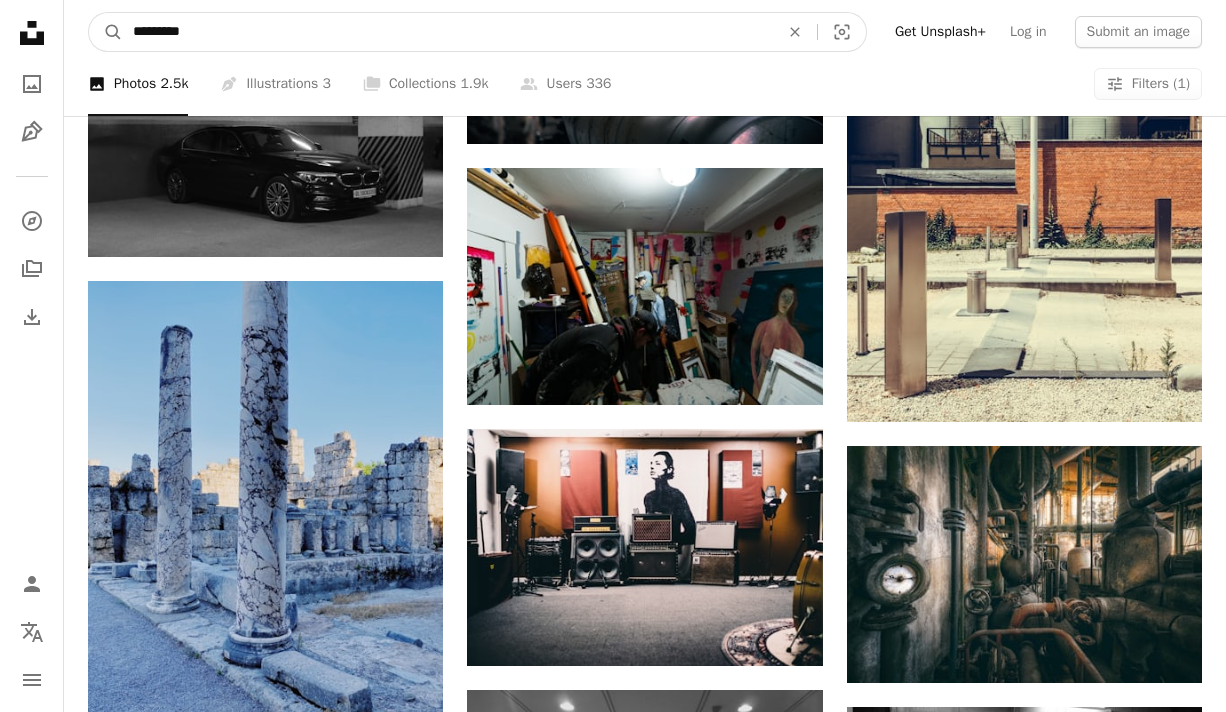 type on "**********" 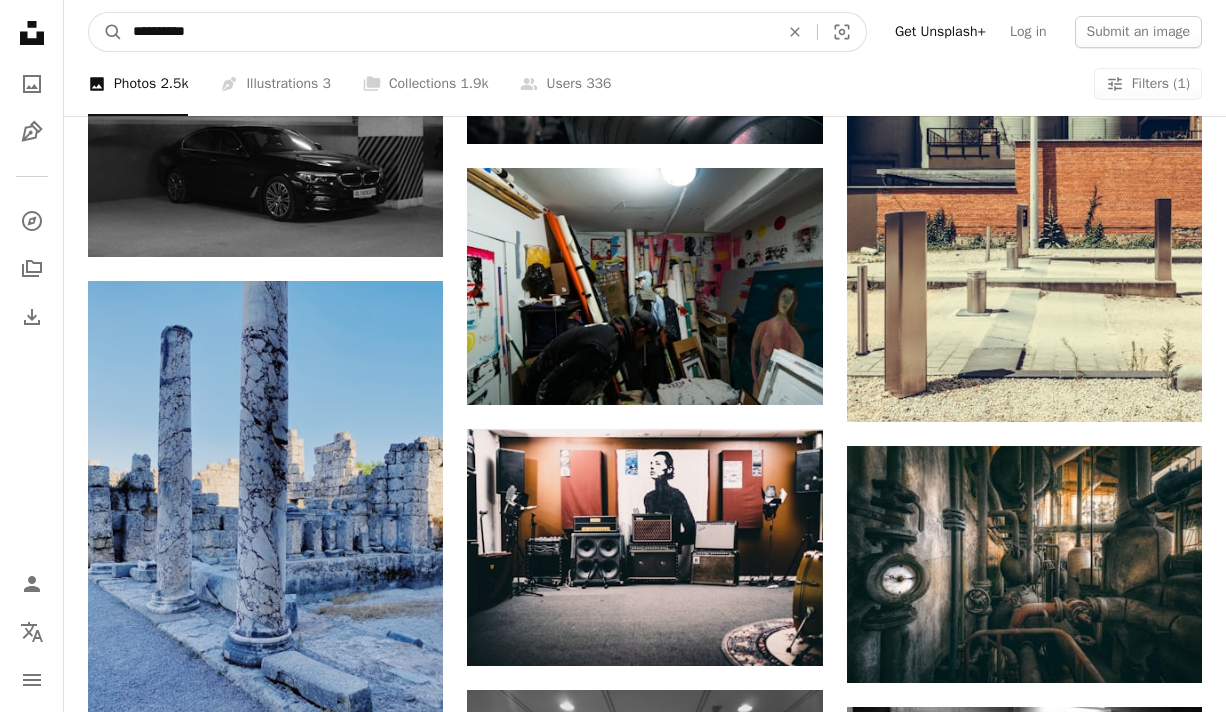 click on "A magnifying glass" at bounding box center [106, 32] 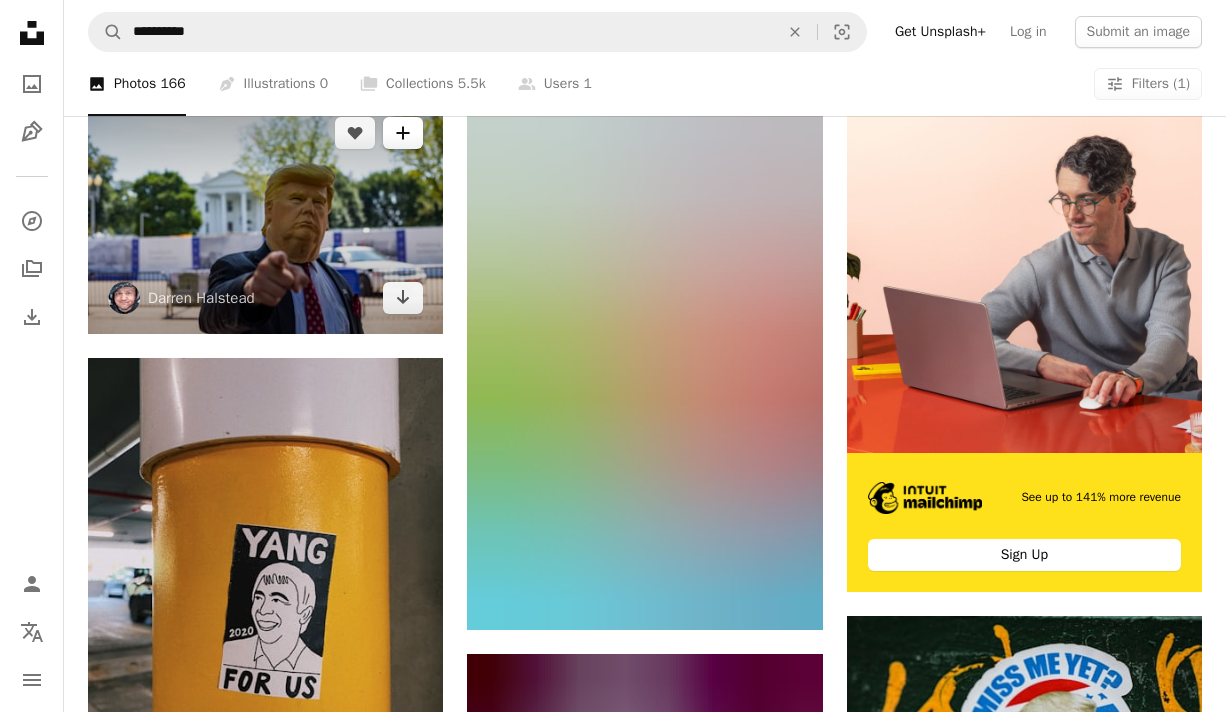 scroll, scrollTop: 403, scrollLeft: 0, axis: vertical 